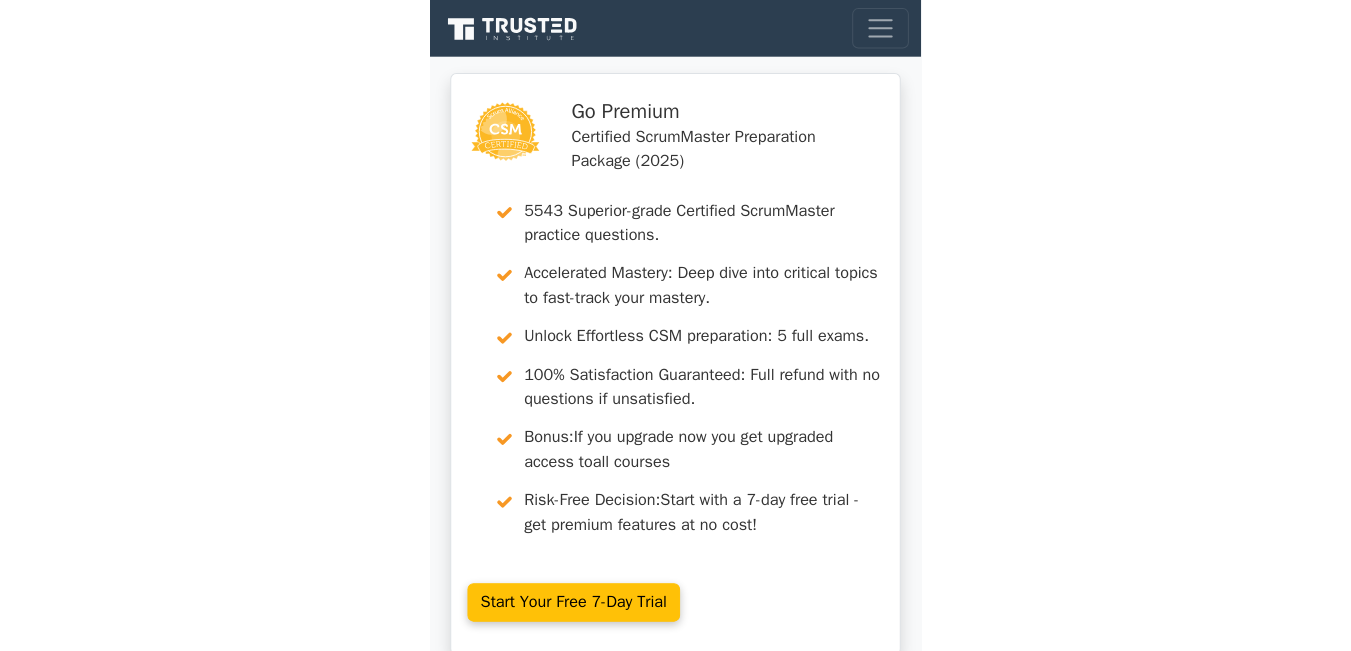 scroll, scrollTop: 0, scrollLeft: 0, axis: both 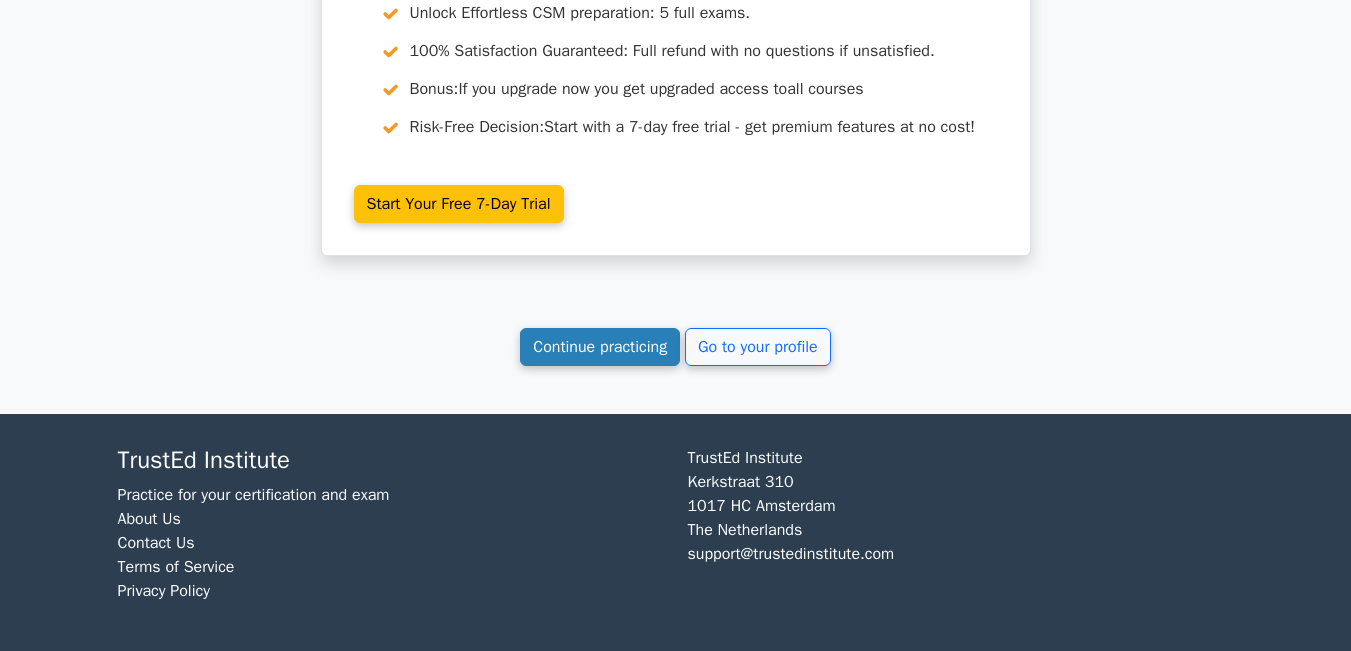 click on "Continue practicing" at bounding box center [600, 347] 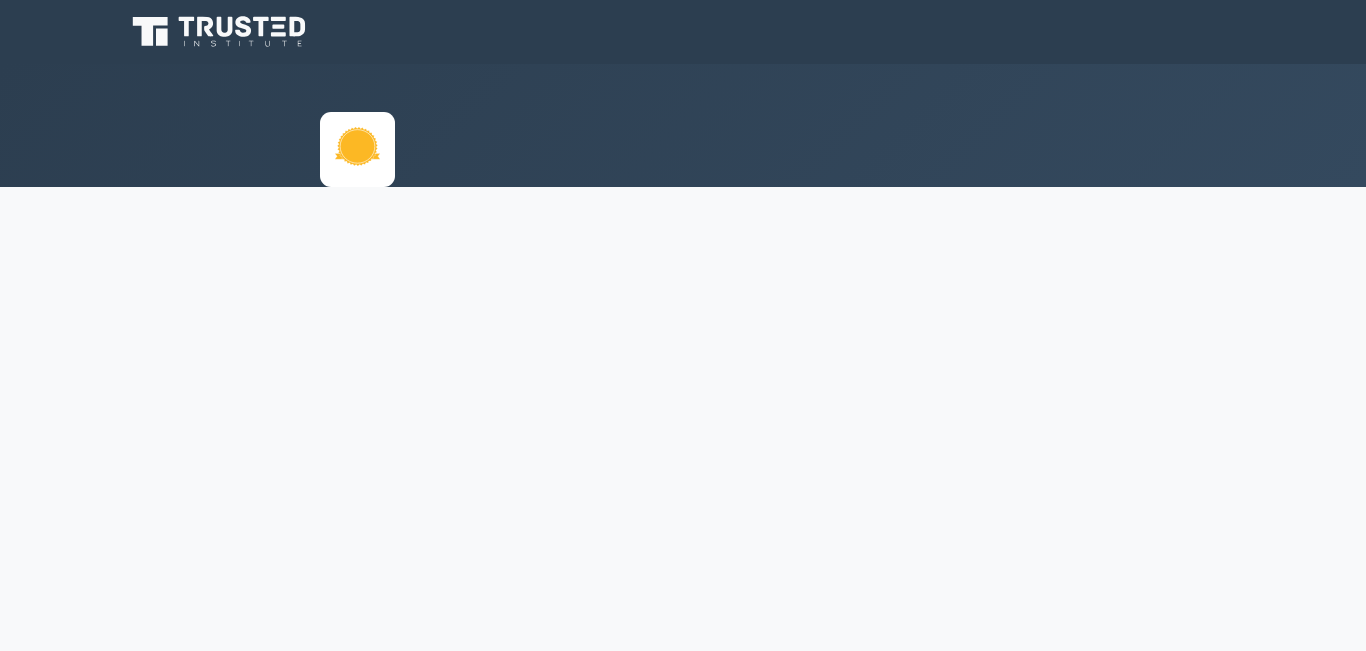 scroll, scrollTop: 0, scrollLeft: 0, axis: both 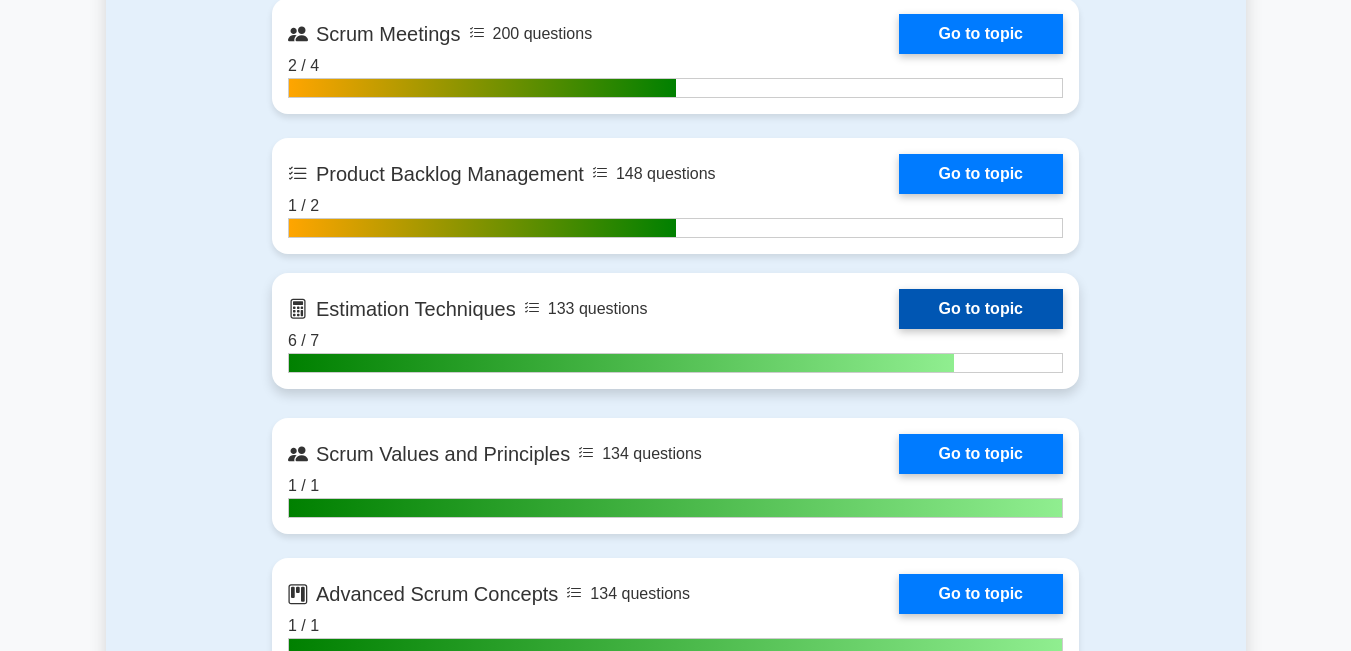 click on "Go to topic" at bounding box center [981, 309] 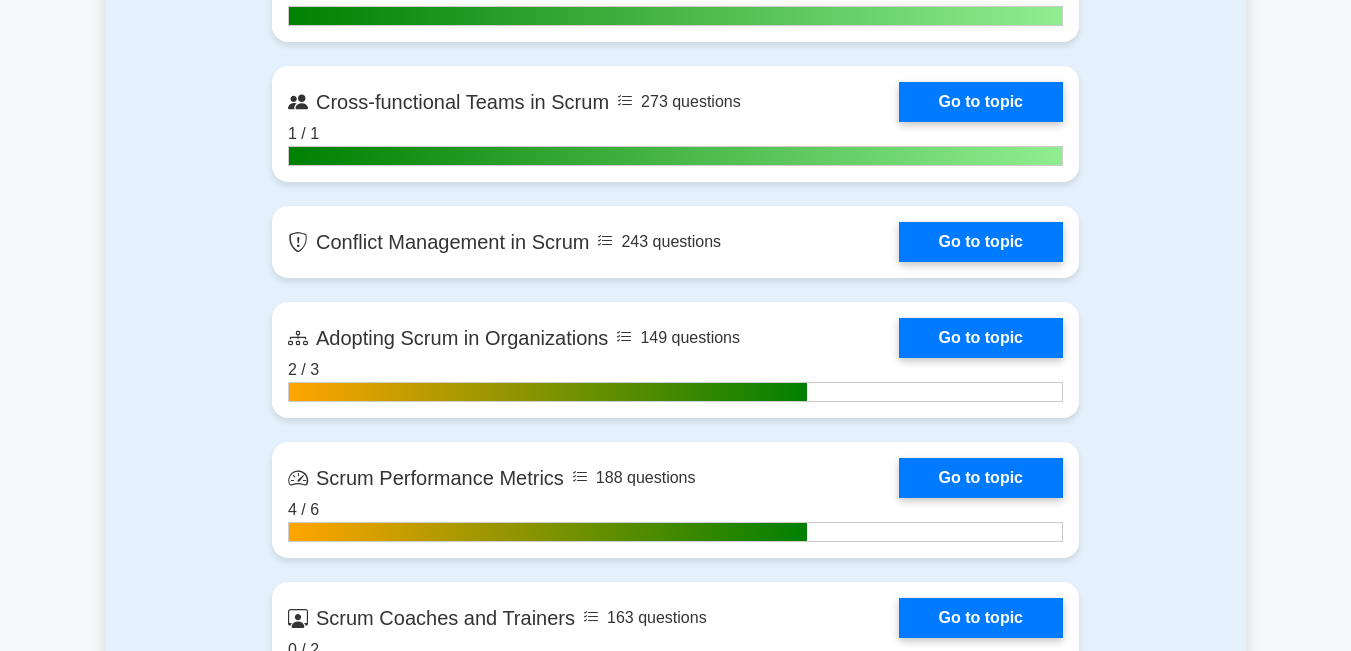scroll, scrollTop: 3700, scrollLeft: 0, axis: vertical 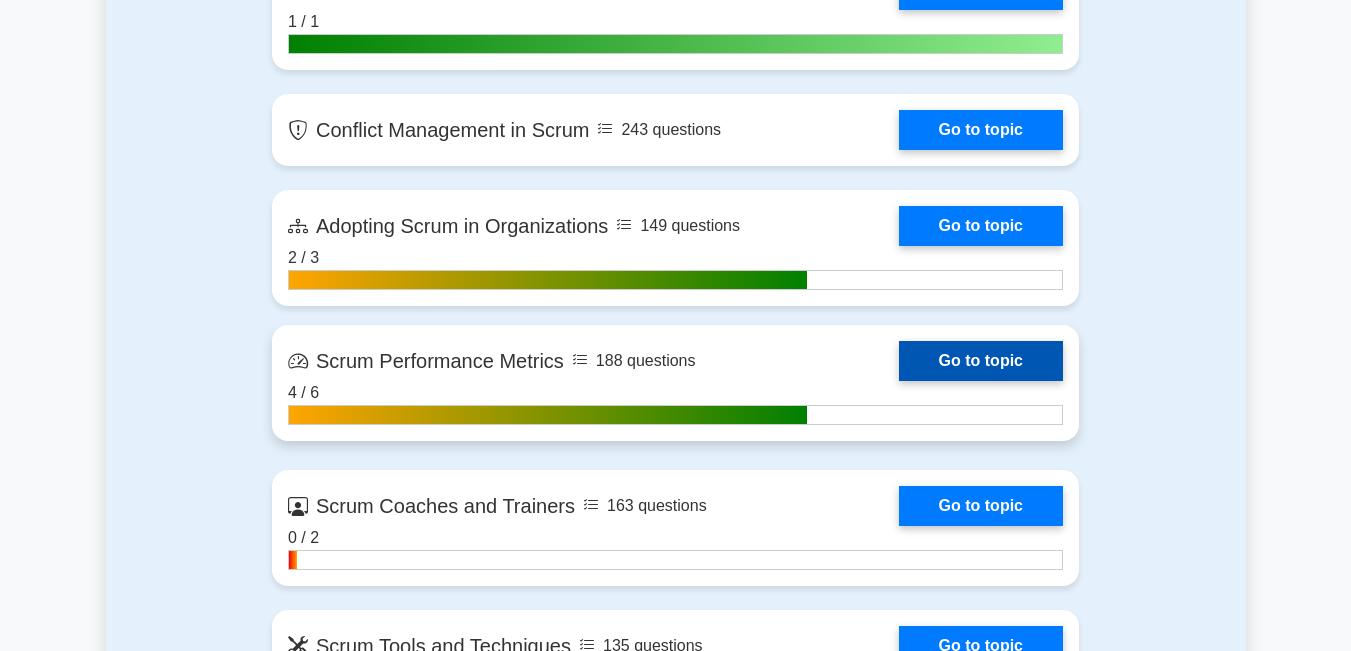 click on "Go to topic" at bounding box center [981, 361] 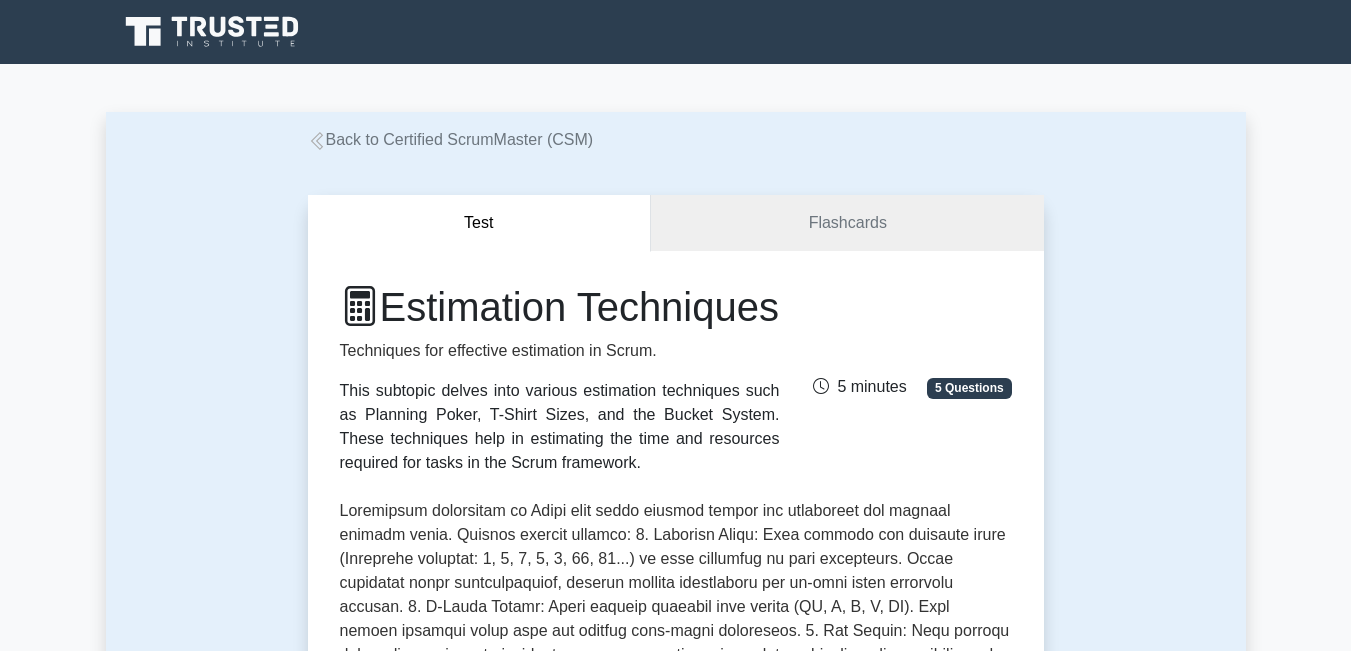 scroll, scrollTop: 0, scrollLeft: 0, axis: both 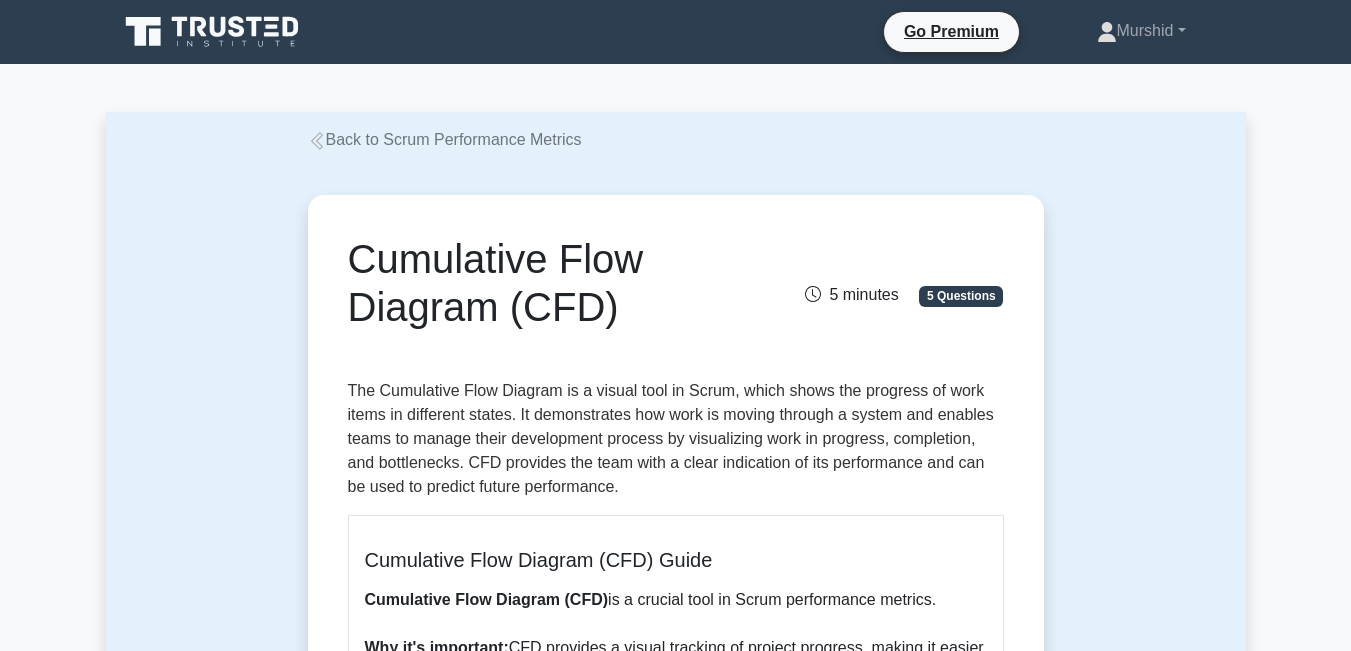 drag, startPoint x: 351, startPoint y: 261, endPoint x: 639, endPoint y: 311, distance: 292.30804 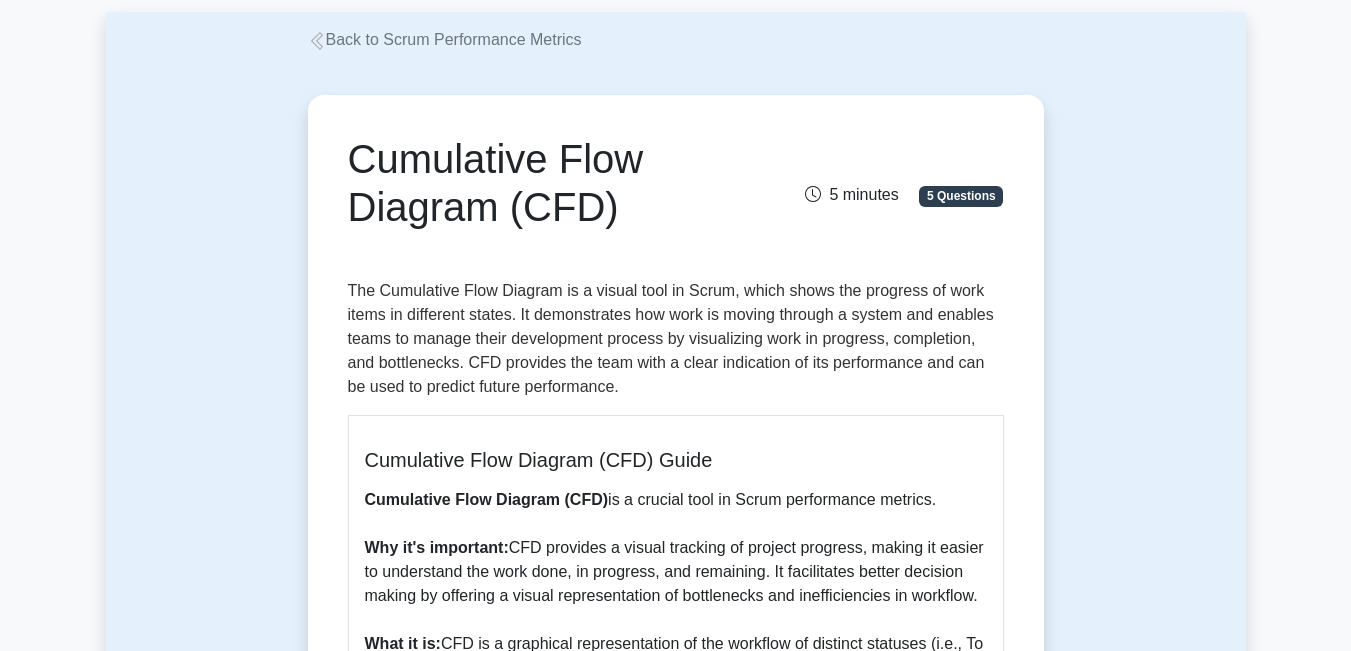 scroll, scrollTop: 200, scrollLeft: 0, axis: vertical 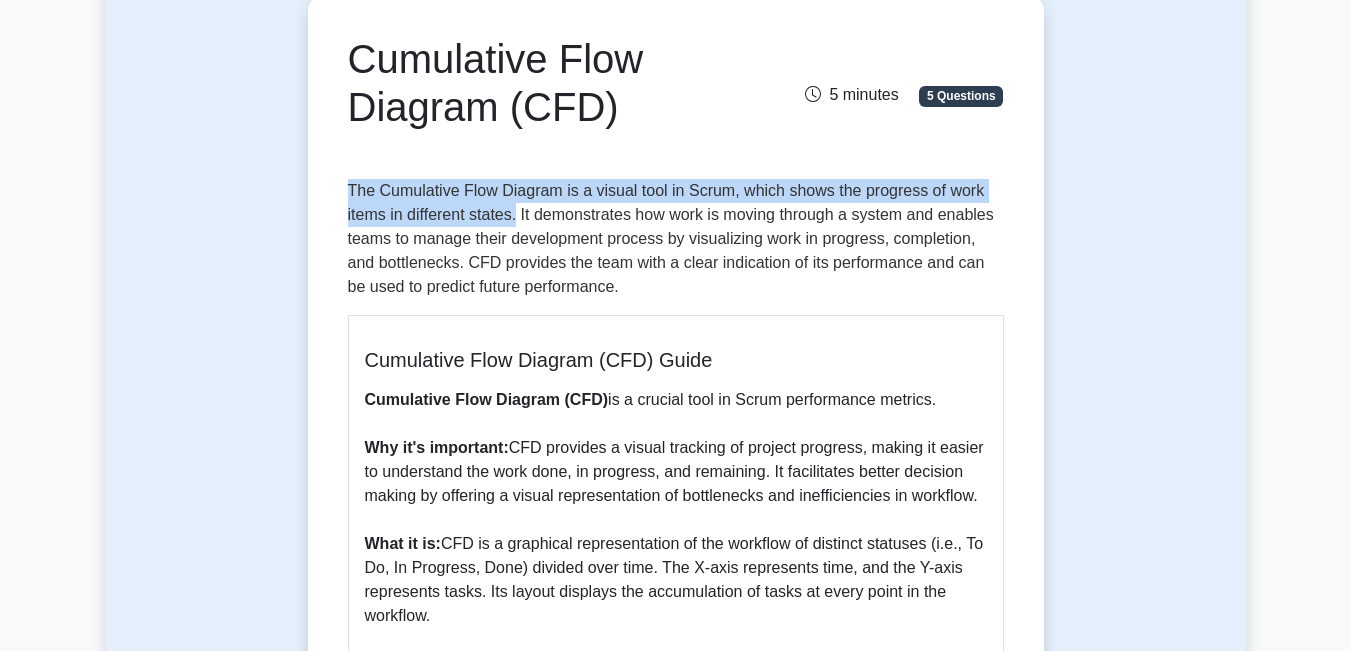 drag, startPoint x: 347, startPoint y: 191, endPoint x: 518, endPoint y: 220, distance: 173.44164 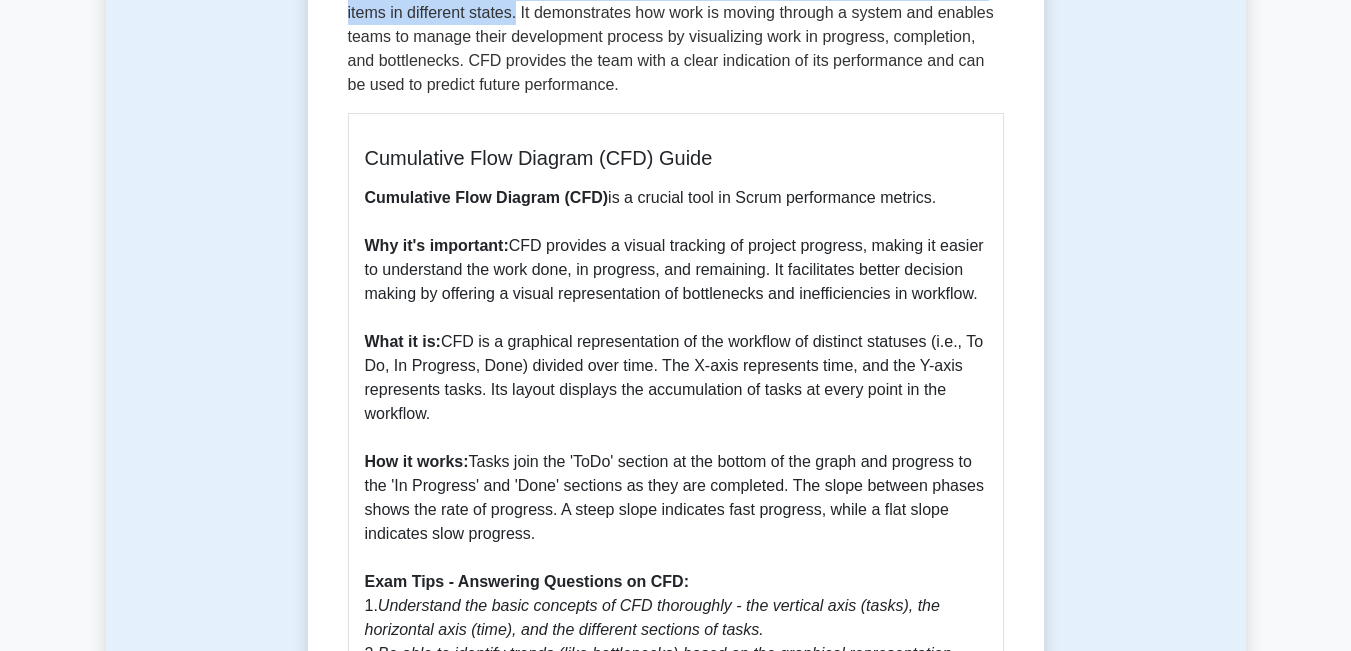 scroll, scrollTop: 300, scrollLeft: 0, axis: vertical 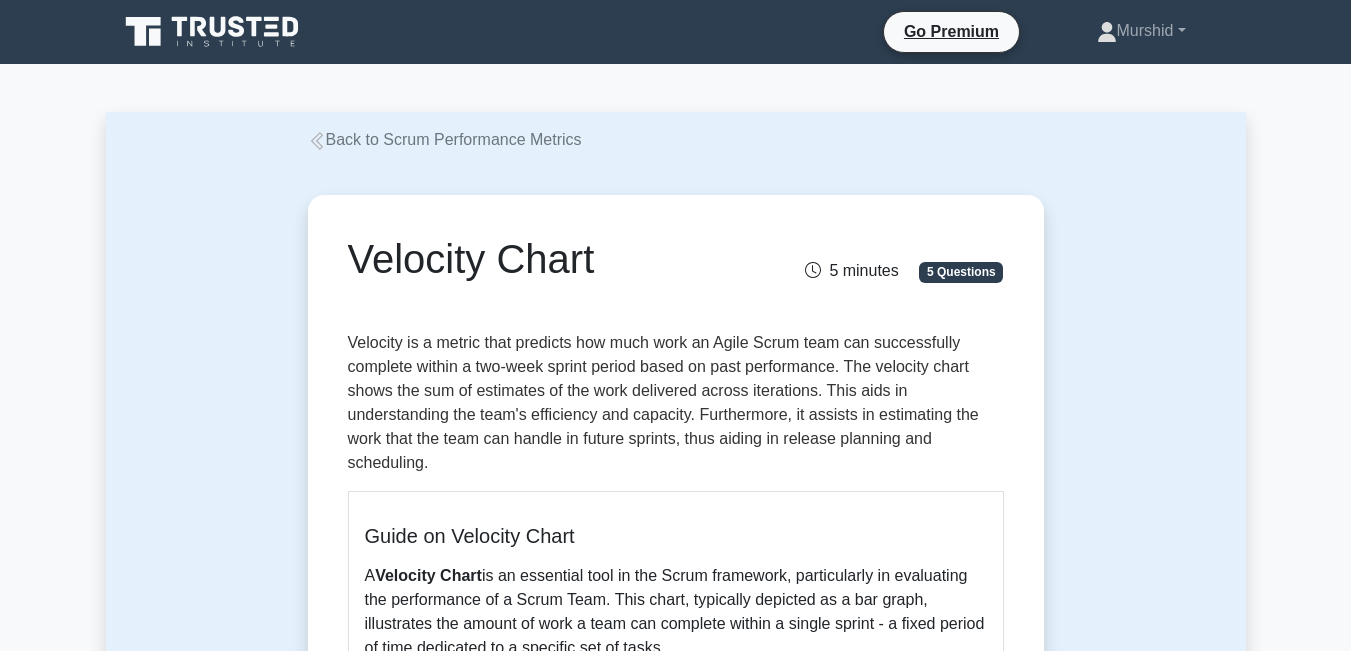 drag, startPoint x: 356, startPoint y: 270, endPoint x: 595, endPoint y: 269, distance: 239.00209 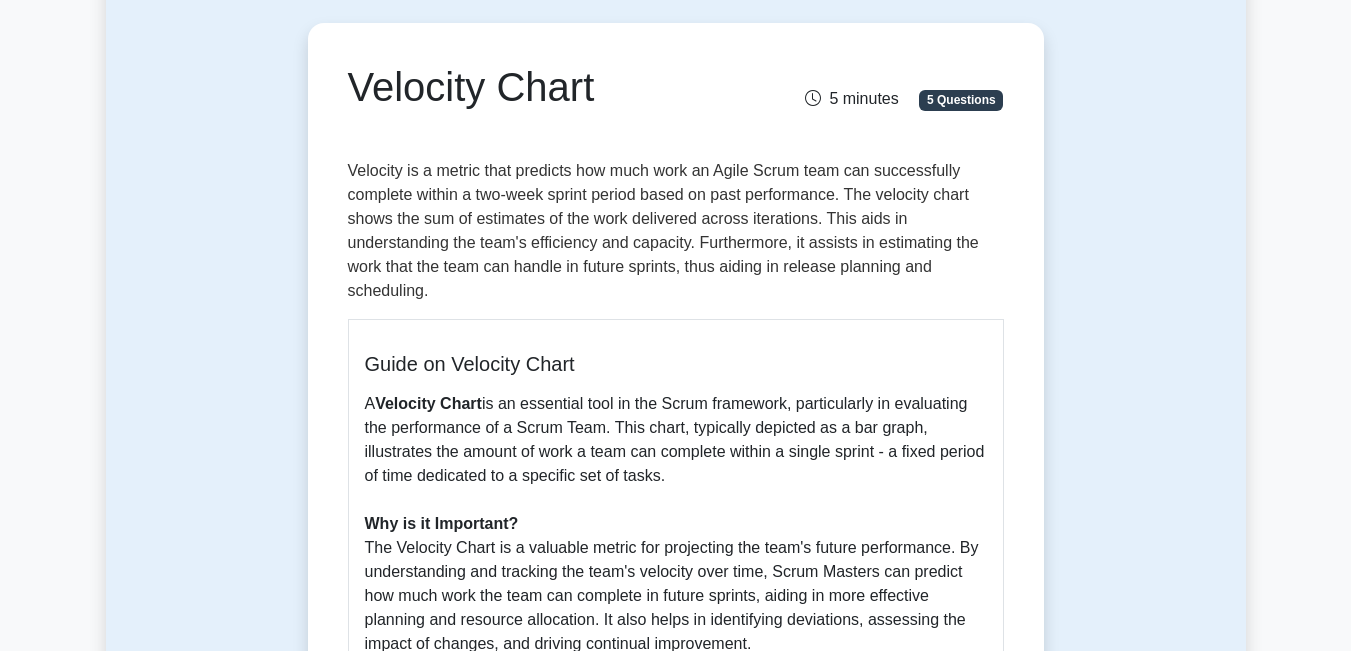scroll, scrollTop: 200, scrollLeft: 0, axis: vertical 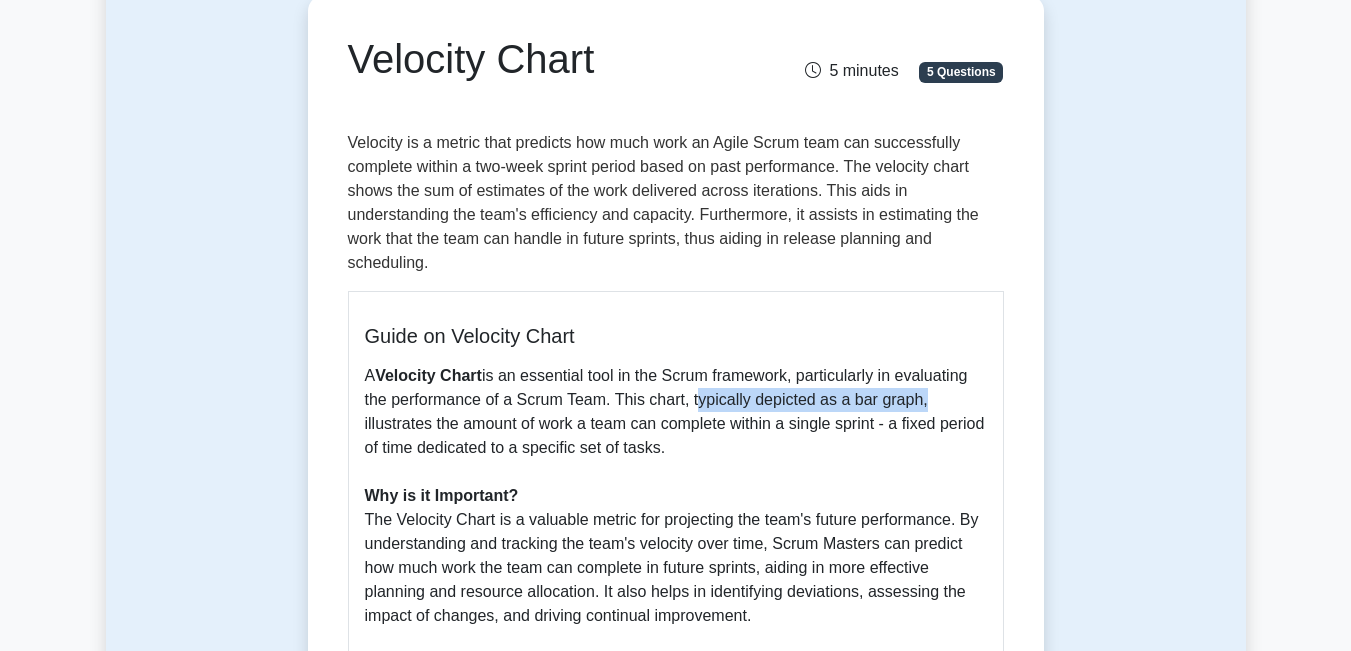 drag, startPoint x: 687, startPoint y: 403, endPoint x: 915, endPoint y: 404, distance: 228.0022 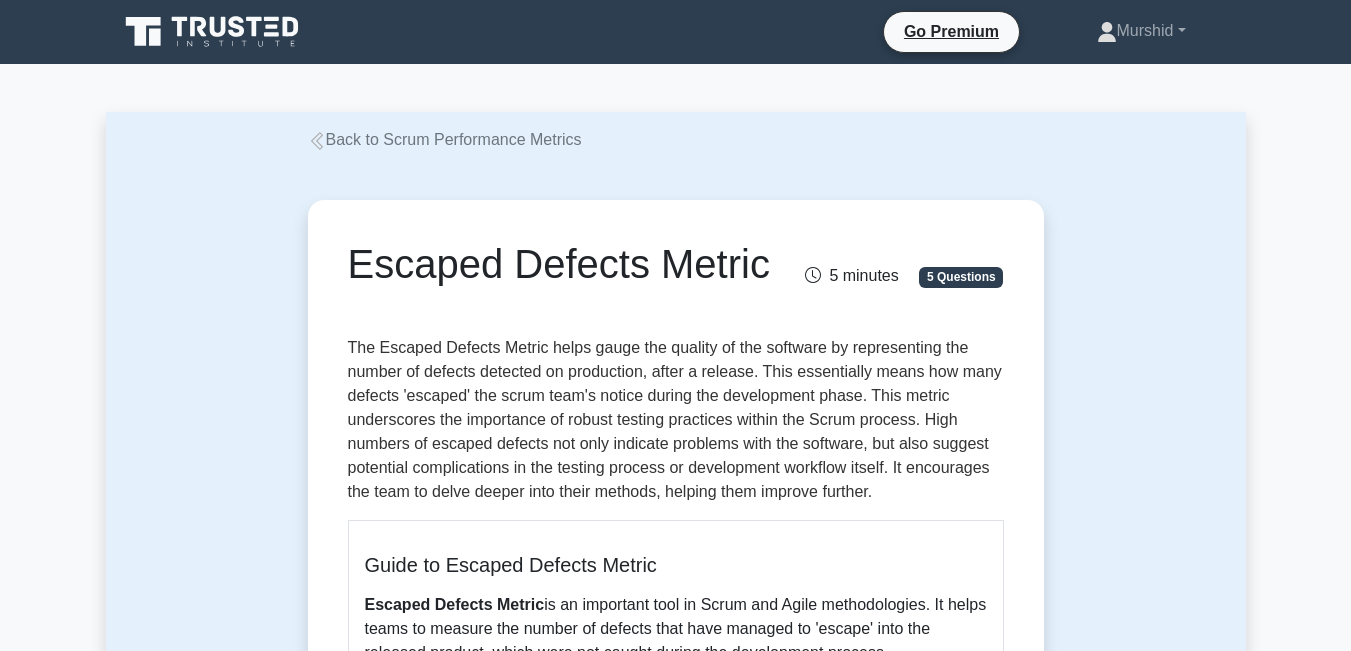 scroll, scrollTop: 0, scrollLeft: 0, axis: both 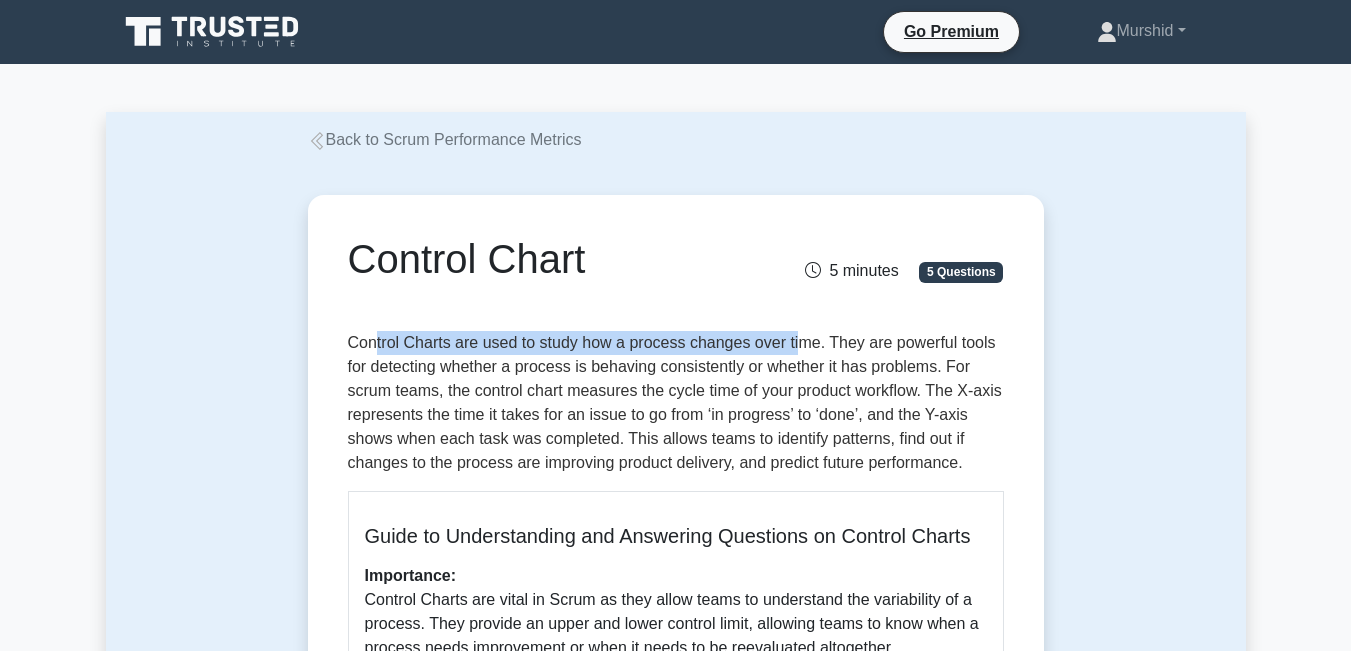 drag, startPoint x: 374, startPoint y: 342, endPoint x: 793, endPoint y: 333, distance: 419.09665 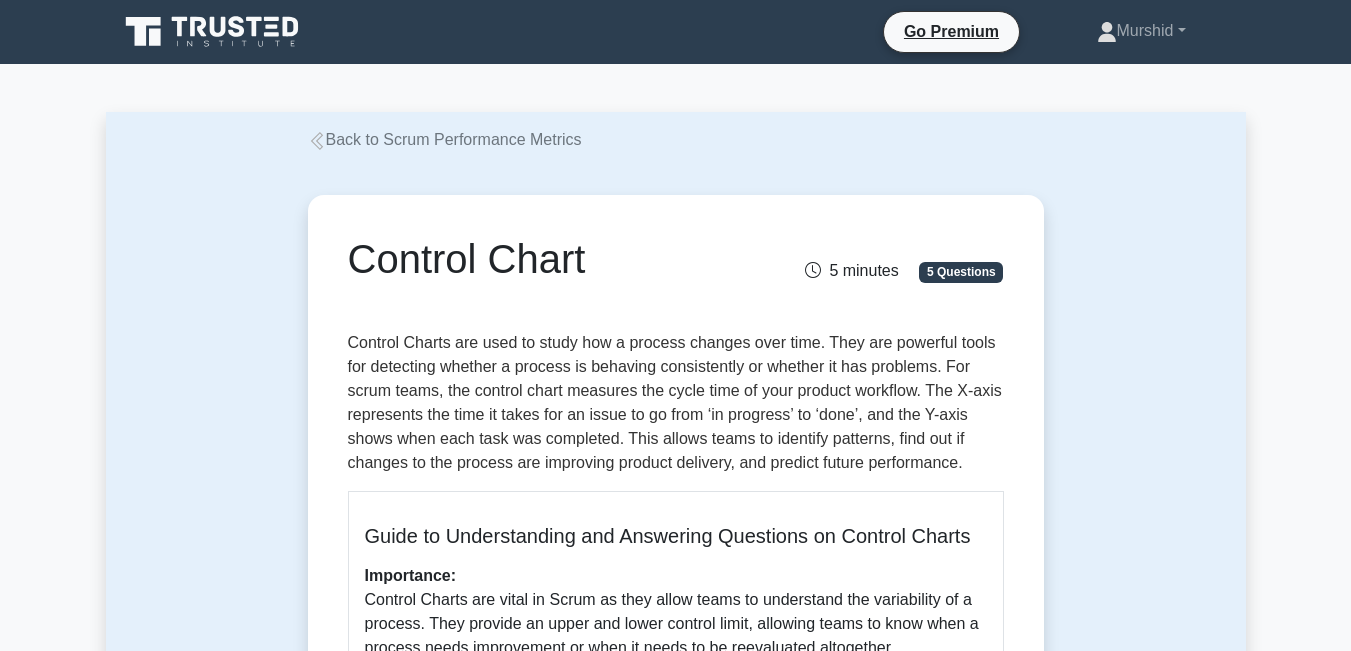 click on "Control Charts are used to study how a process changes over time. They are powerful tools for detecting whether a process is behaving consistently or whether it has problems. For scrum teams, the control chart measures the cycle time of your product workflow. The X-axis represents the time it takes for an issue to go from ‘in progress’ to ‘done’, and the Y-axis shows when each task was completed. This allows teams to identify patterns, find out if changes to the process are improving product delivery, and predict future performance." at bounding box center [676, 403] 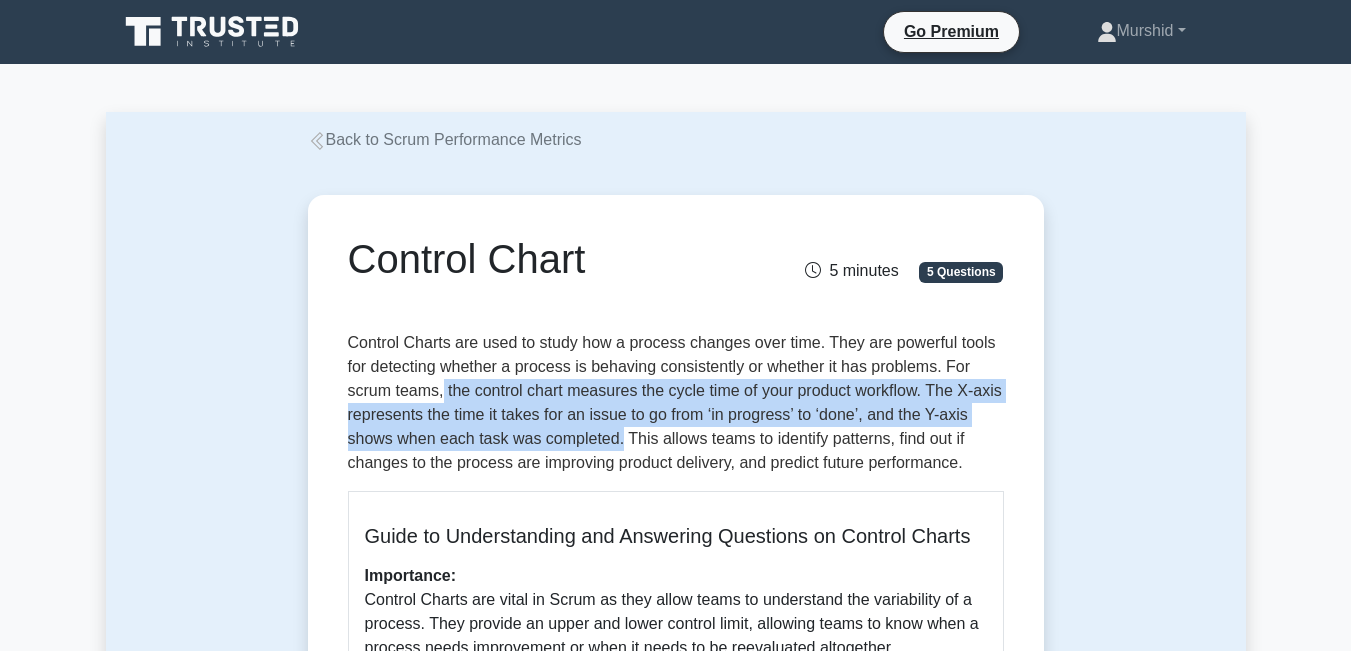 drag, startPoint x: 442, startPoint y: 391, endPoint x: 616, endPoint y: 443, distance: 181.60396 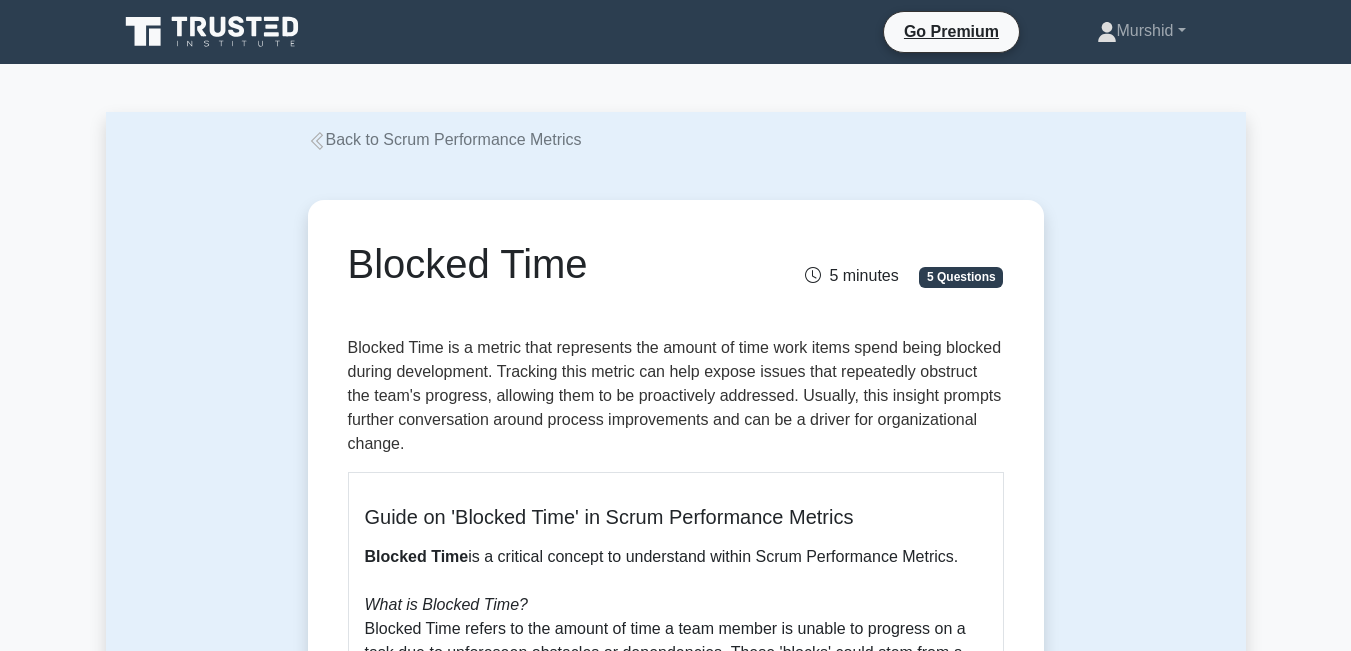 scroll, scrollTop: 0, scrollLeft: 0, axis: both 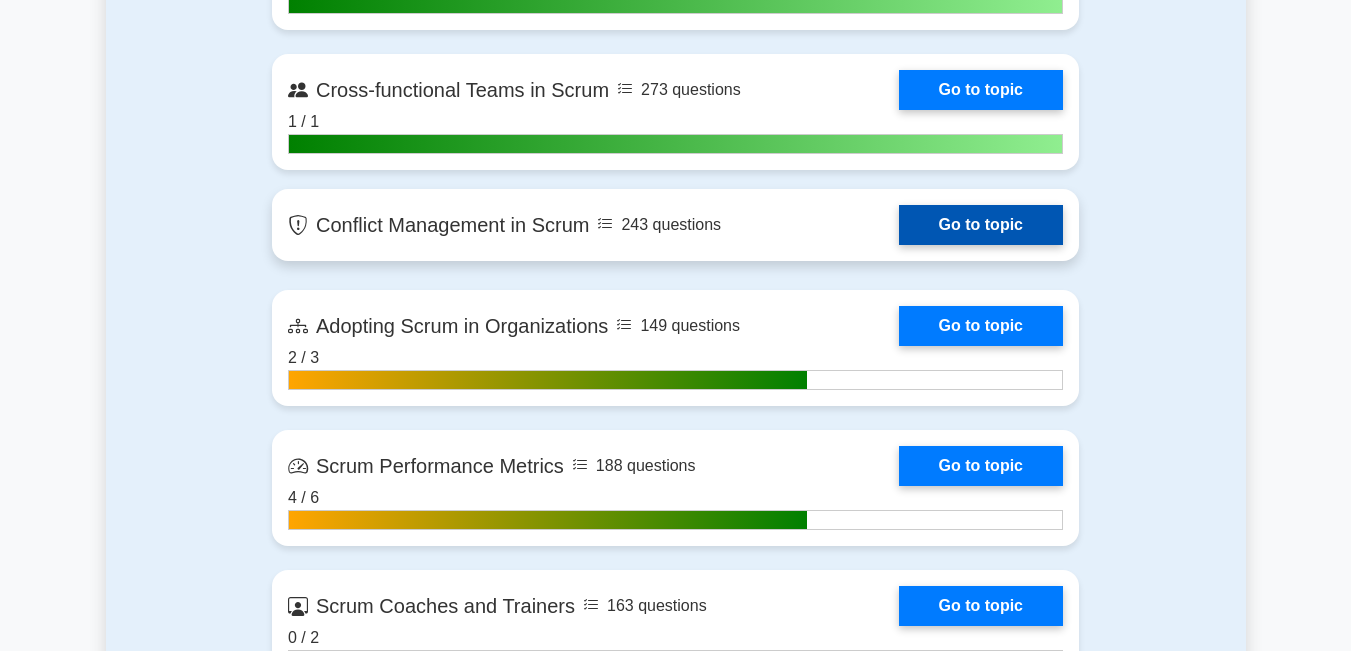 click on "Go to topic" at bounding box center [981, 225] 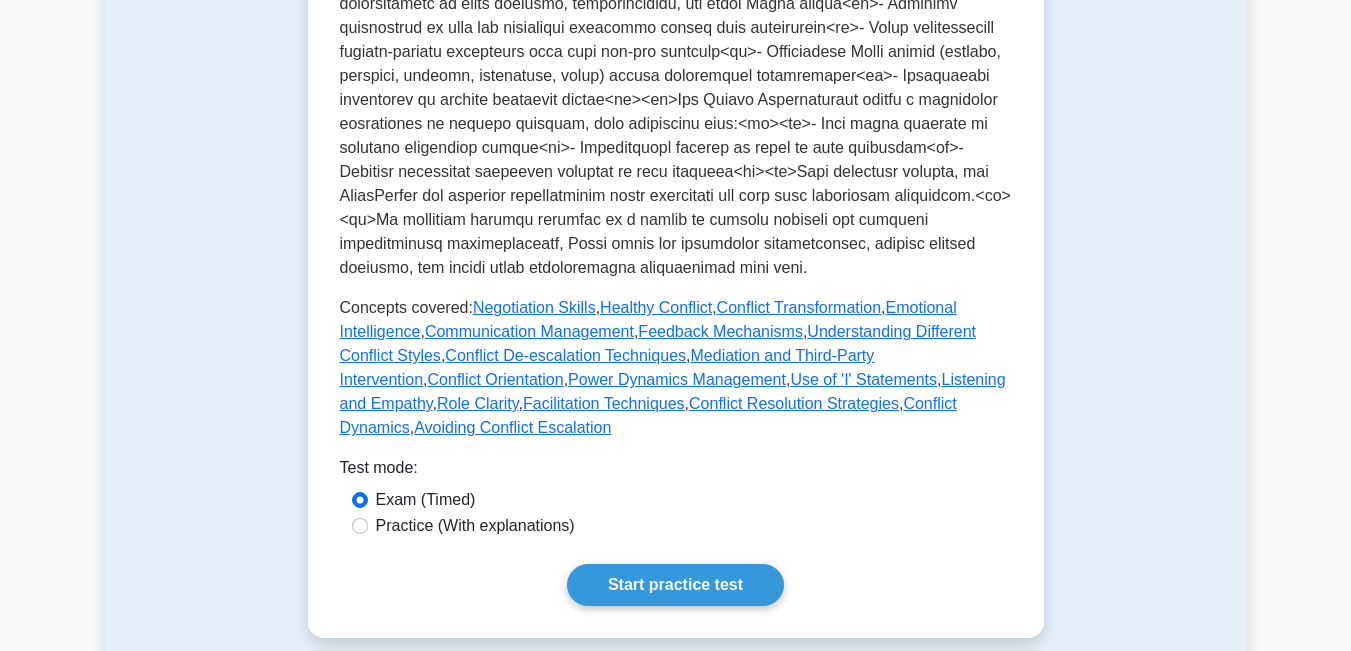 scroll, scrollTop: 800, scrollLeft: 0, axis: vertical 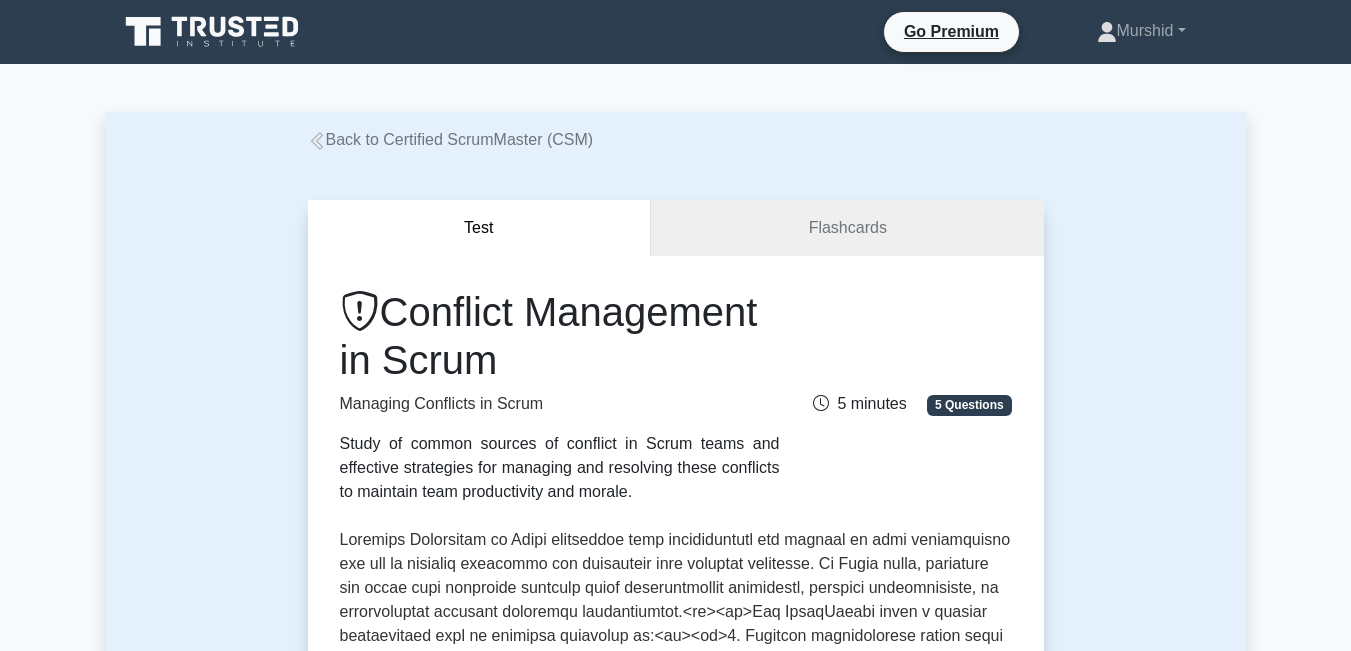 click on "Back to Certified ScrumMaster (CSM)" at bounding box center [451, 139] 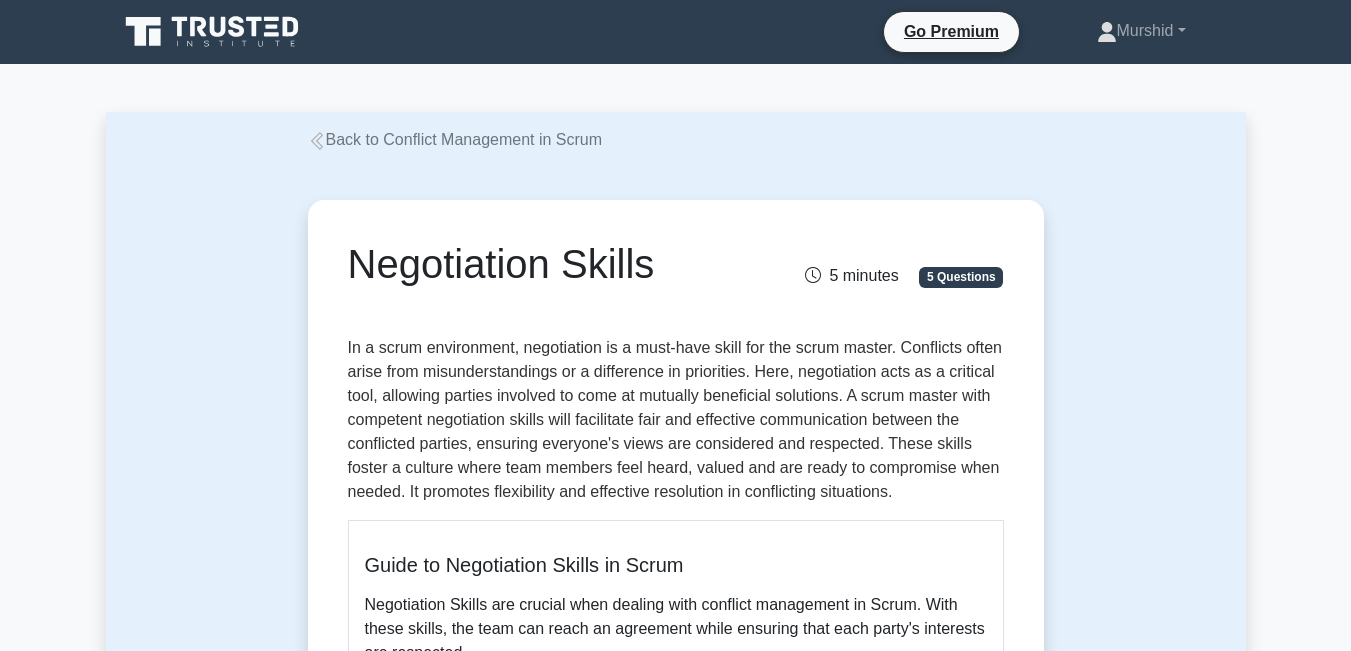 scroll, scrollTop: 0, scrollLeft: 0, axis: both 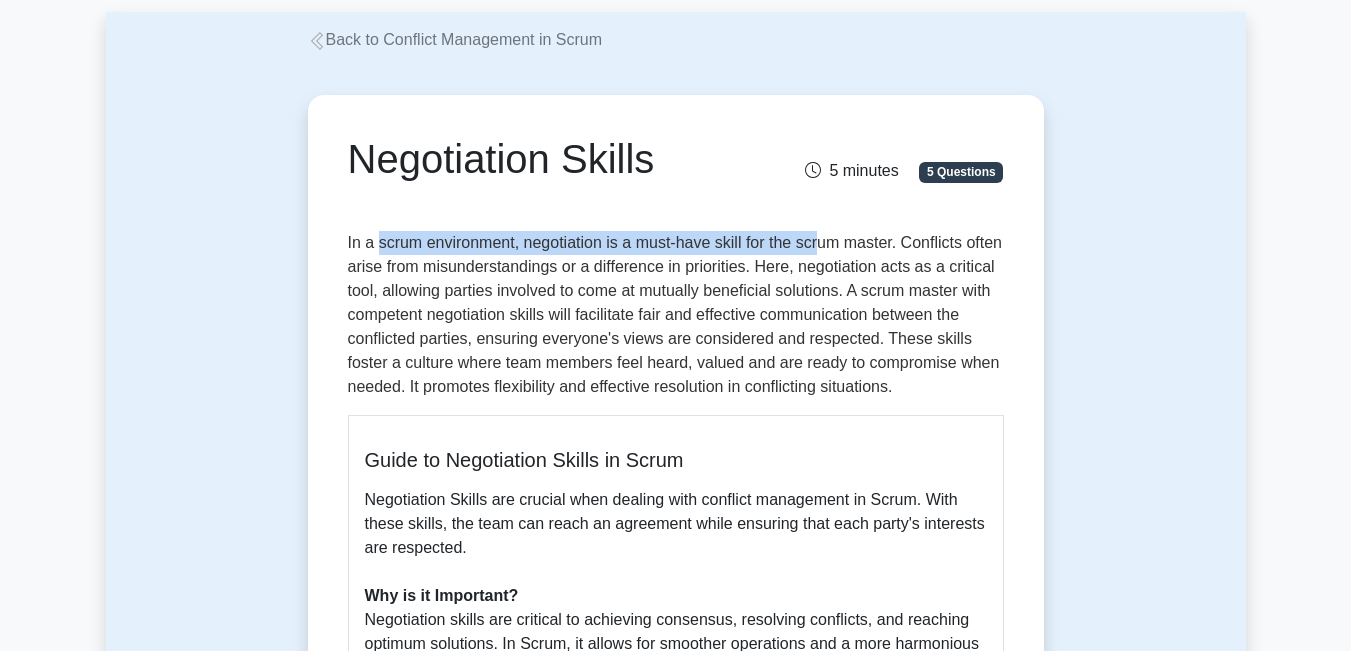 drag, startPoint x: 376, startPoint y: 245, endPoint x: 821, endPoint y: 245, distance: 445 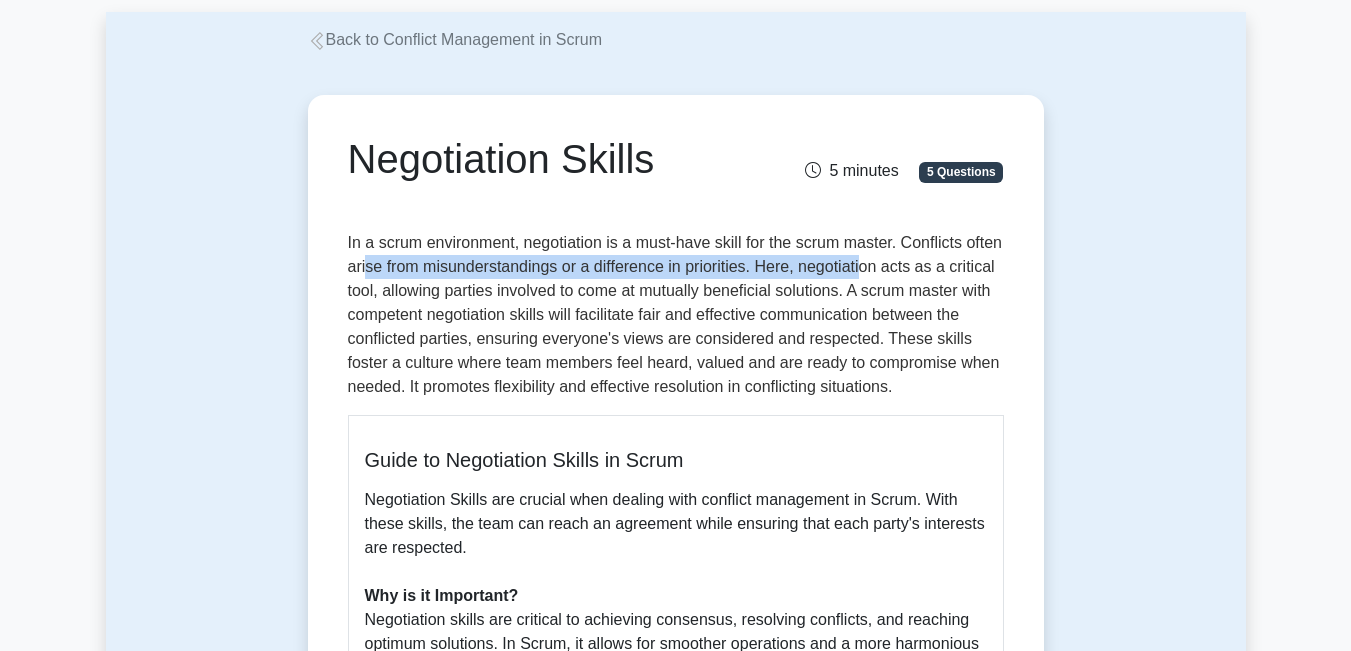 drag, startPoint x: 367, startPoint y: 274, endPoint x: 860, endPoint y: 274, distance: 493 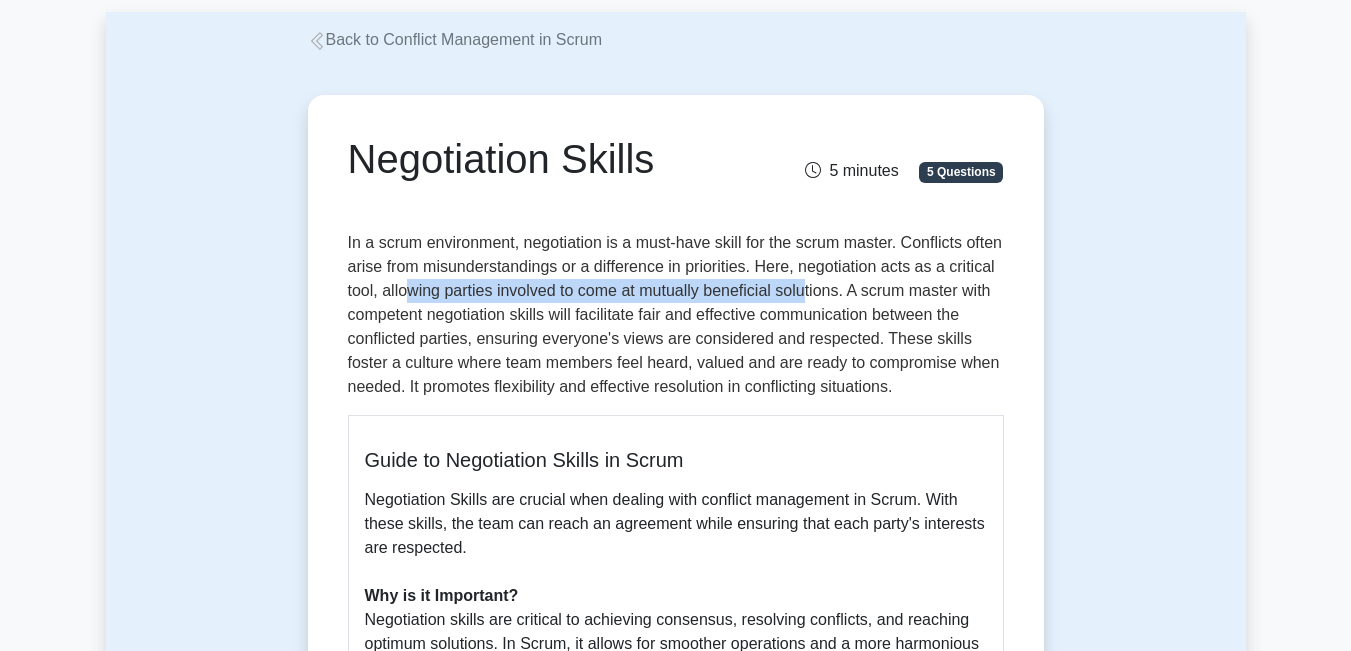 drag, startPoint x: 405, startPoint y: 290, endPoint x: 810, endPoint y: 287, distance: 405.0111 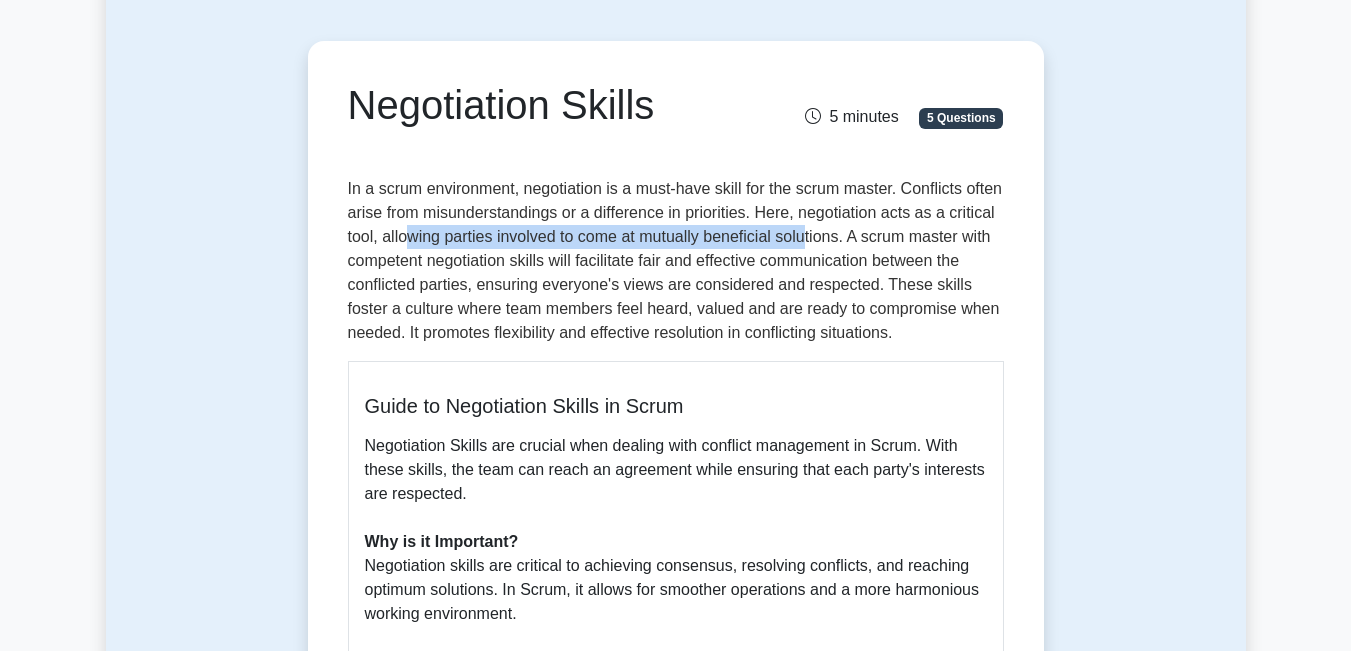 scroll, scrollTop: 200, scrollLeft: 0, axis: vertical 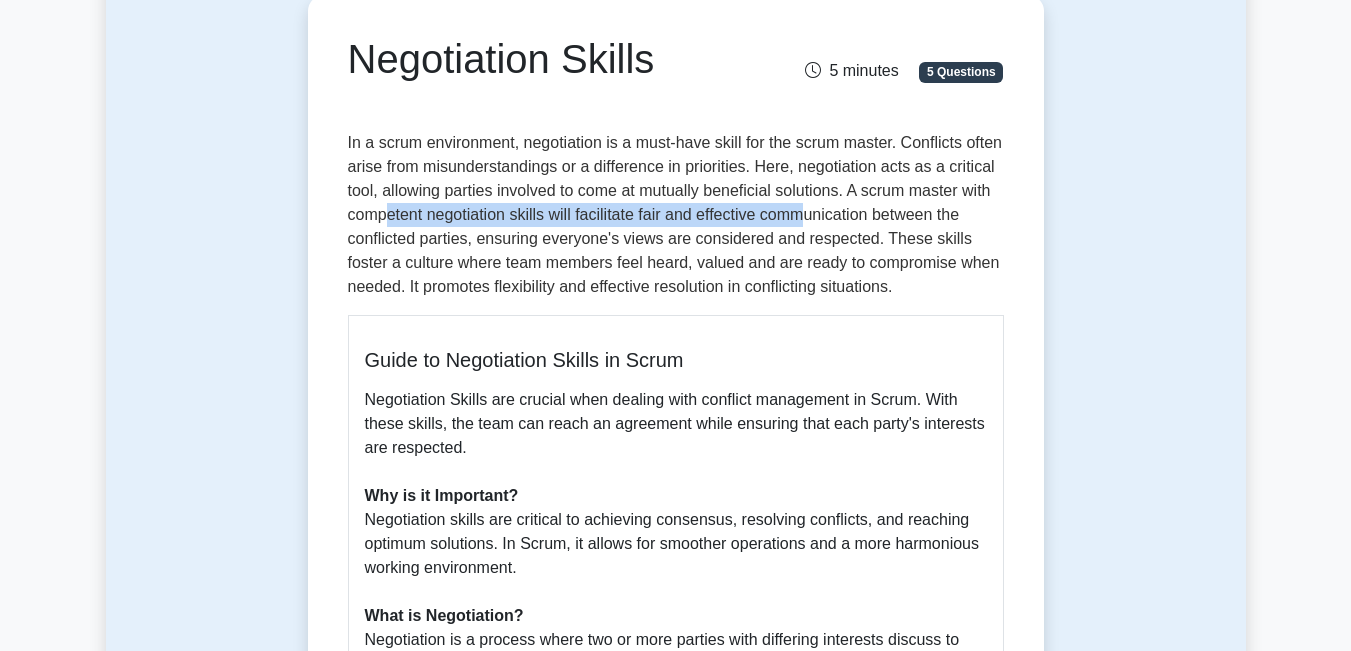 drag, startPoint x: 384, startPoint y: 219, endPoint x: 811, endPoint y: 217, distance: 427.00467 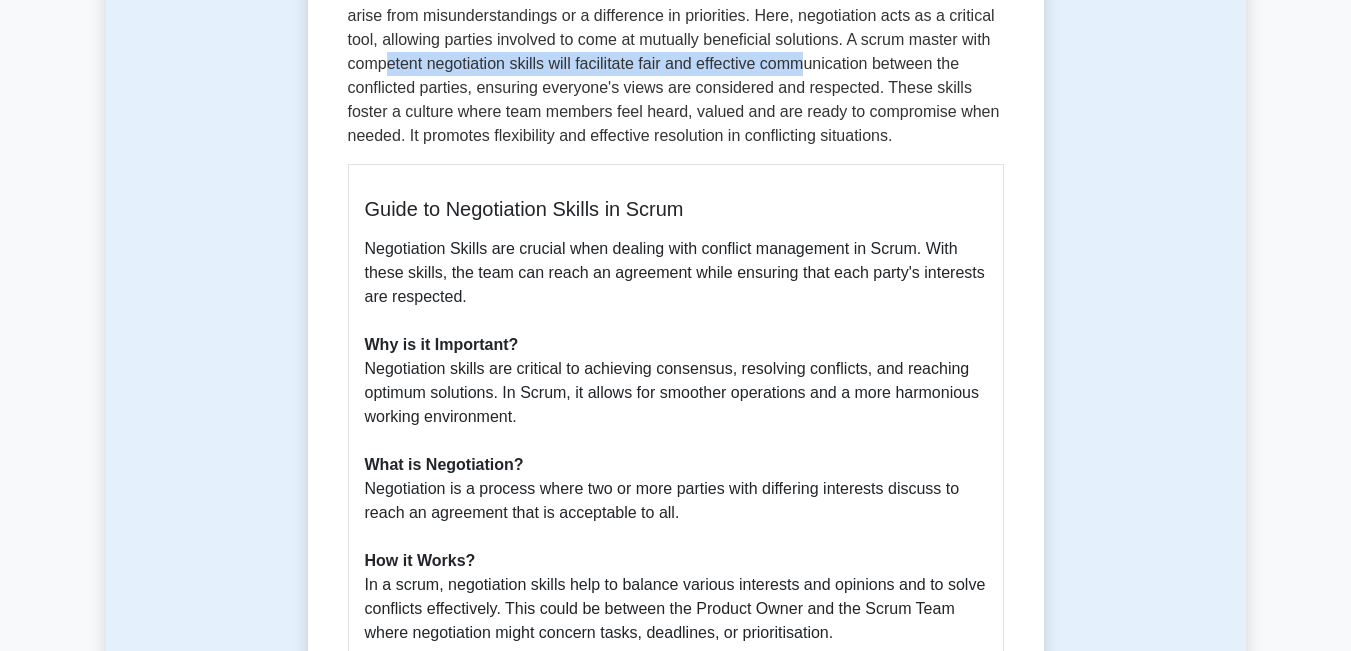 scroll, scrollTop: 400, scrollLeft: 0, axis: vertical 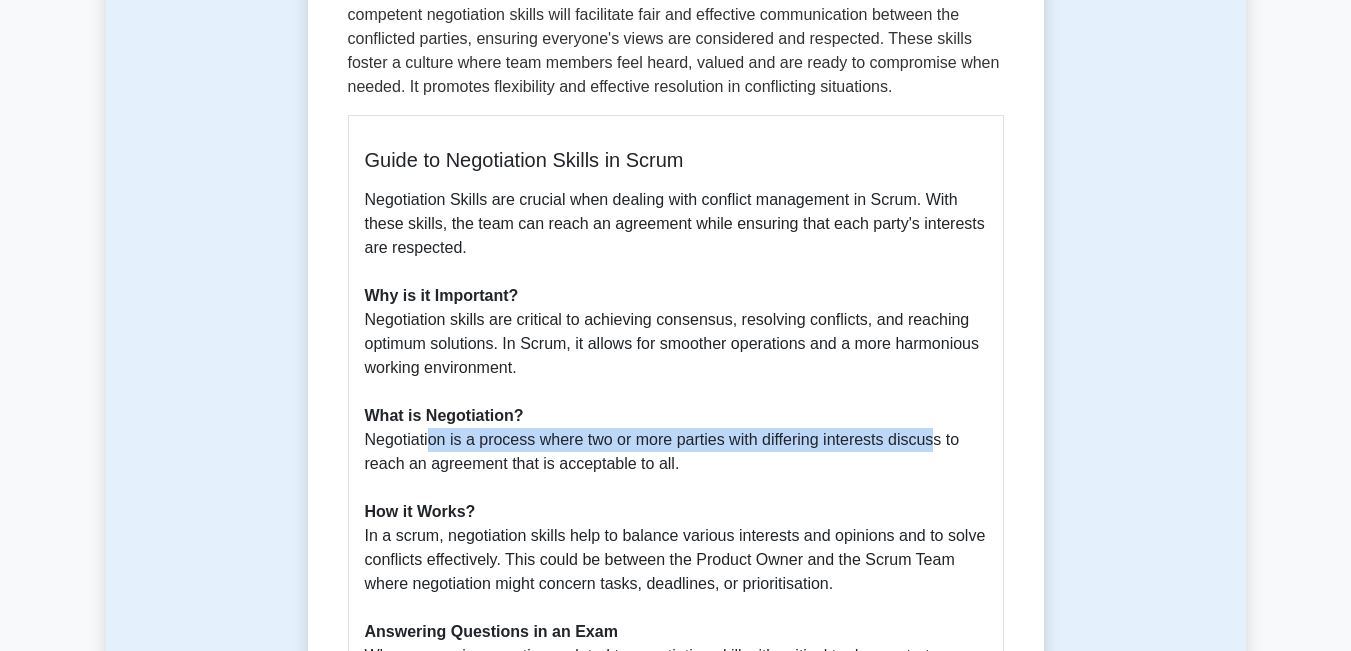 drag, startPoint x: 431, startPoint y: 439, endPoint x: 935, endPoint y: 436, distance: 504.00894 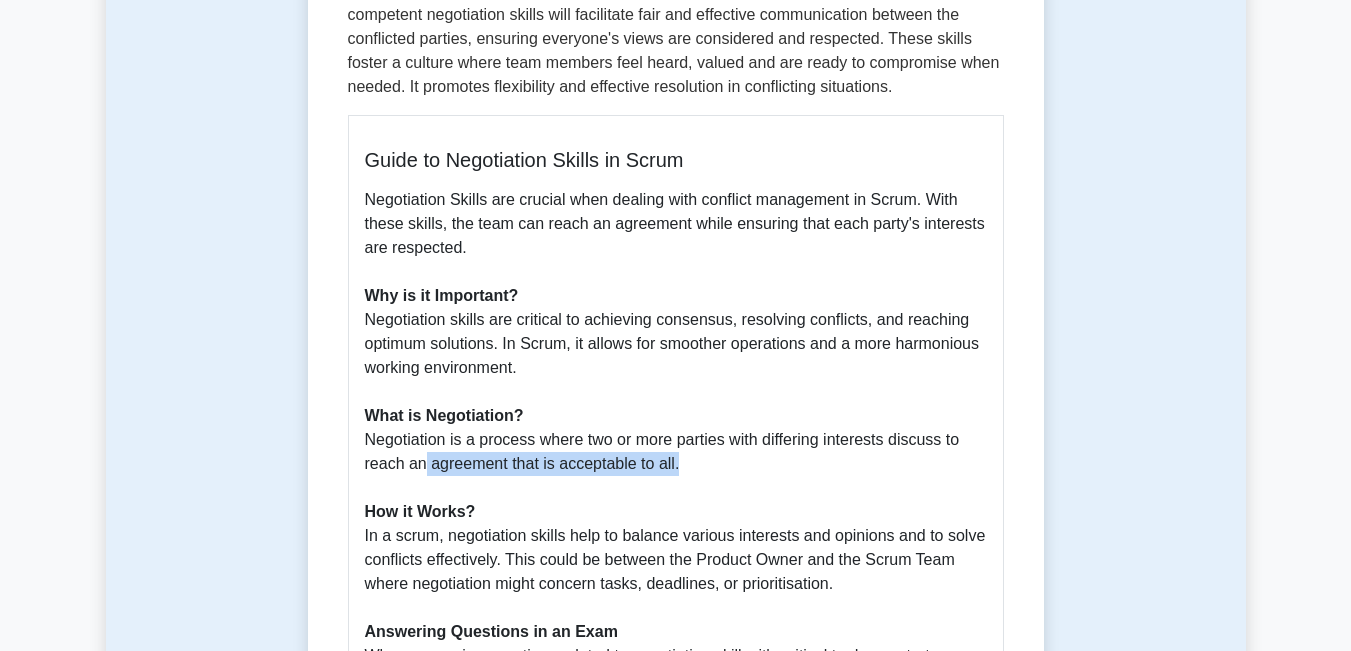 drag, startPoint x: 422, startPoint y: 458, endPoint x: 758, endPoint y: 465, distance: 336.0729 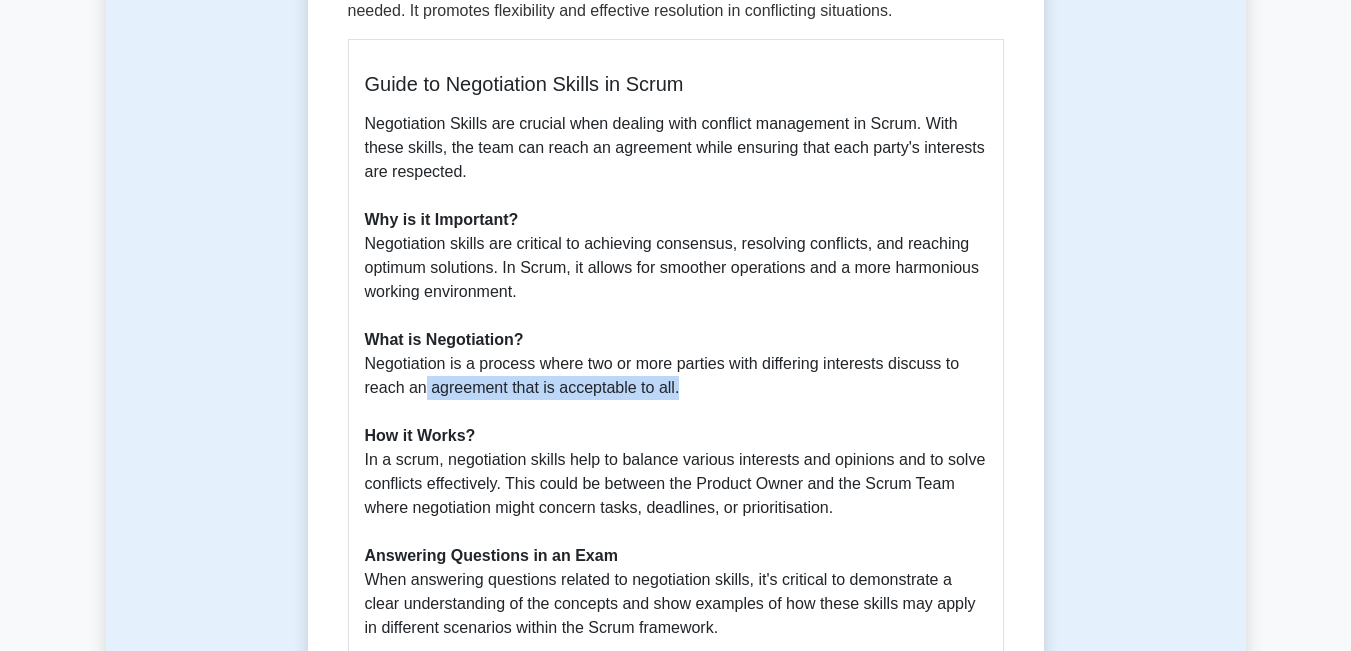 scroll, scrollTop: 500, scrollLeft: 0, axis: vertical 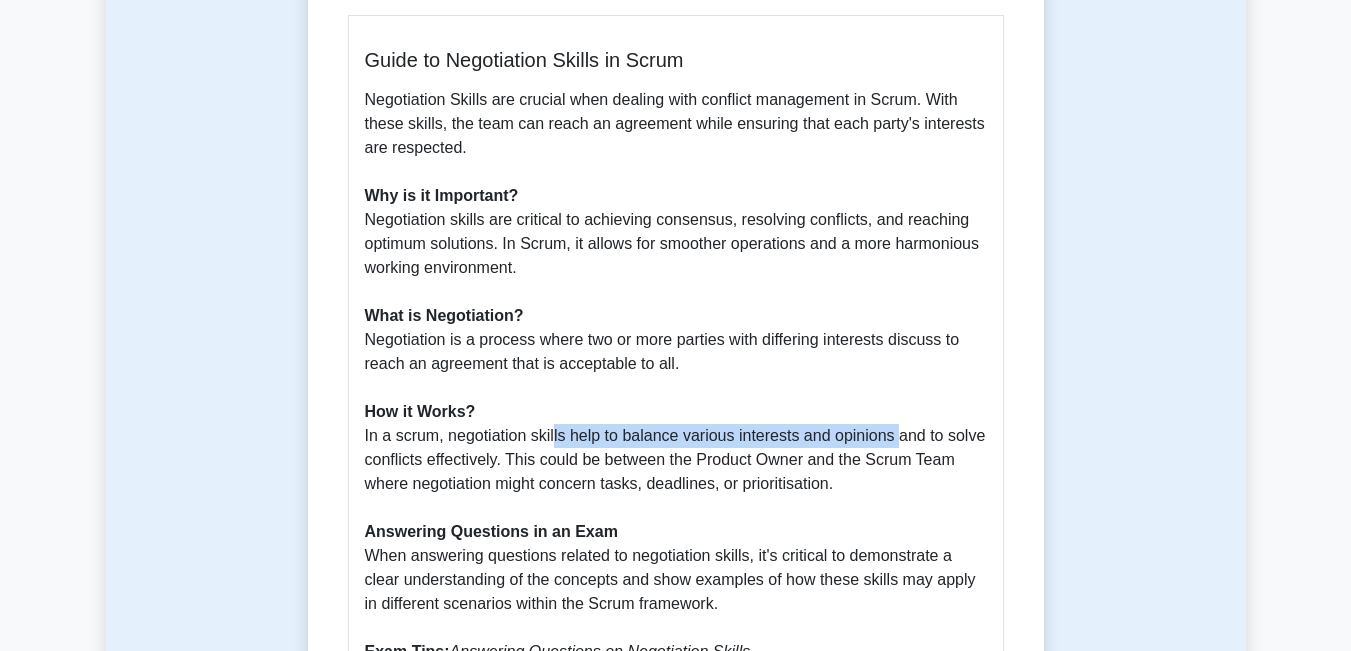 drag, startPoint x: 552, startPoint y: 441, endPoint x: 897, endPoint y: 442, distance: 345.00143 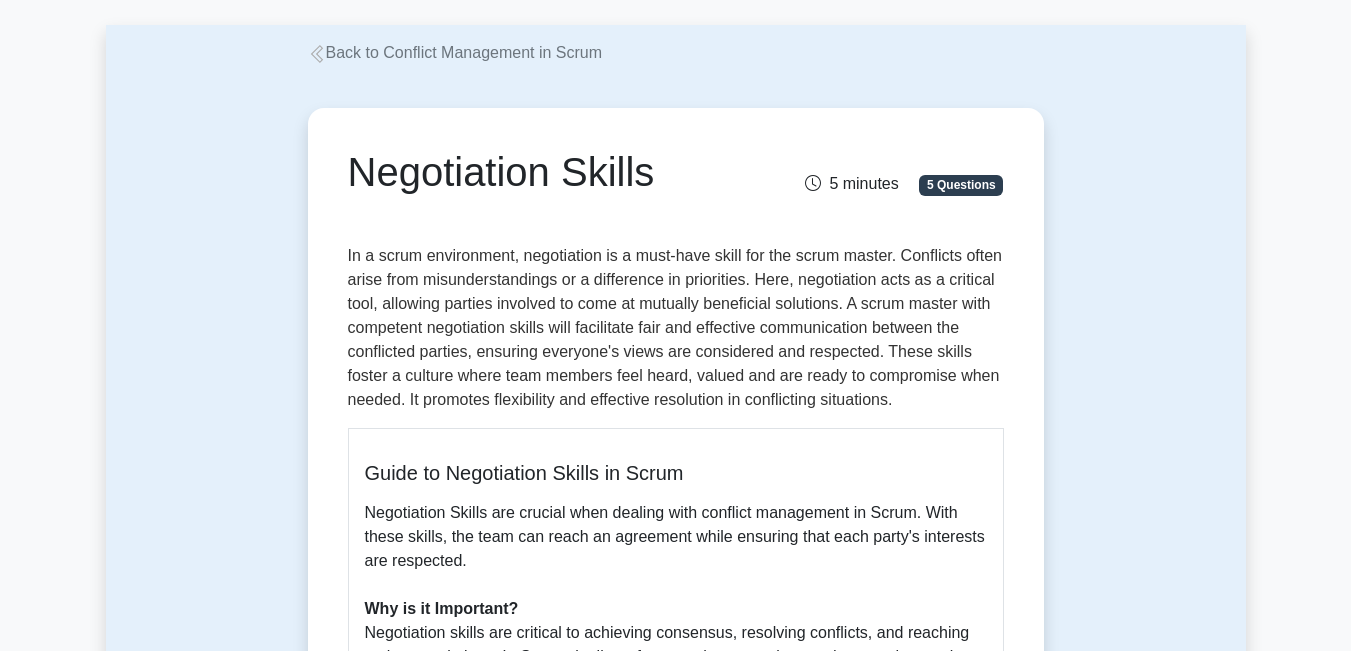 scroll, scrollTop: 0, scrollLeft: 0, axis: both 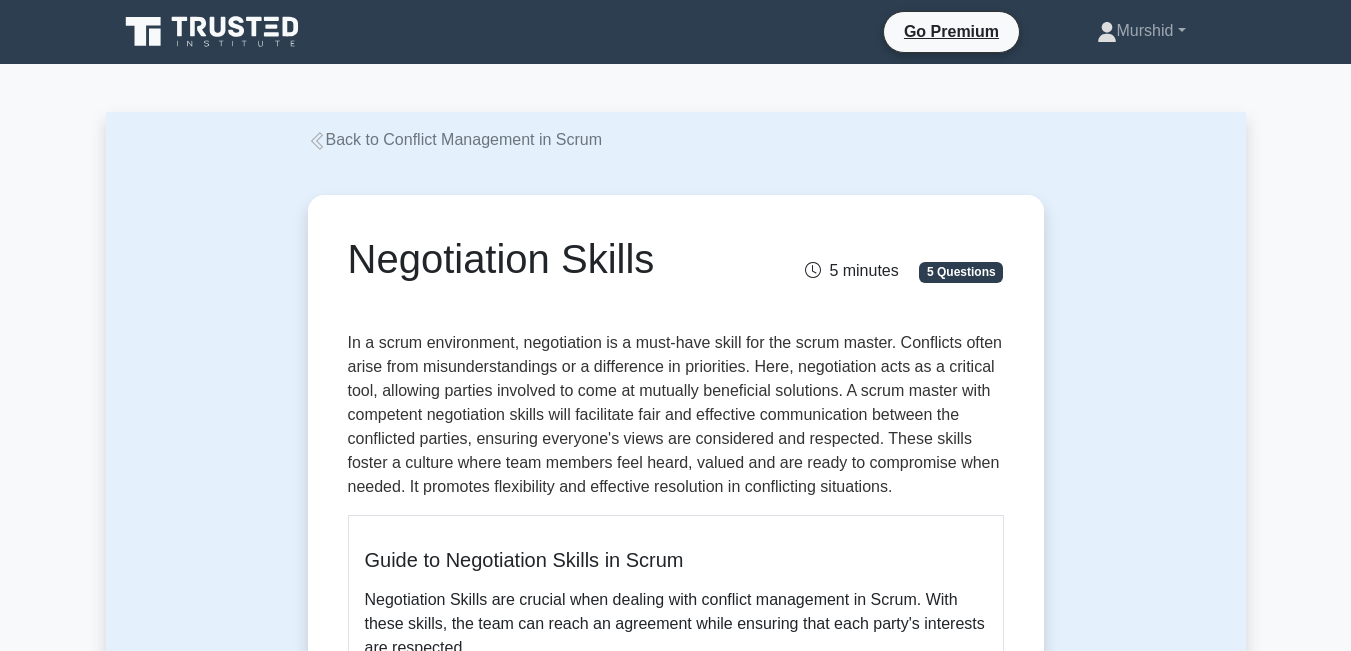 drag, startPoint x: 352, startPoint y: 262, endPoint x: 679, endPoint y: 252, distance: 327.15286 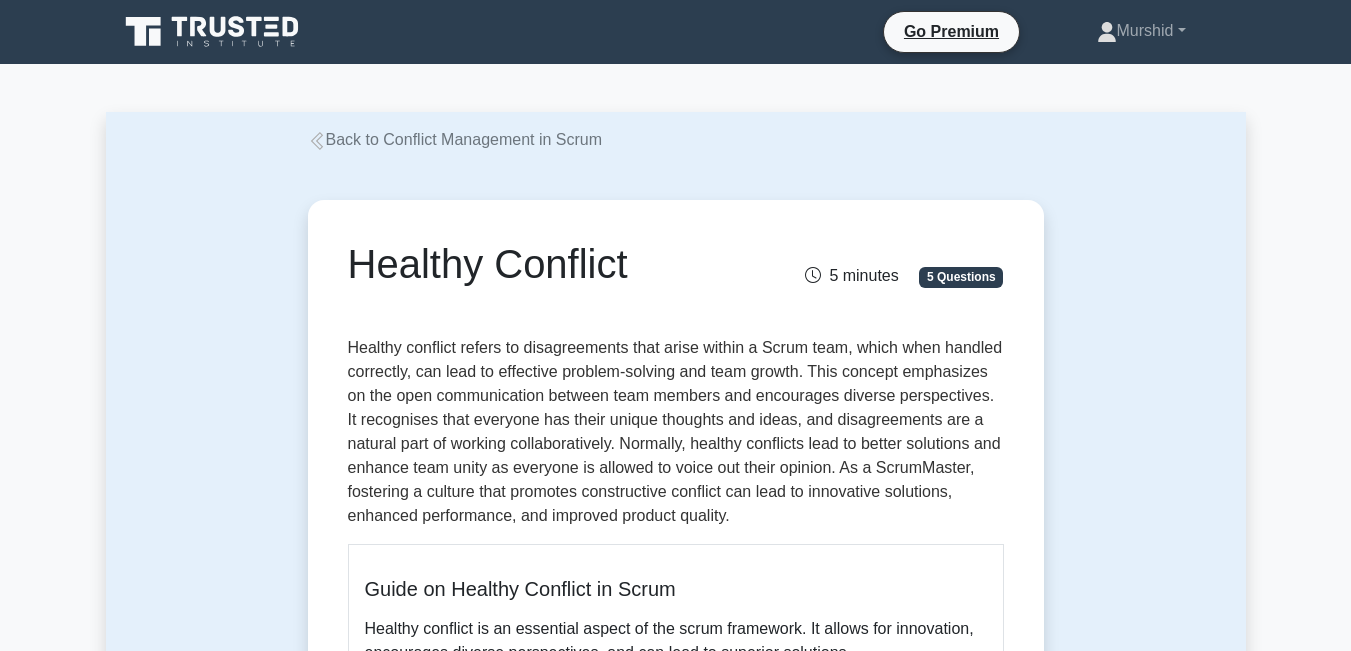scroll, scrollTop: 0, scrollLeft: 0, axis: both 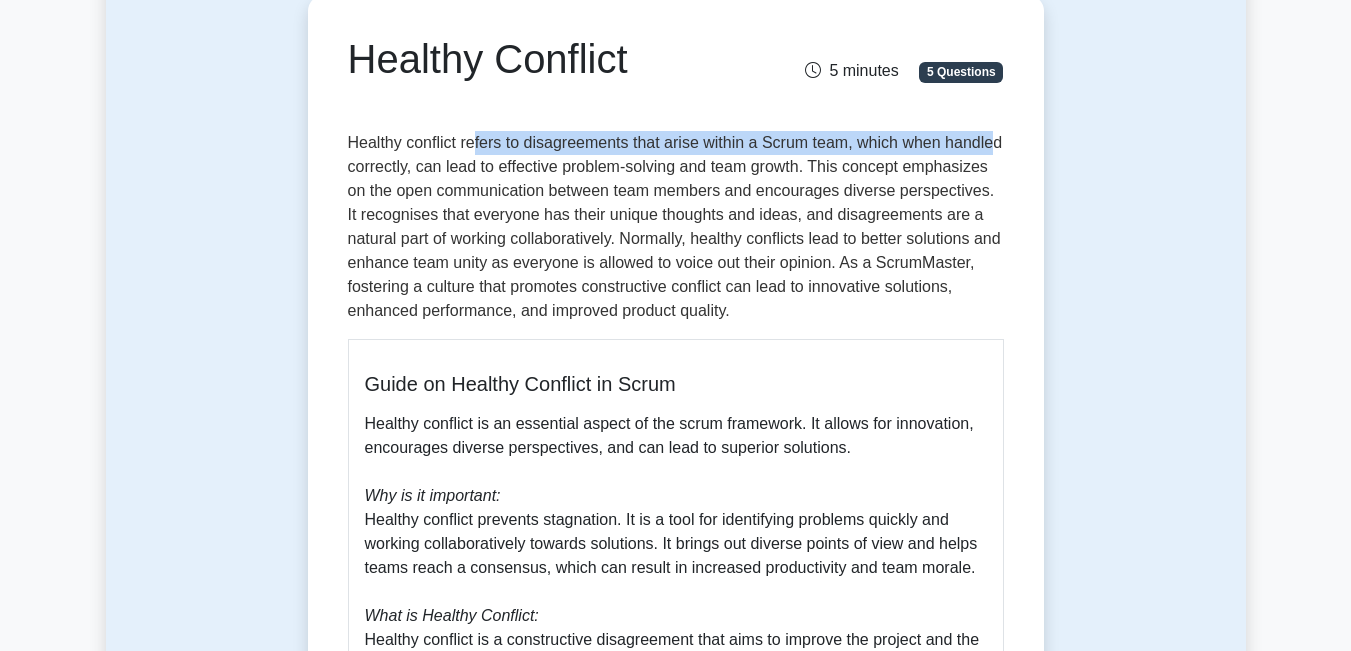 drag, startPoint x: 474, startPoint y: 144, endPoint x: 991, endPoint y: 150, distance: 517.0348 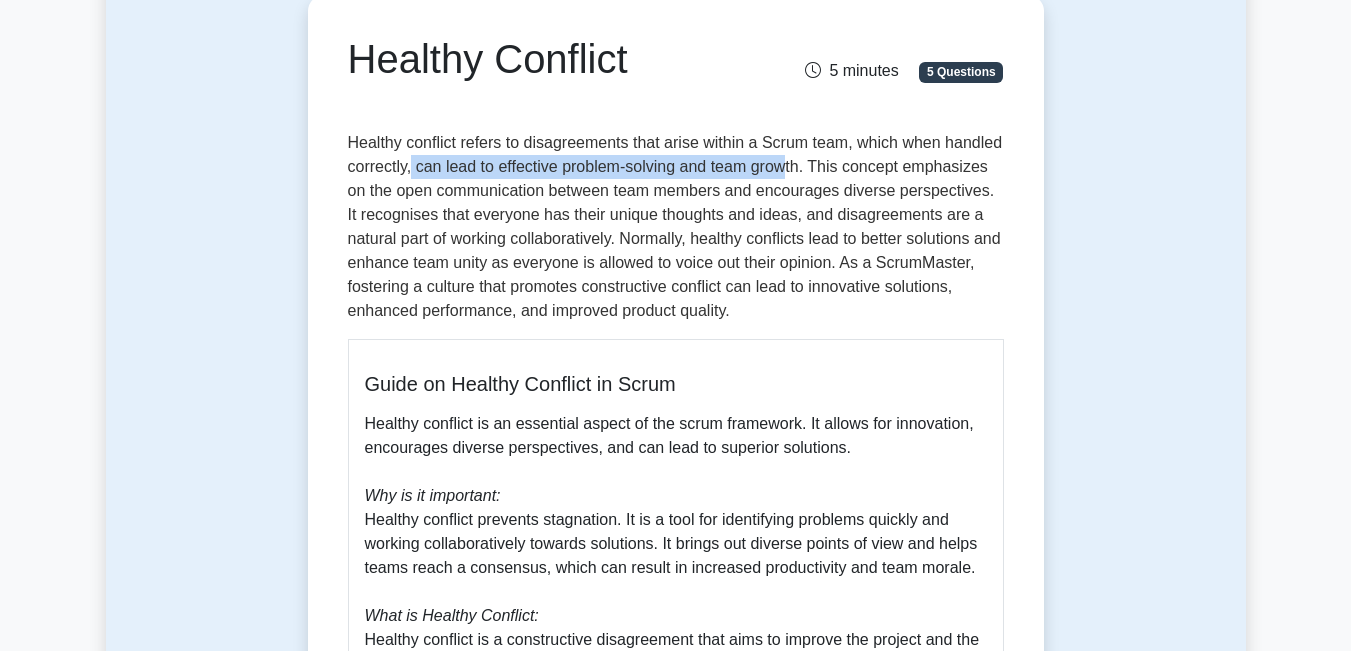 drag, startPoint x: 411, startPoint y: 166, endPoint x: 788, endPoint y: 164, distance: 377.0053 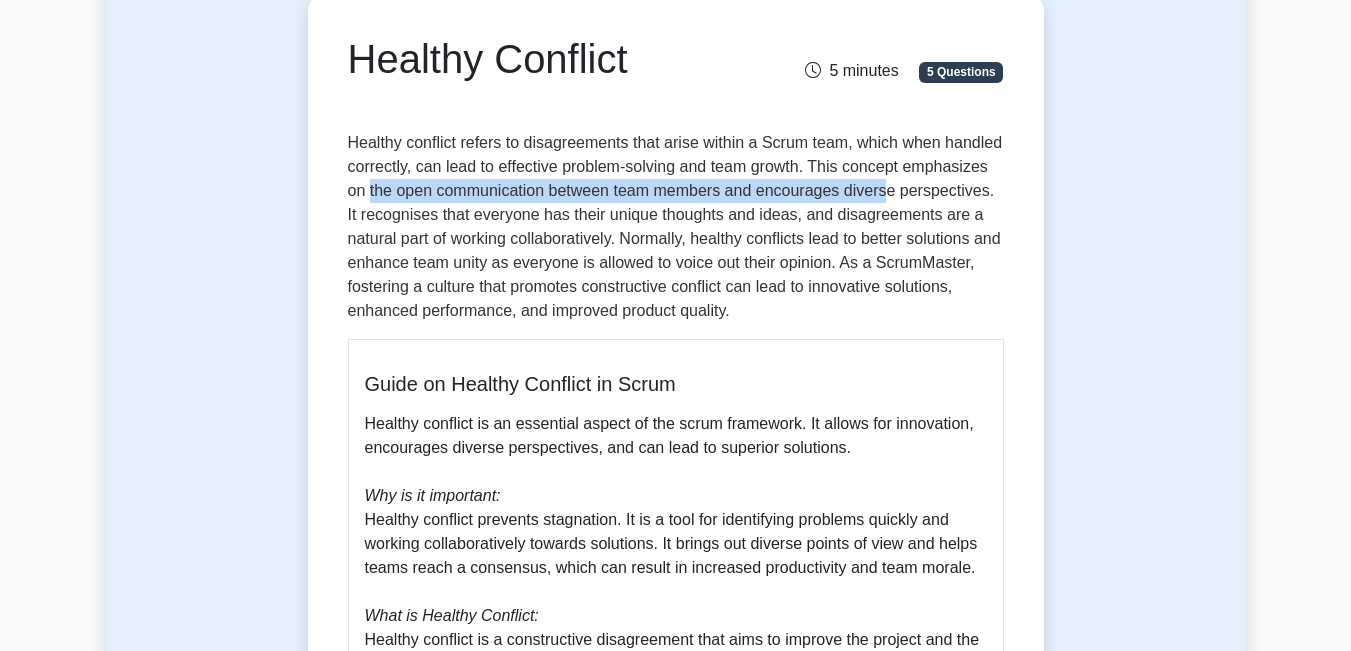 drag, startPoint x: 373, startPoint y: 189, endPoint x: 886, endPoint y: 188, distance: 513.001 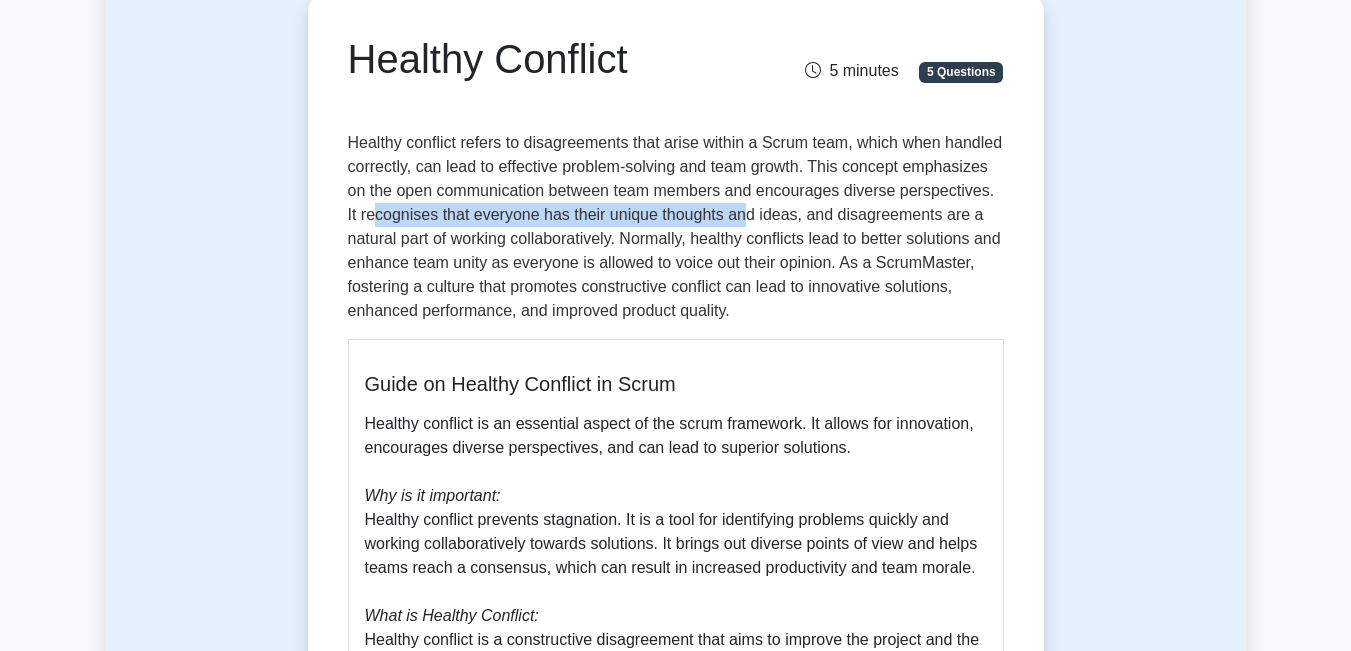 drag, startPoint x: 376, startPoint y: 214, endPoint x: 748, endPoint y: 211, distance: 372.0121 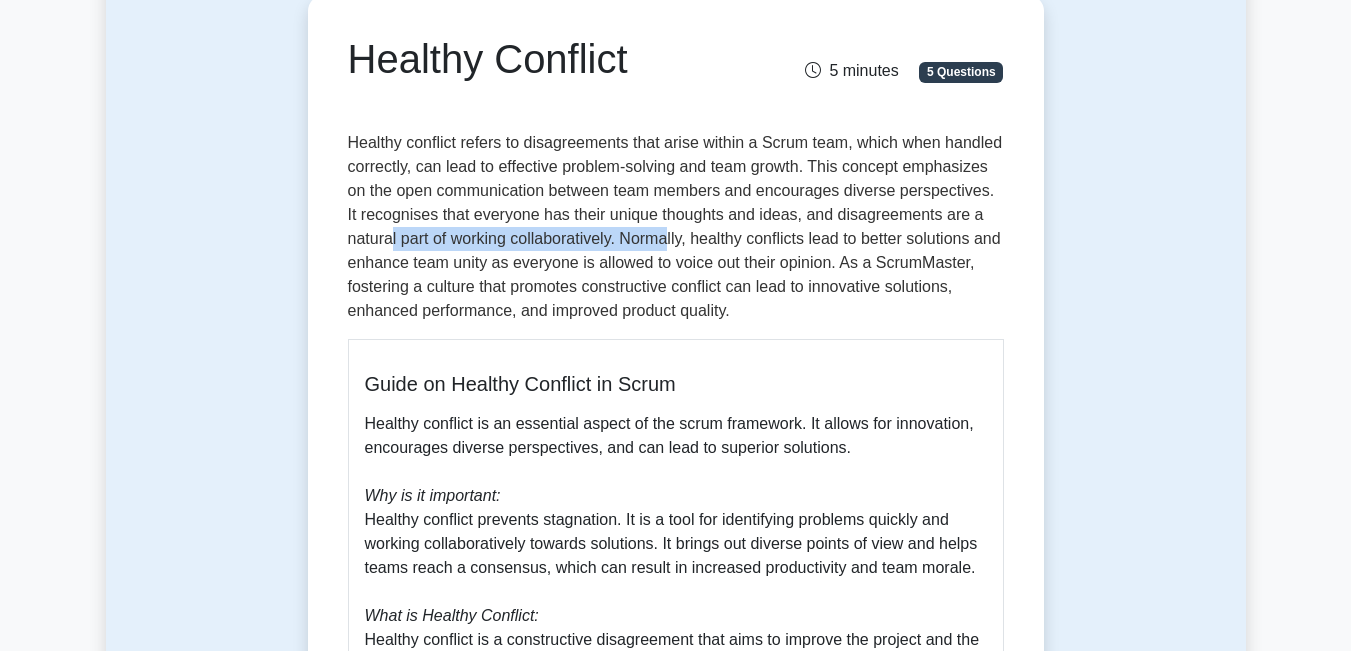 drag, startPoint x: 390, startPoint y: 242, endPoint x: 669, endPoint y: 237, distance: 279.0448 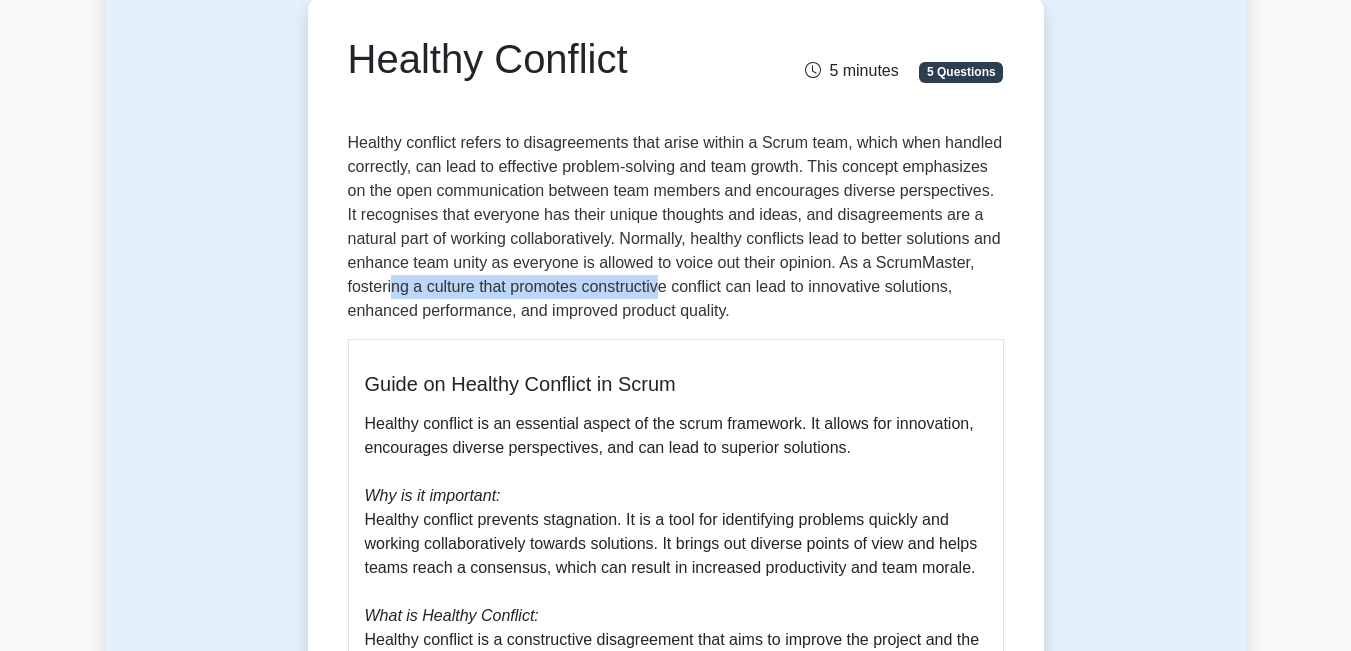 drag, startPoint x: 448, startPoint y: 287, endPoint x: 659, endPoint y: 283, distance: 211.03792 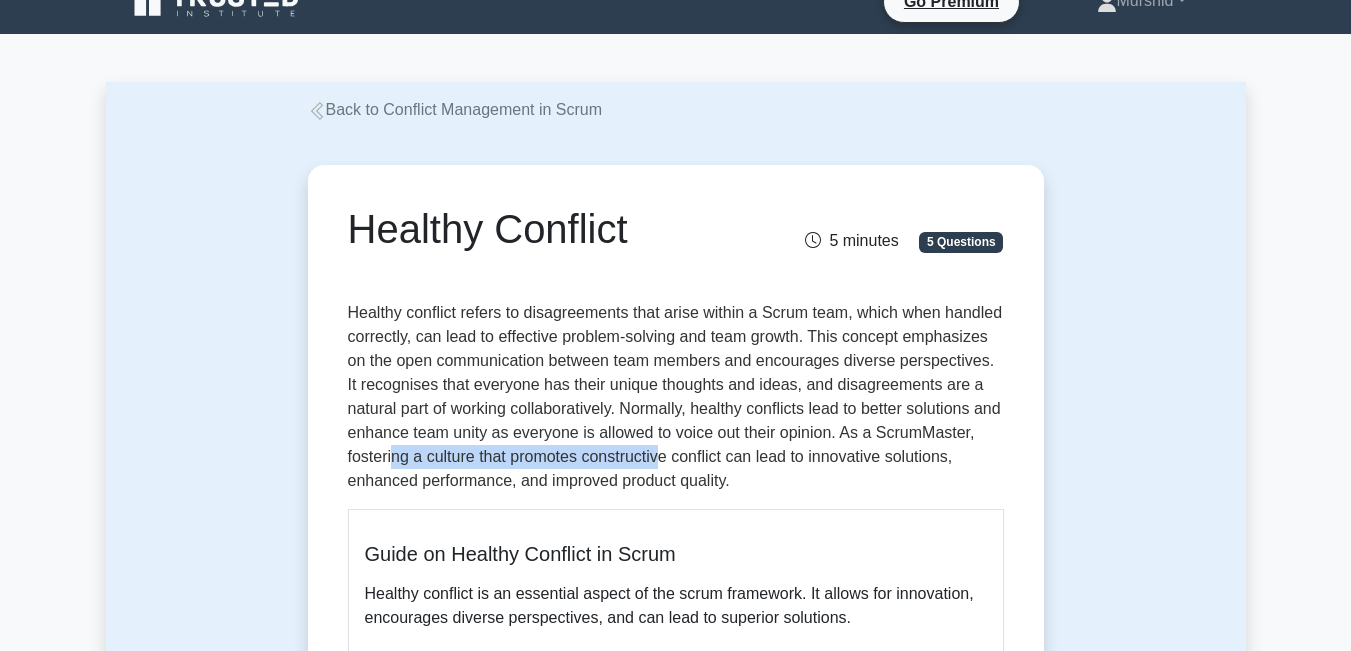 scroll, scrollTop: 0, scrollLeft: 0, axis: both 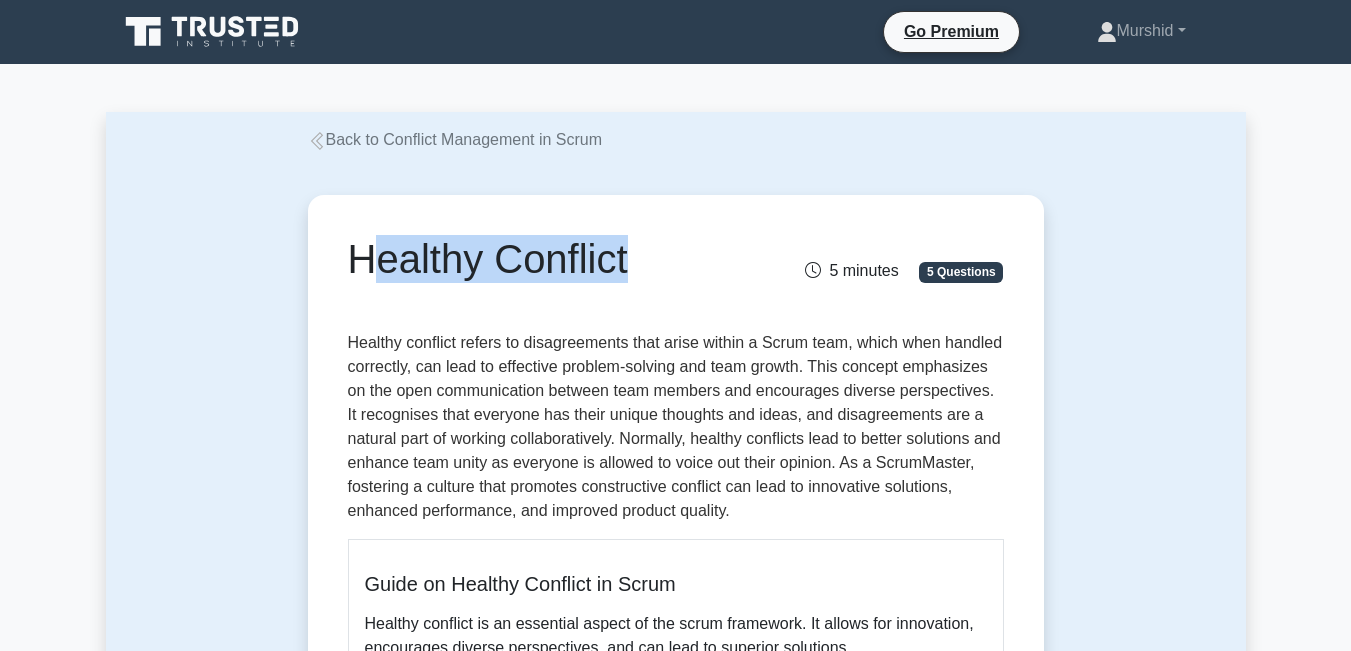 drag, startPoint x: 349, startPoint y: 252, endPoint x: 617, endPoint y: 253, distance: 268.00186 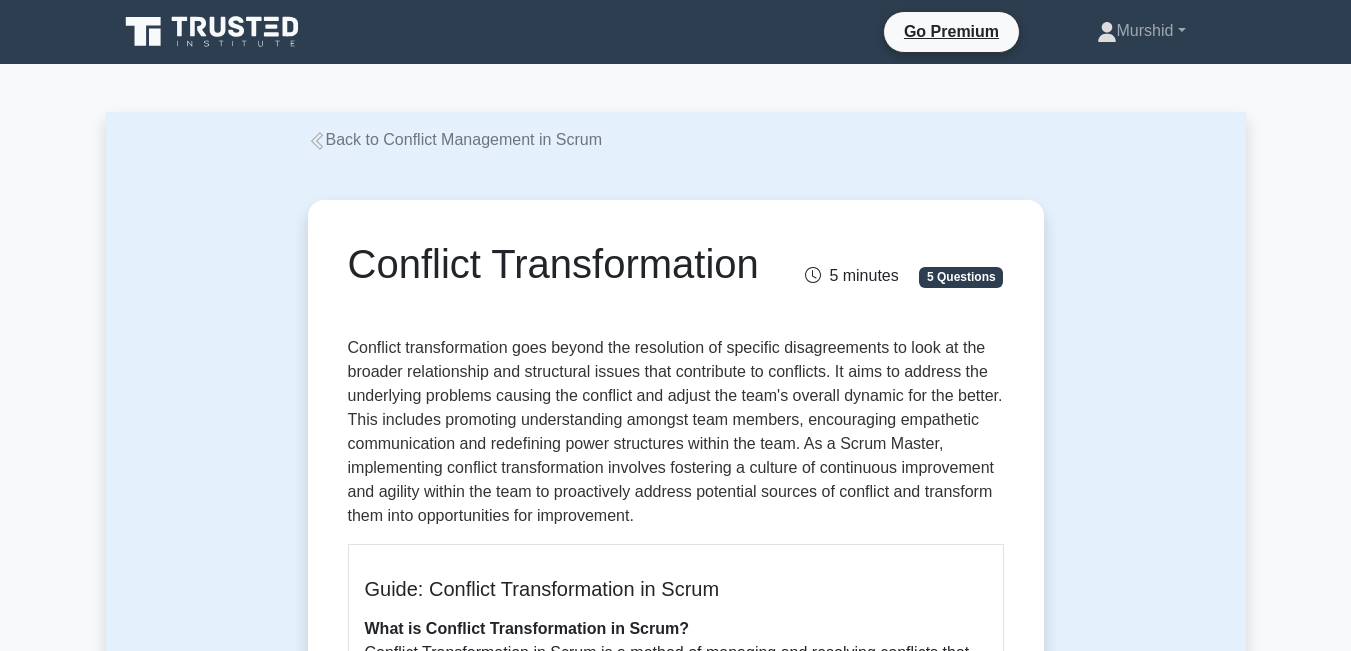 scroll, scrollTop: 0, scrollLeft: 0, axis: both 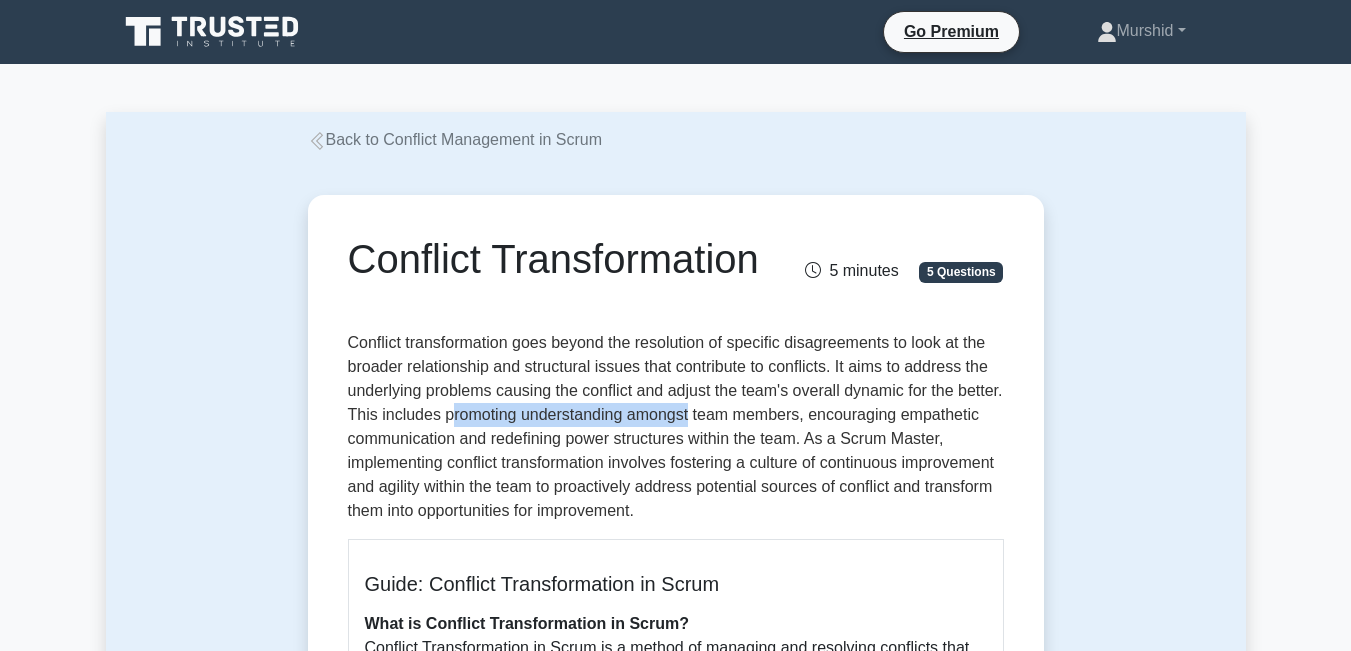 drag, startPoint x: 499, startPoint y: 419, endPoint x: 740, endPoint y: 416, distance: 241.01868 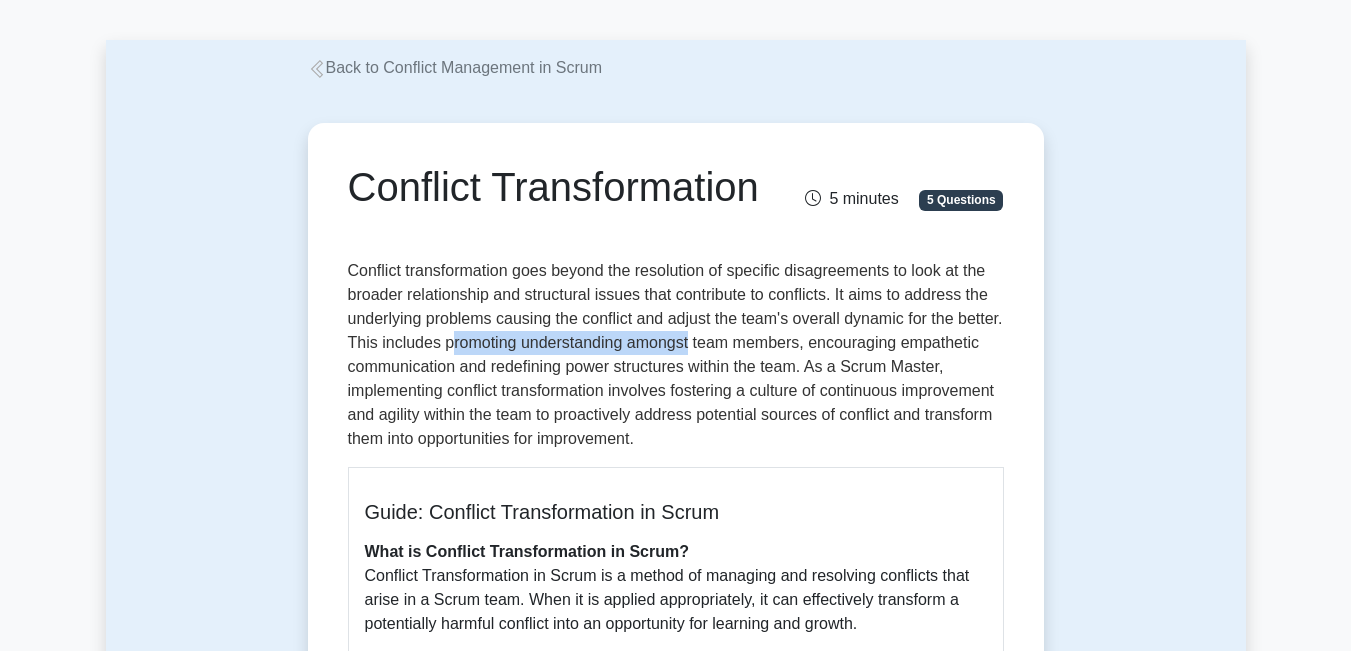 scroll, scrollTop: 100, scrollLeft: 0, axis: vertical 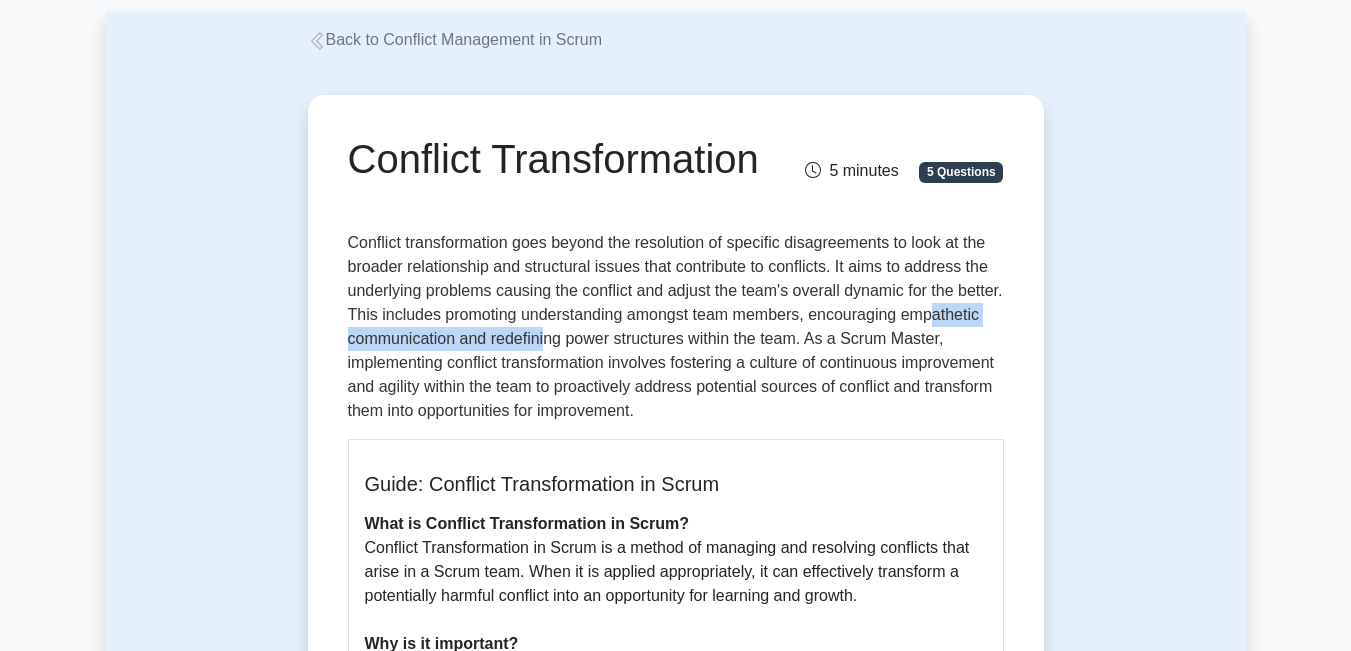 drag, startPoint x: 383, startPoint y: 342, endPoint x: 628, endPoint y: 345, distance: 245.01837 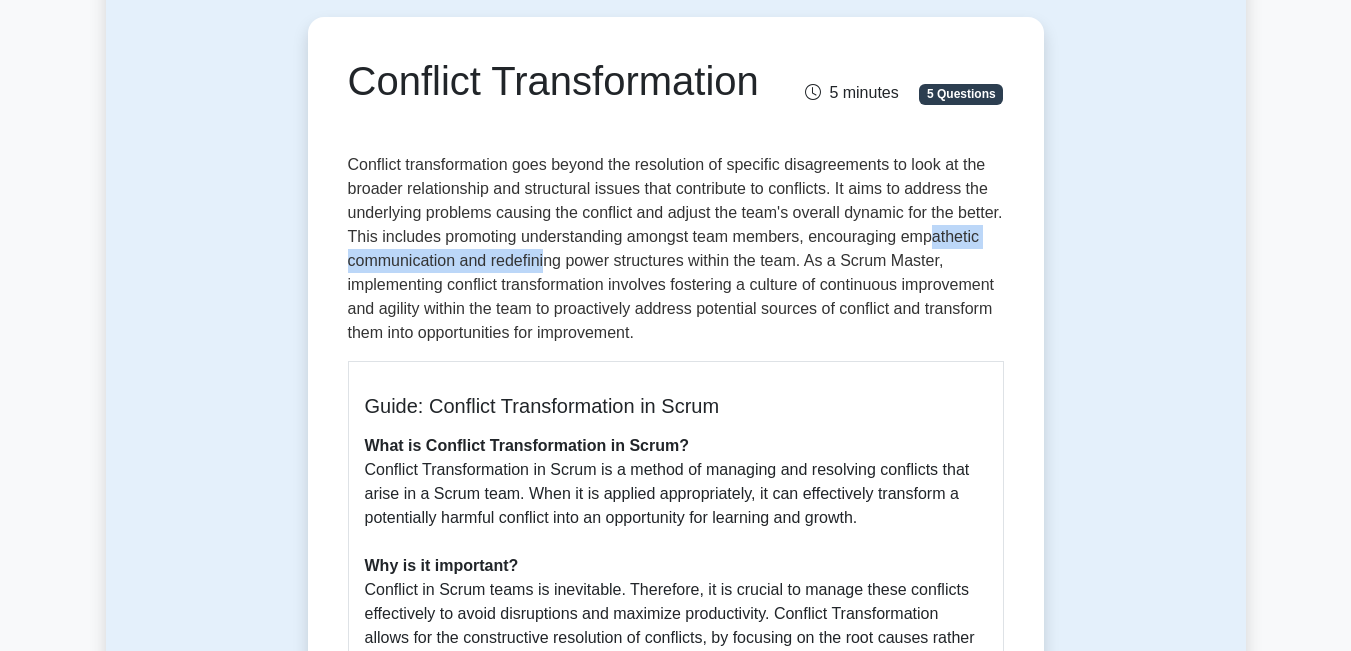 scroll, scrollTop: 300, scrollLeft: 0, axis: vertical 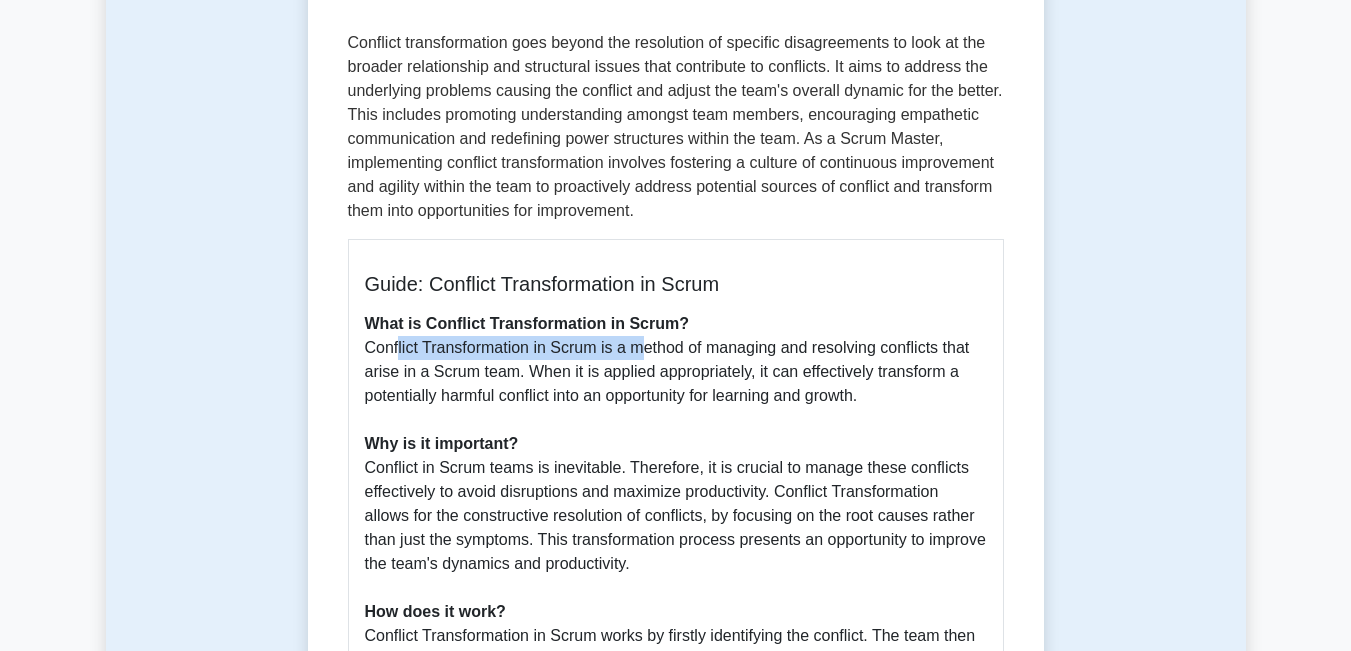 drag, startPoint x: 397, startPoint y: 350, endPoint x: 640, endPoint y: 341, distance: 243.16661 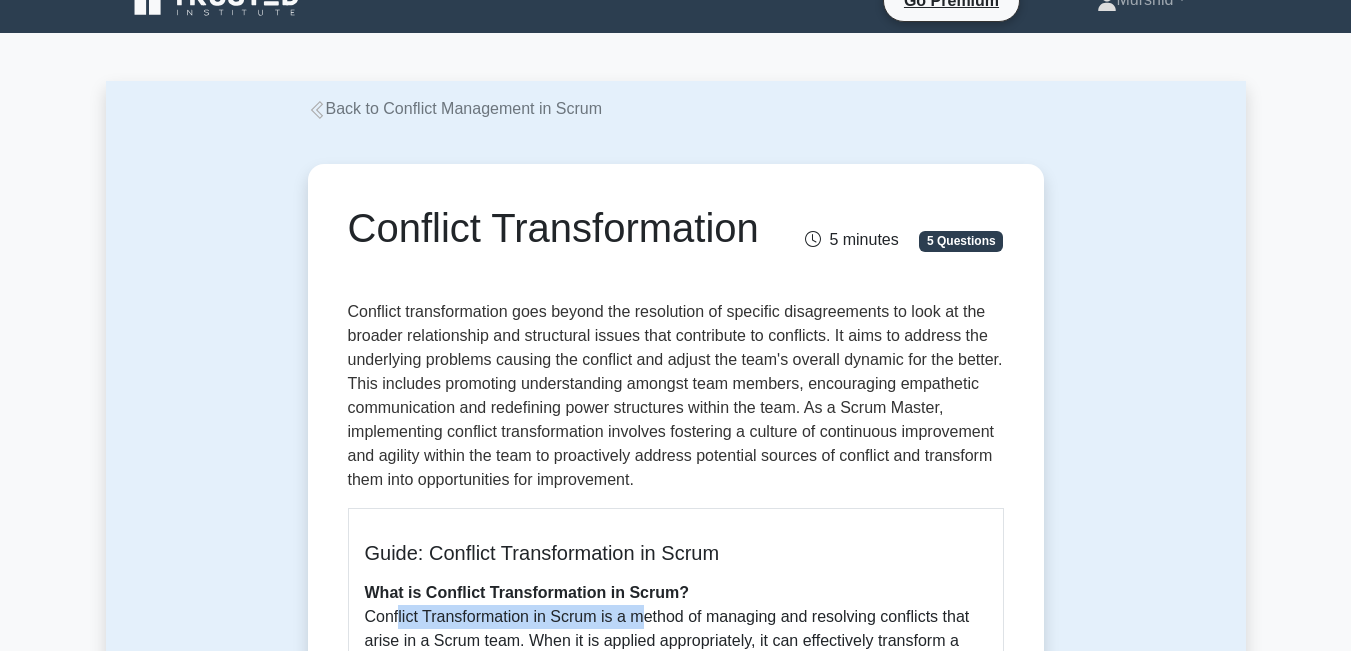 scroll, scrollTop: 0, scrollLeft: 0, axis: both 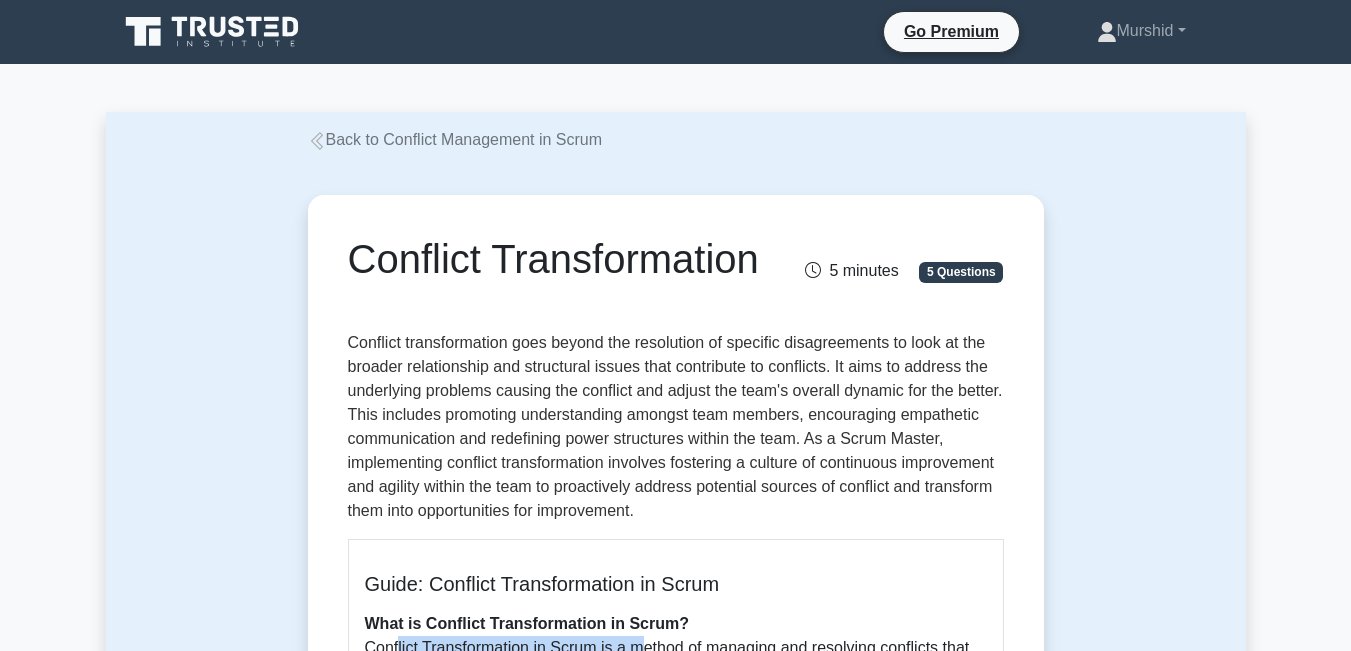drag, startPoint x: 349, startPoint y: 260, endPoint x: 763, endPoint y: 269, distance: 414.0978 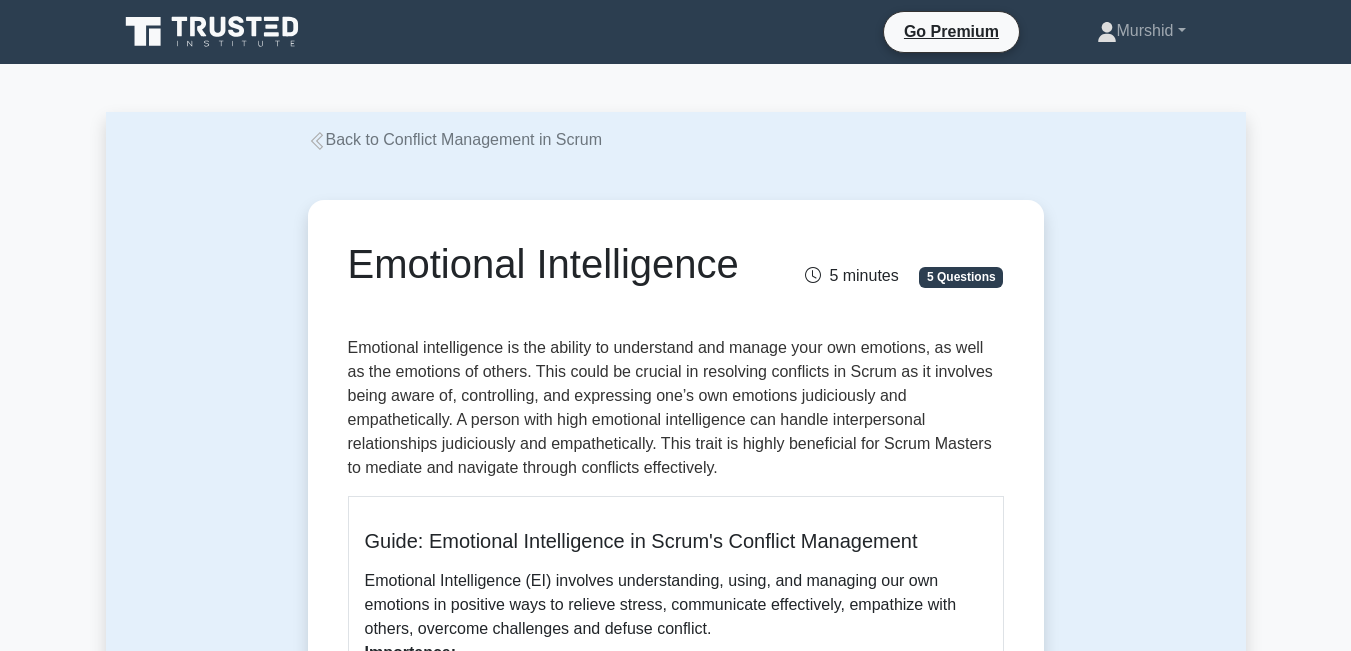 scroll, scrollTop: 0, scrollLeft: 0, axis: both 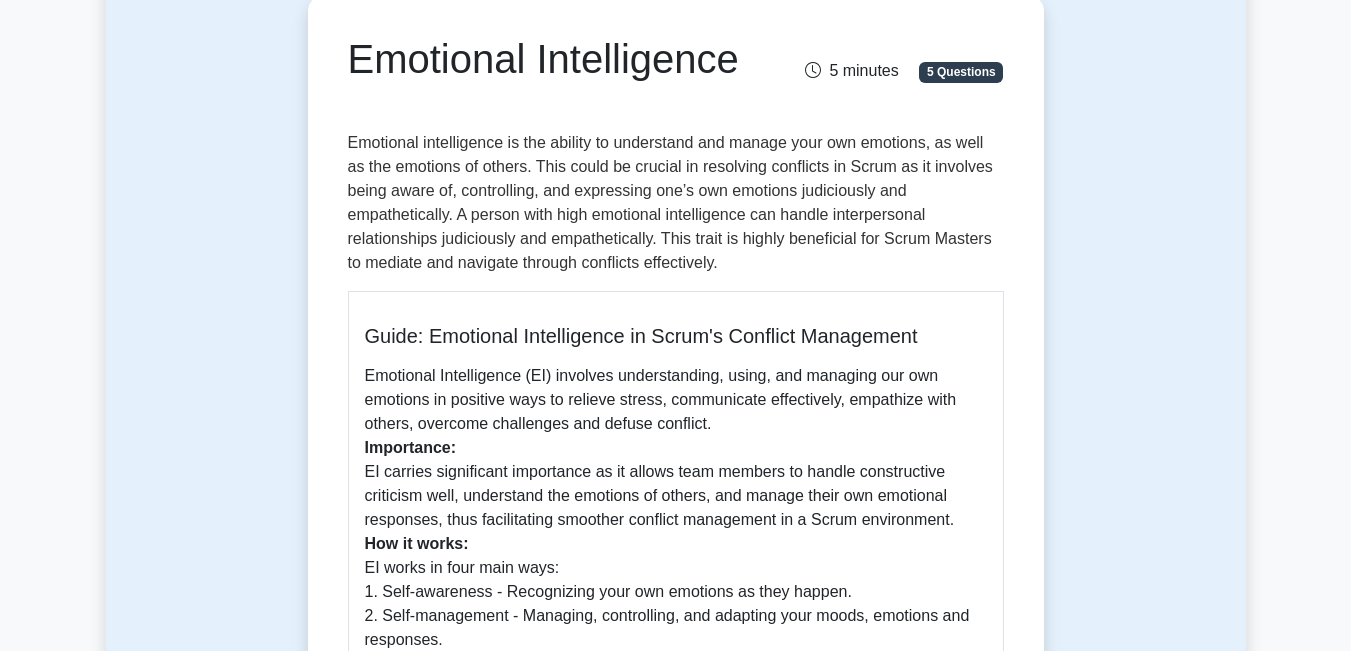 drag, startPoint x: 341, startPoint y: 54, endPoint x: 754, endPoint y: 87, distance: 414.3163 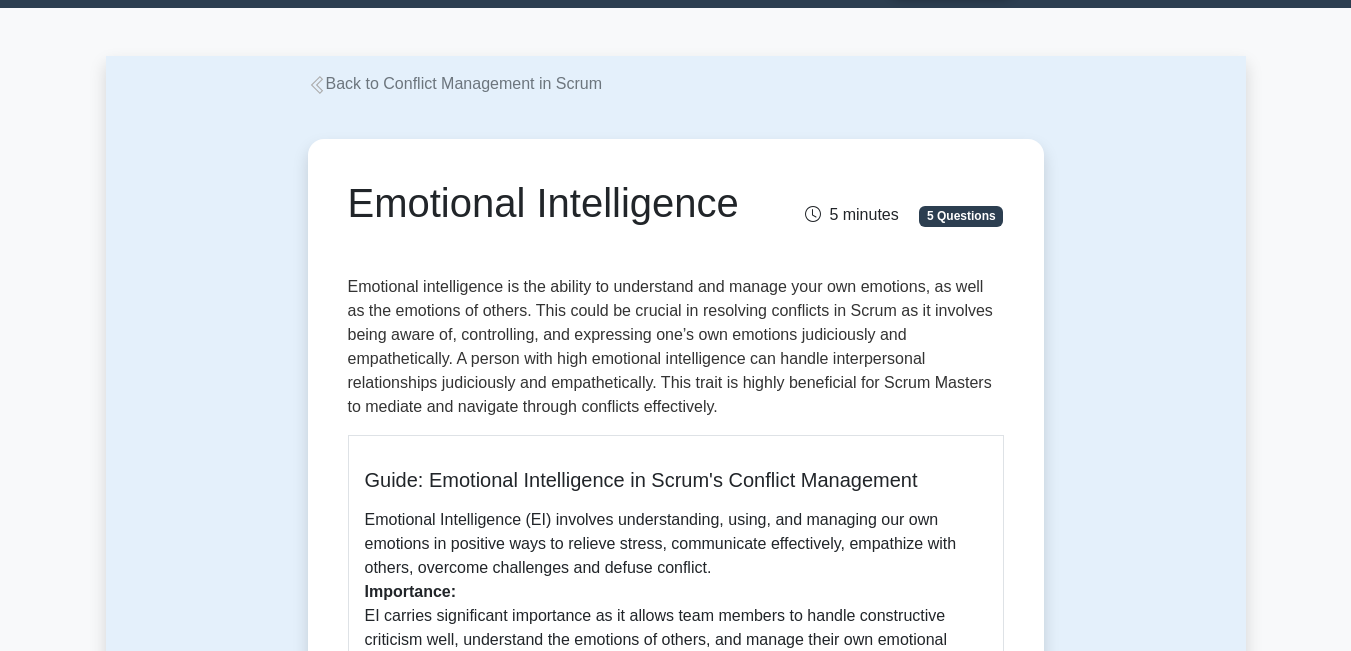 scroll, scrollTop: 0, scrollLeft: 0, axis: both 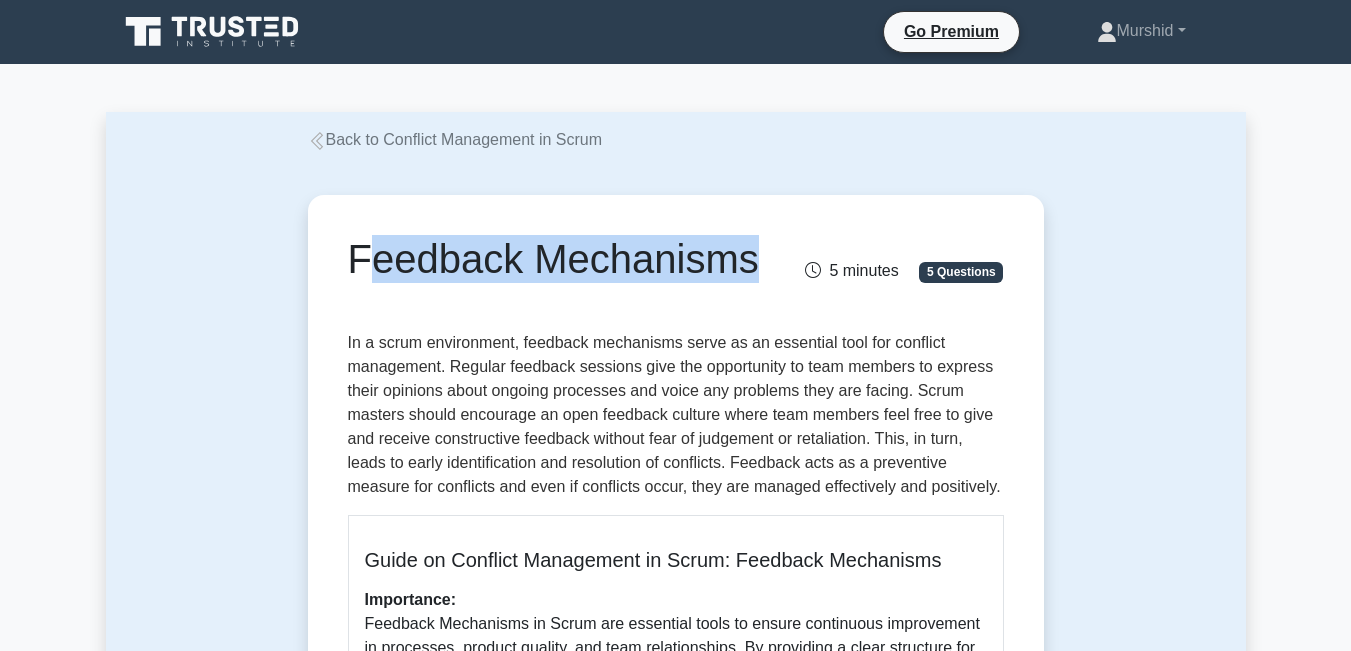 drag, startPoint x: 348, startPoint y: 262, endPoint x: 822, endPoint y: 270, distance: 474.0675 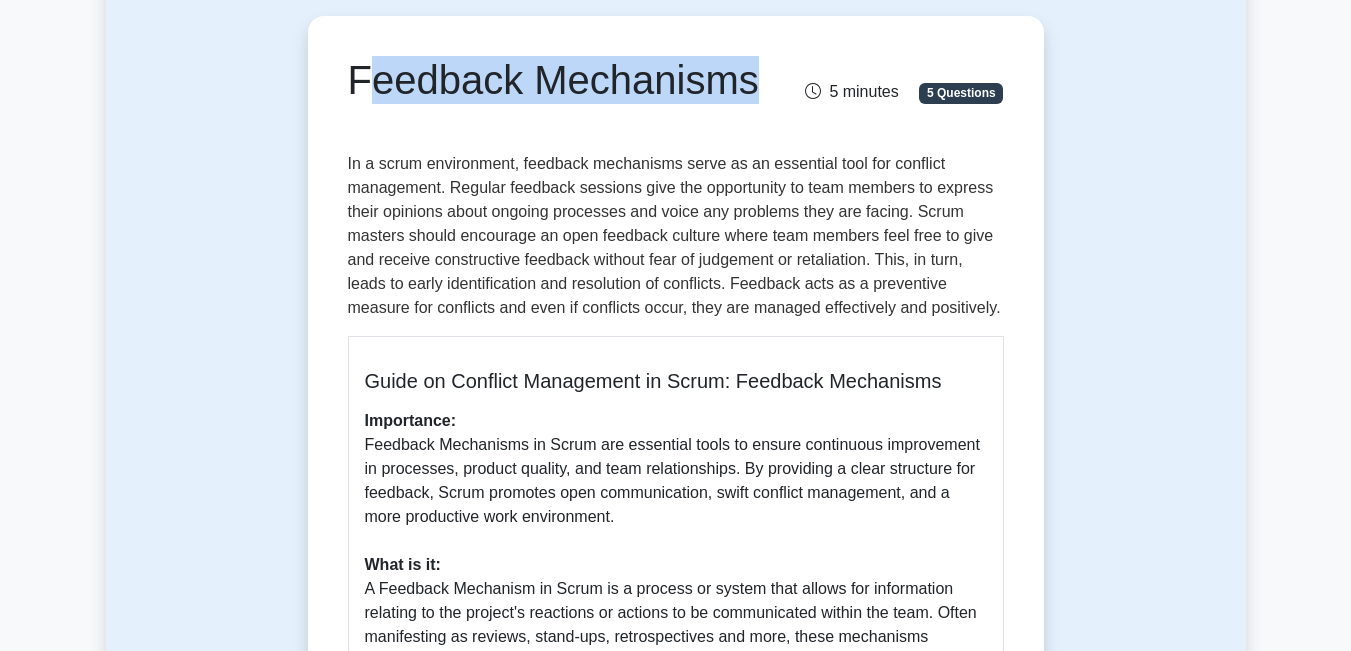 scroll, scrollTop: 200, scrollLeft: 0, axis: vertical 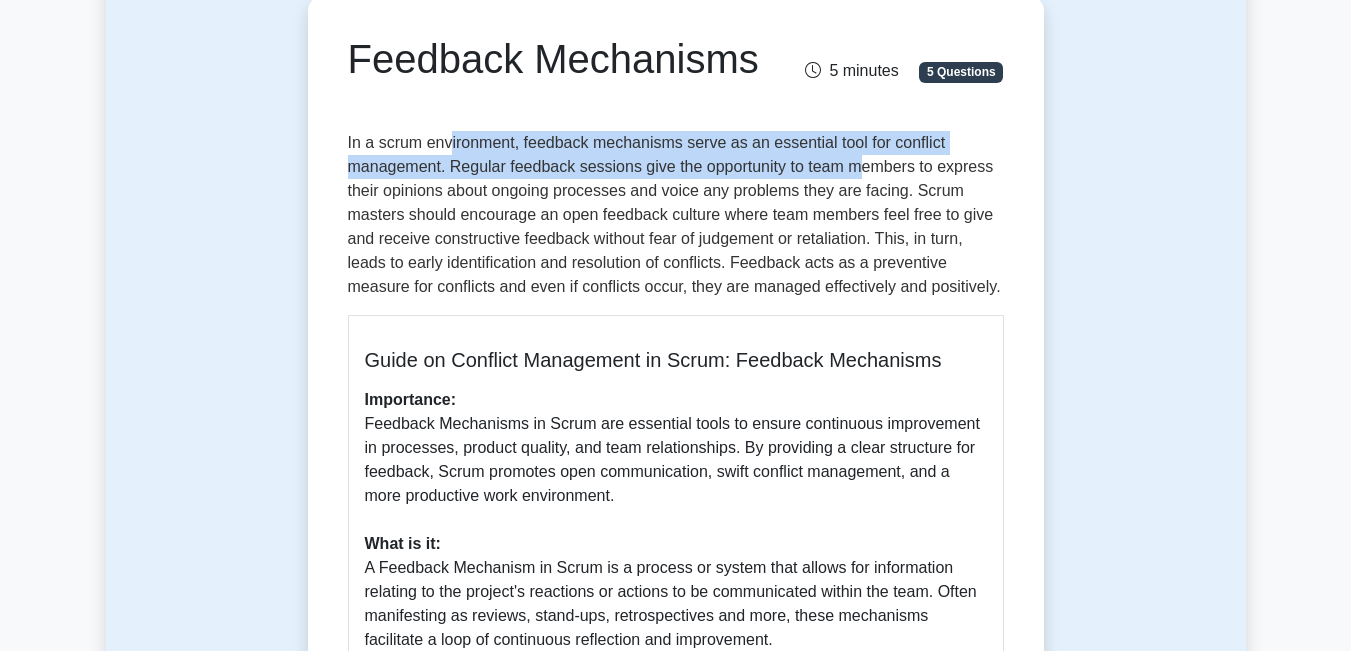 drag, startPoint x: 448, startPoint y: 144, endPoint x: 855, endPoint y: 156, distance: 407.17688 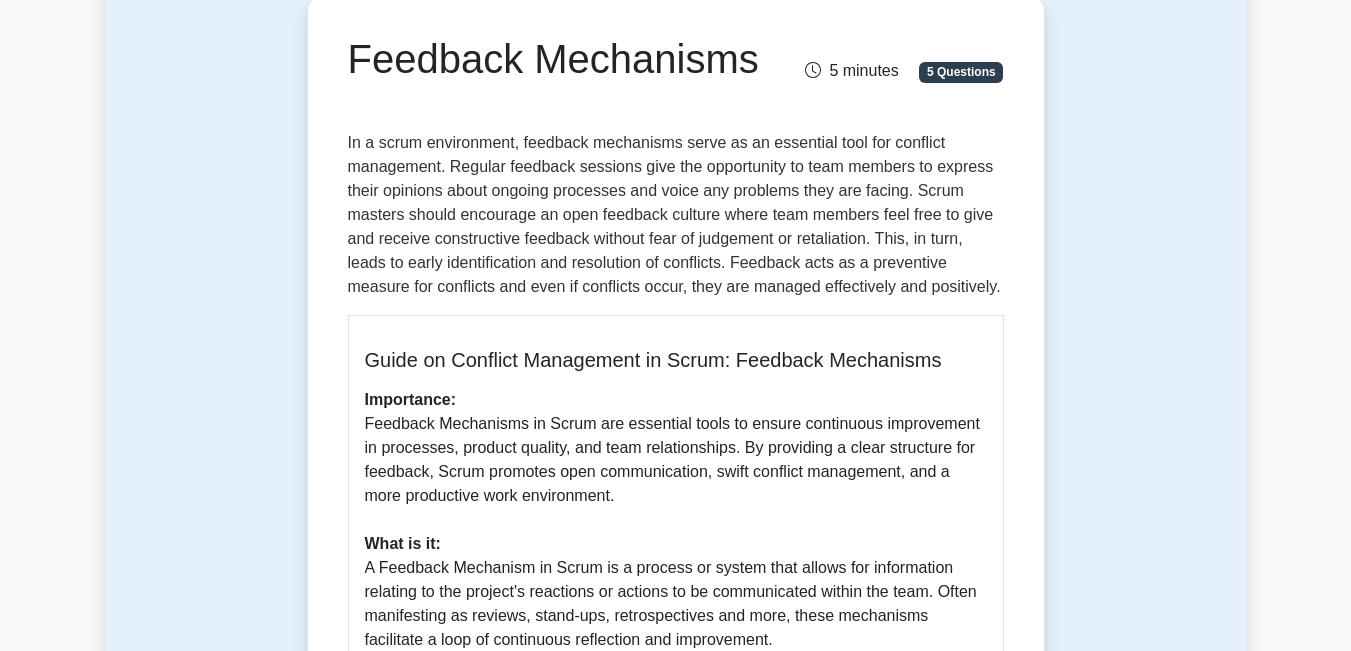 click on "In a scrum environment, feedback mechanisms serve as an essential tool for conflict management. Regular feedback sessions give the opportunity to team members to express their opinions about ongoing processes and voice any problems they are facing. Scrum masters should encourage an open feedback culture where team members feel free to give and receive constructive feedback without fear of judgement or retaliation. This, in turn, leads to early identification and resolution of conflicts. Feedback acts as a preventive measure for conflicts and even if conflicts occur, they are managed effectively and positively." at bounding box center (676, 215) 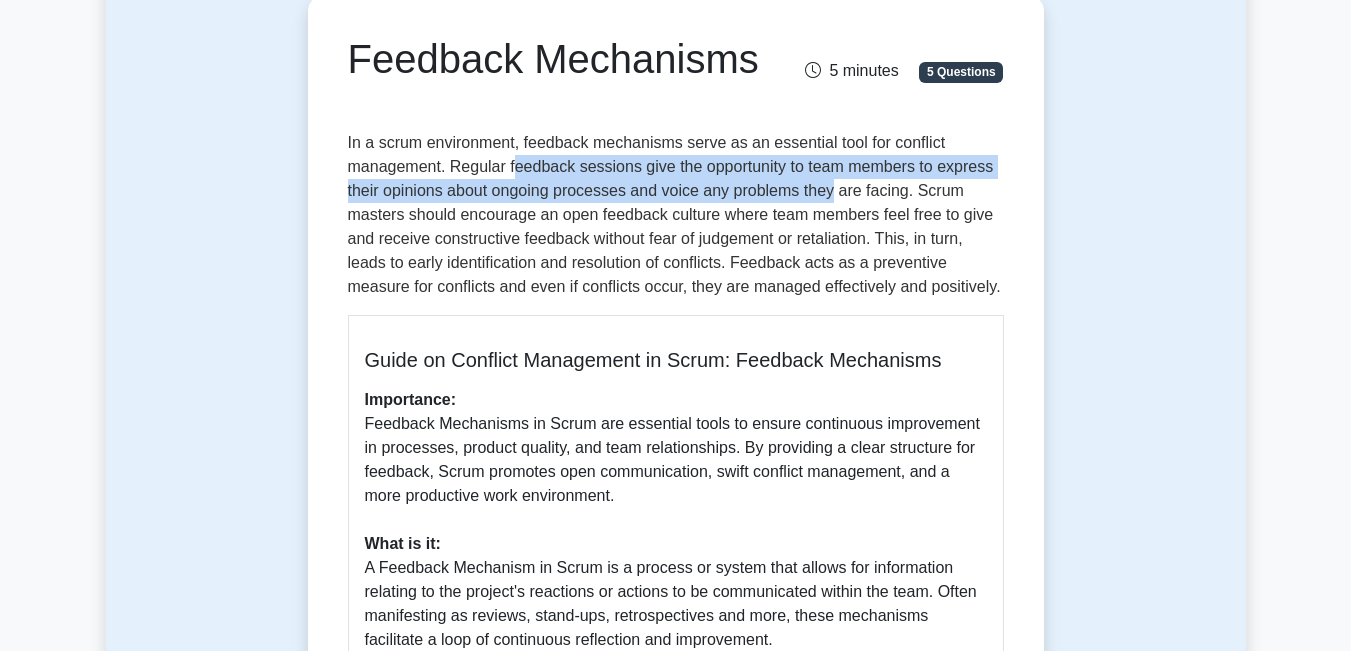 drag, startPoint x: 513, startPoint y: 173, endPoint x: 832, endPoint y: 181, distance: 319.1003 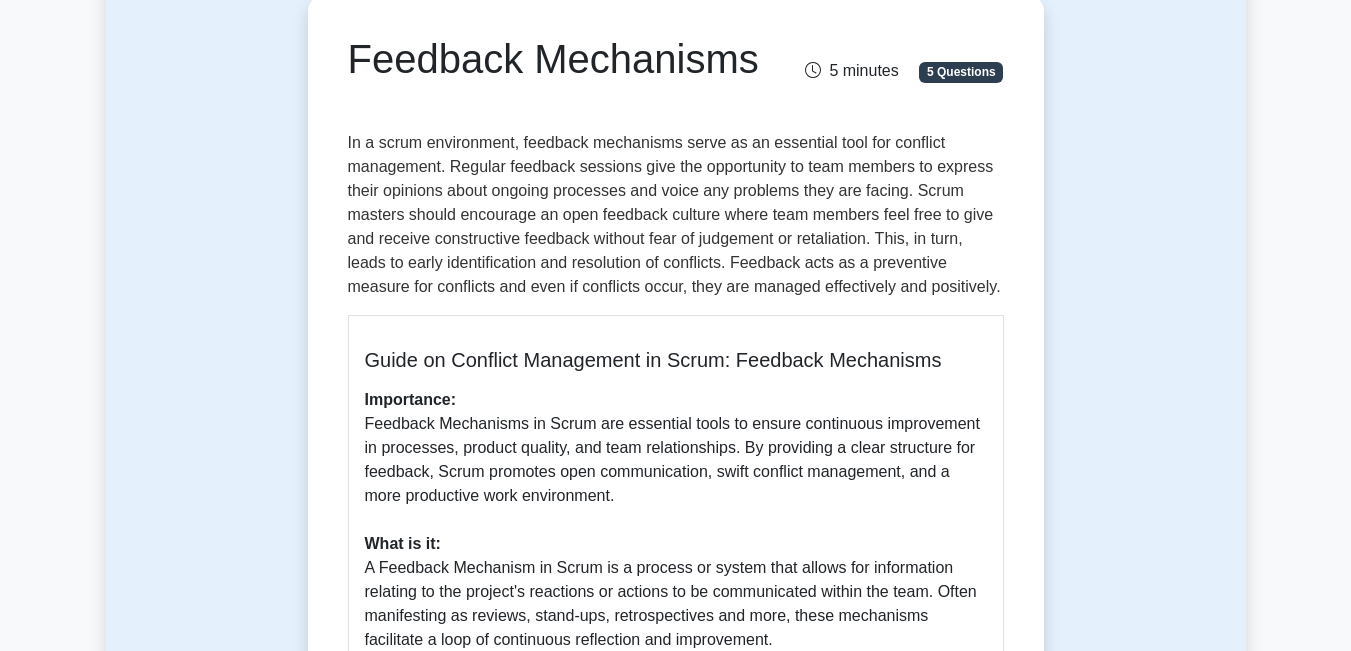 click on "In a scrum environment, feedback mechanisms serve as an essential tool for conflict management. Regular feedback sessions give the opportunity to team members to express their opinions about ongoing processes and voice any problems they are facing. Scrum masters should encourage an open feedback culture where team members feel free to give and receive constructive feedback without fear of judgement or retaliation. This, in turn, leads to early identification and resolution of conflicts. Feedback acts as a preventive measure for conflicts and even if conflicts occur, they are managed effectively and positively." at bounding box center [676, 215] 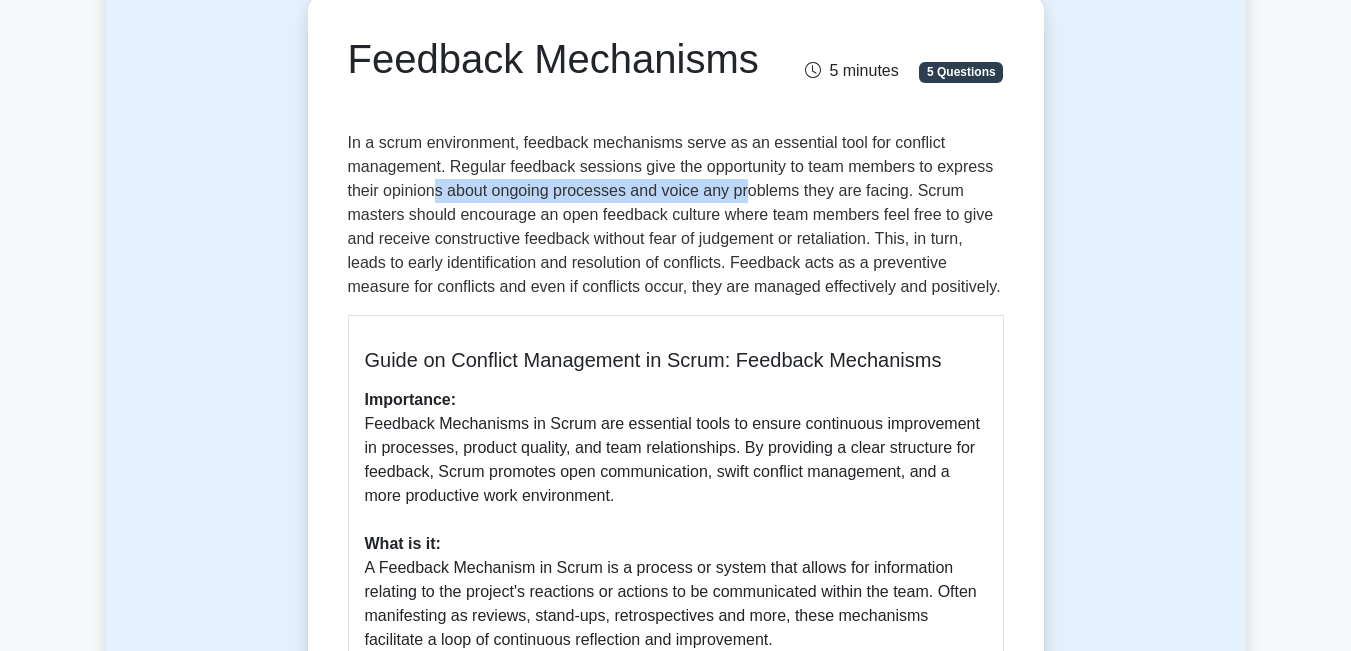 drag, startPoint x: 438, startPoint y: 199, endPoint x: 748, endPoint y: 203, distance: 310.02582 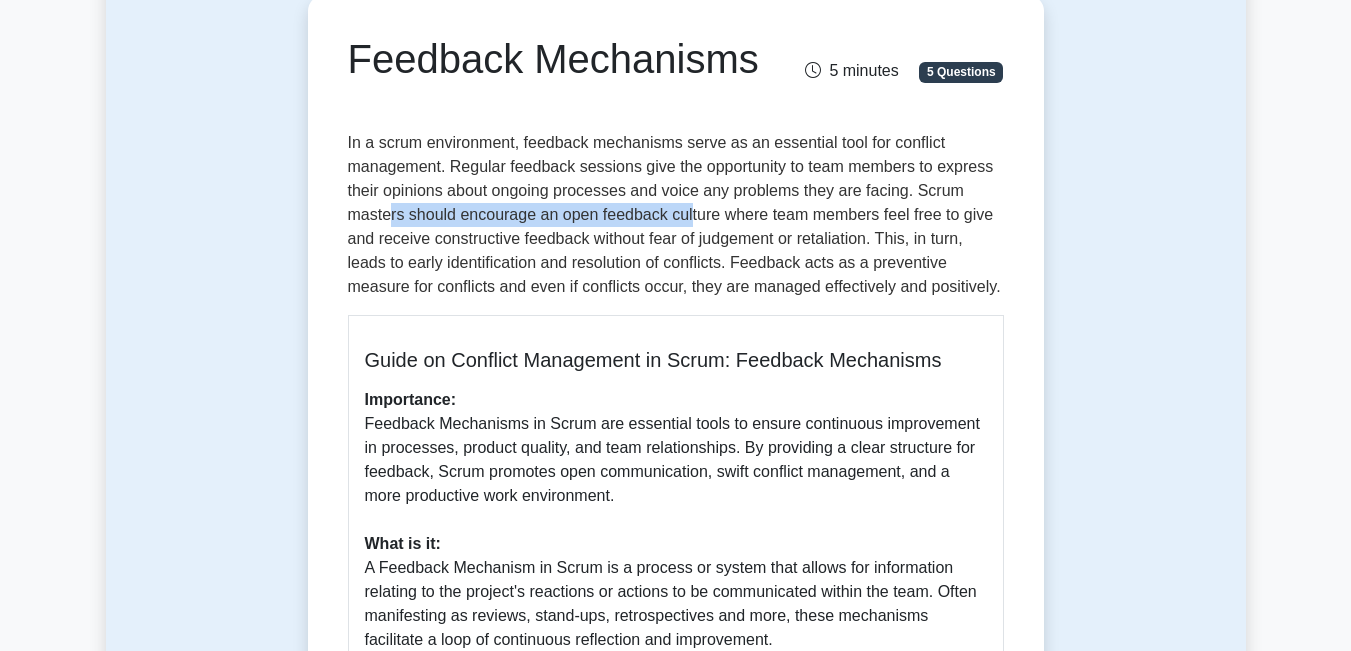 drag, startPoint x: 386, startPoint y: 213, endPoint x: 687, endPoint y: 222, distance: 301.13452 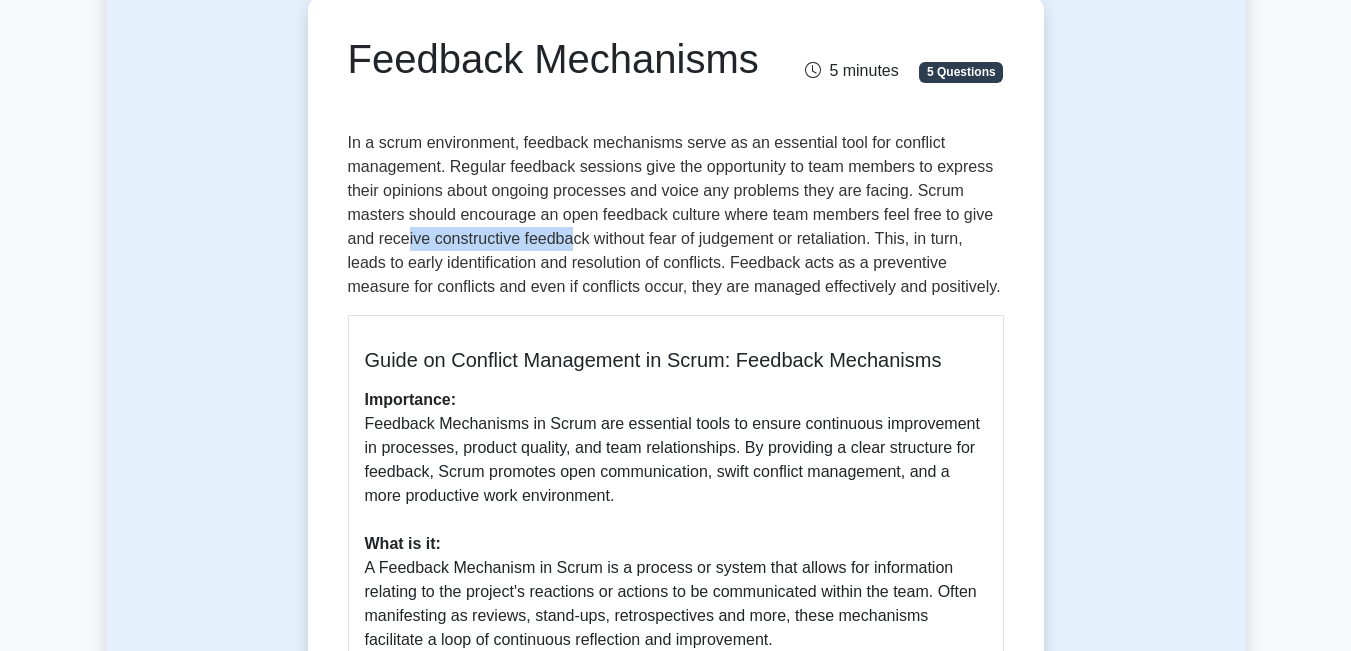 drag, startPoint x: 417, startPoint y: 239, endPoint x: 573, endPoint y: 249, distance: 156.32019 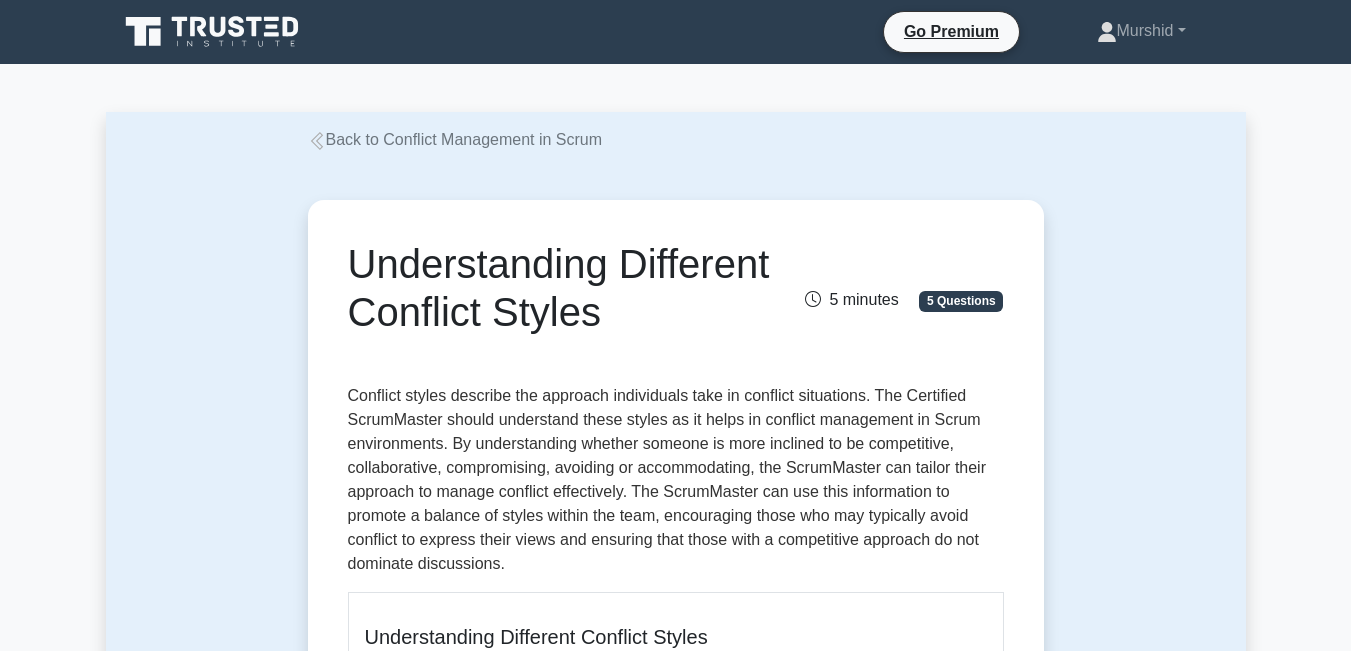 scroll, scrollTop: 0, scrollLeft: 0, axis: both 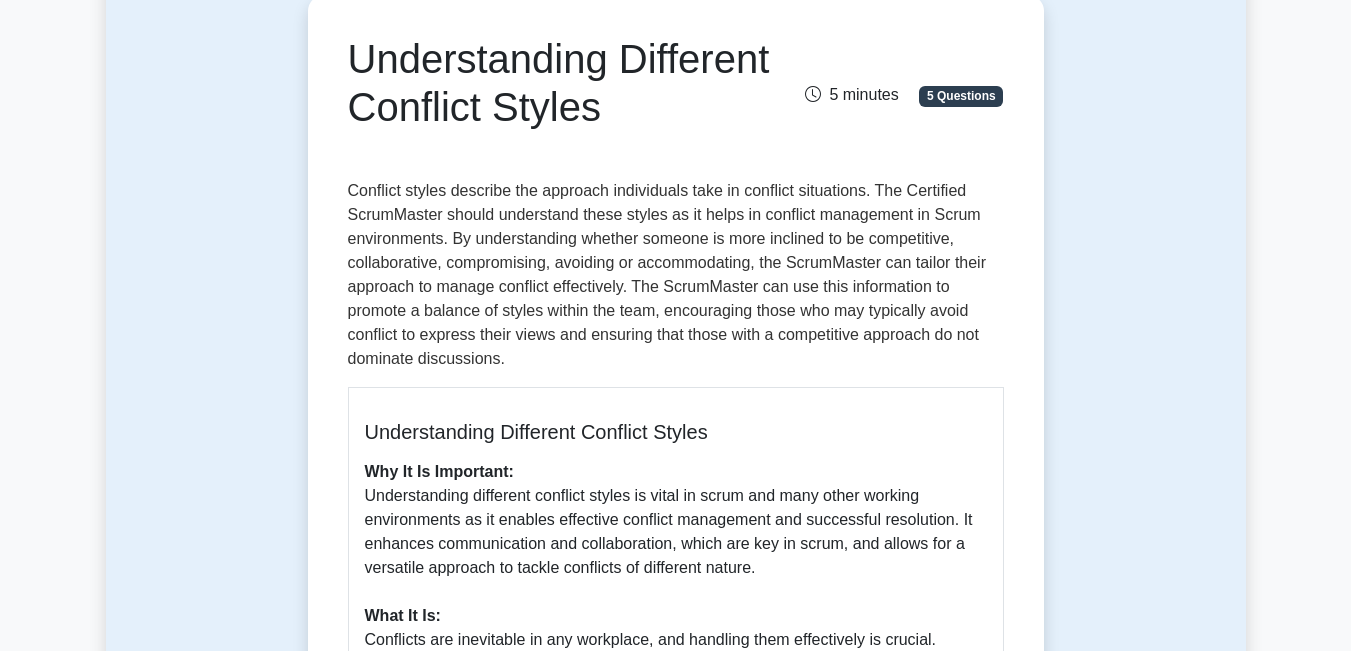drag, startPoint x: 355, startPoint y: 61, endPoint x: 774, endPoint y: 123, distance: 423.5623 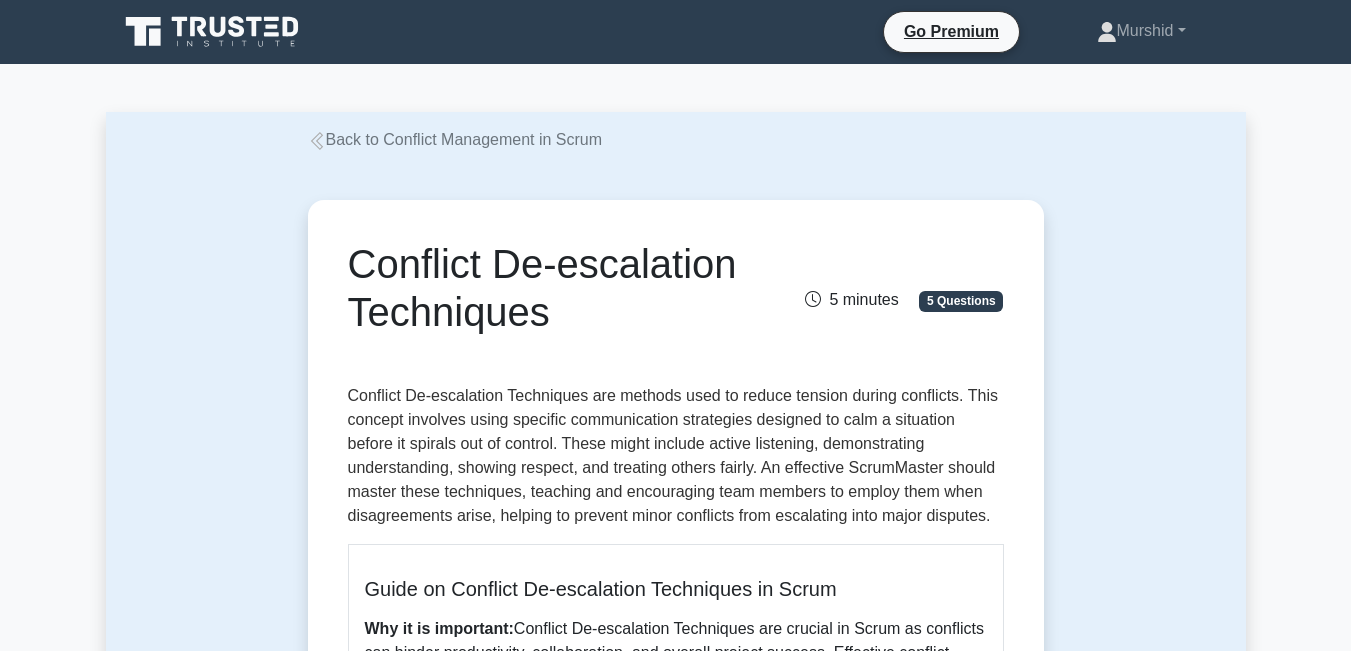 scroll, scrollTop: 0, scrollLeft: 0, axis: both 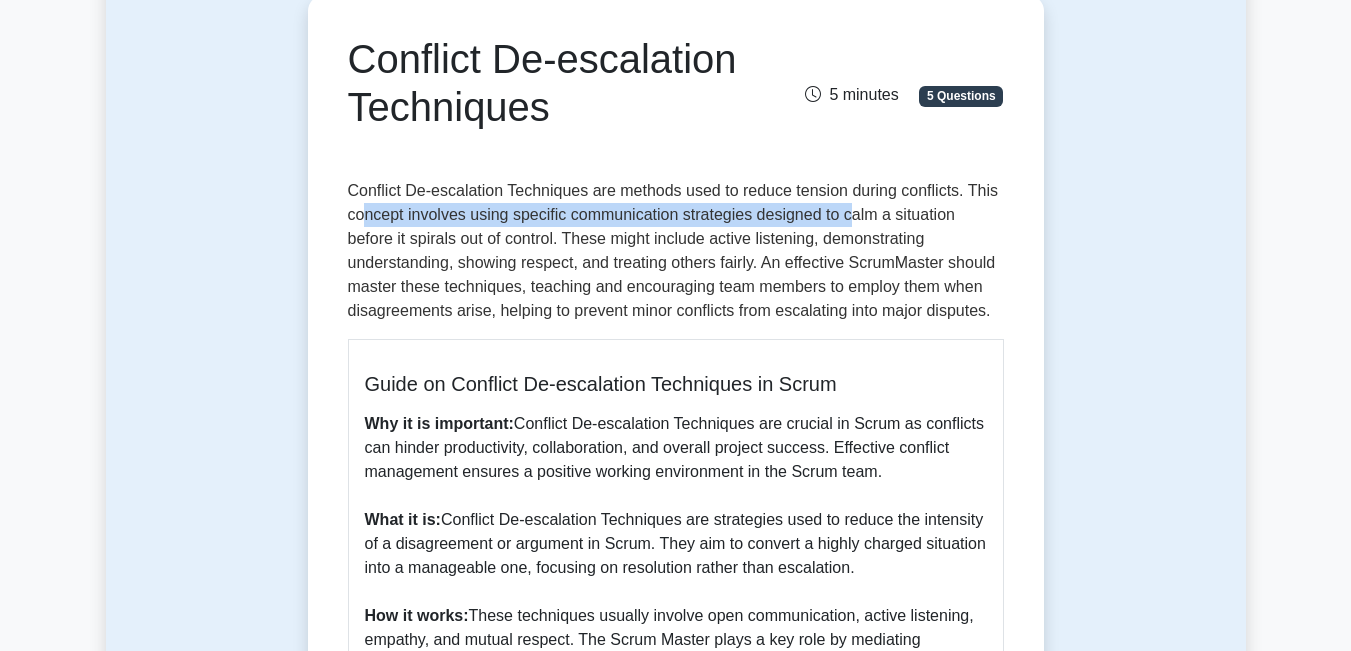 drag, startPoint x: 365, startPoint y: 215, endPoint x: 854, endPoint y: 222, distance: 489.0501 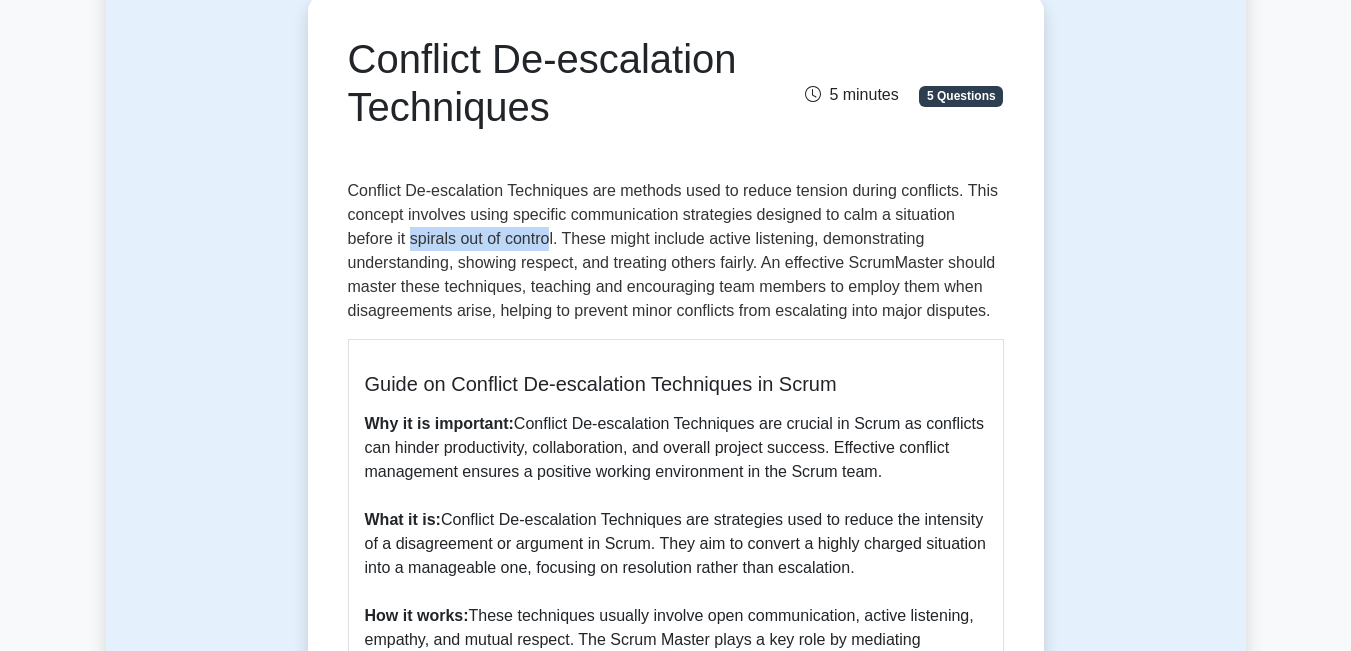 drag, startPoint x: 412, startPoint y: 244, endPoint x: 552, endPoint y: 239, distance: 140.08926 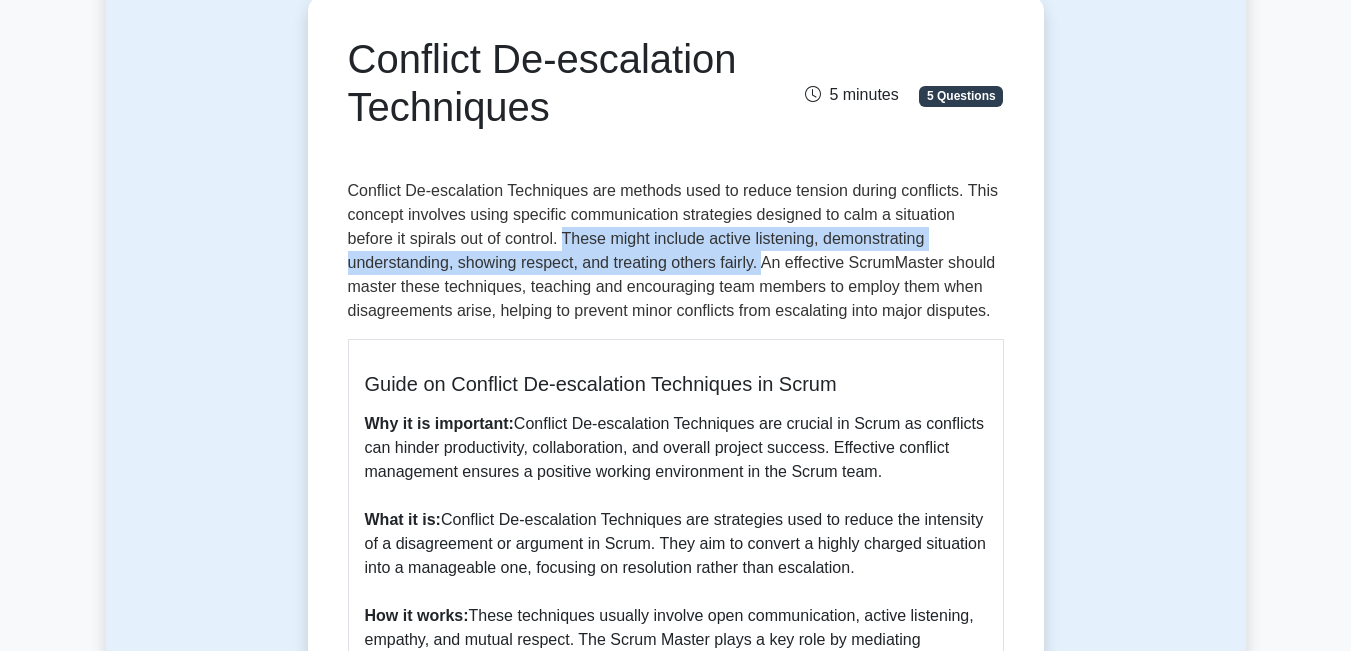drag, startPoint x: 567, startPoint y: 240, endPoint x: 762, endPoint y: 264, distance: 196.47137 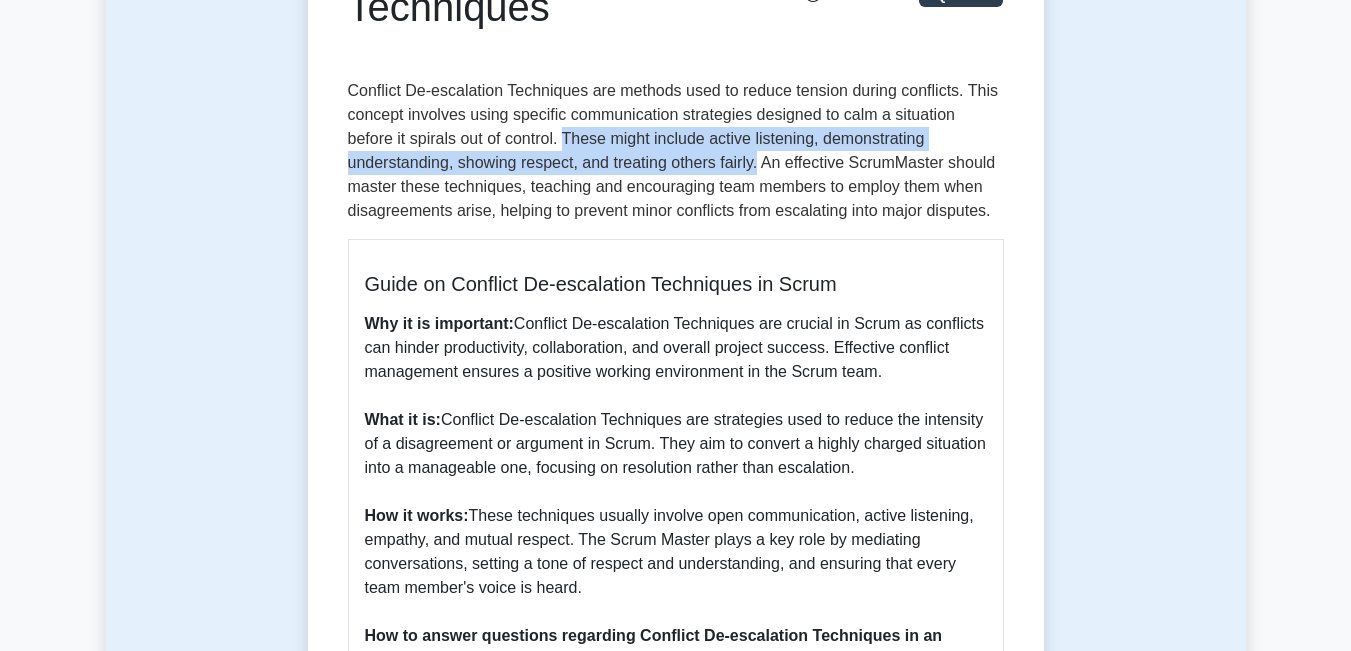 drag, startPoint x: 565, startPoint y: 135, endPoint x: 757, endPoint y: 171, distance: 195.34584 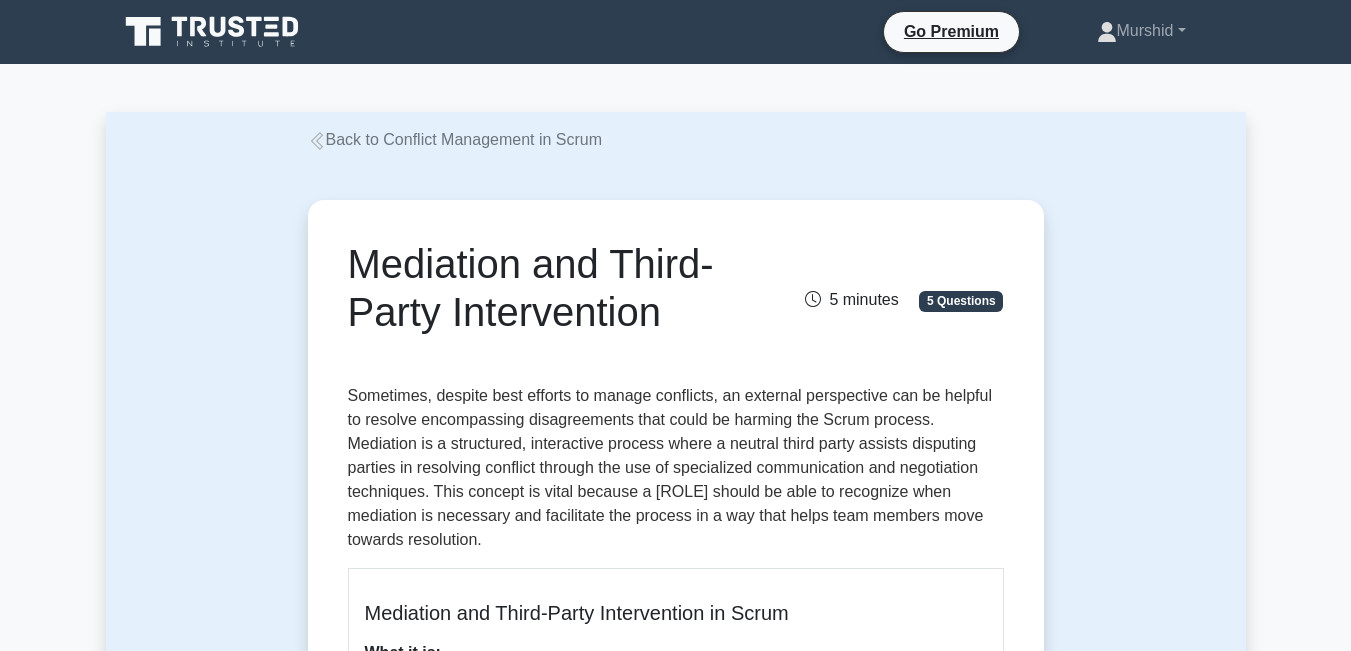 scroll, scrollTop: 0, scrollLeft: 0, axis: both 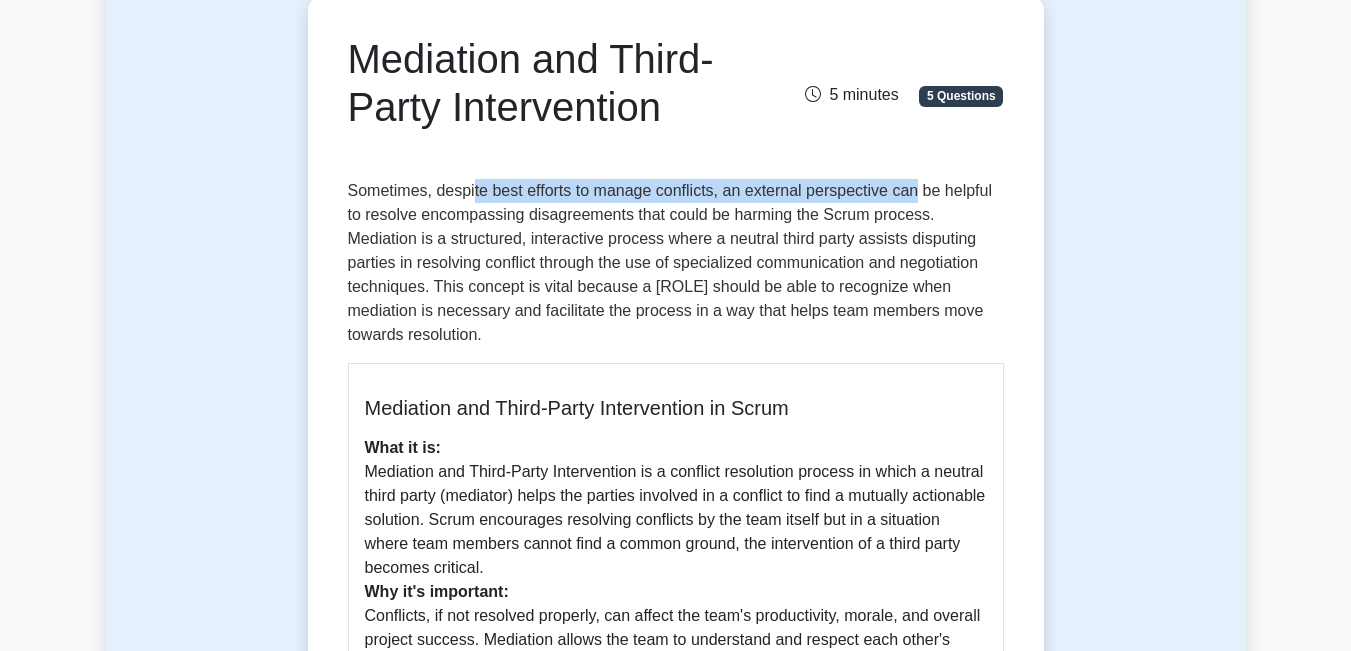 drag, startPoint x: 473, startPoint y: 193, endPoint x: 908, endPoint y: 196, distance: 435.01035 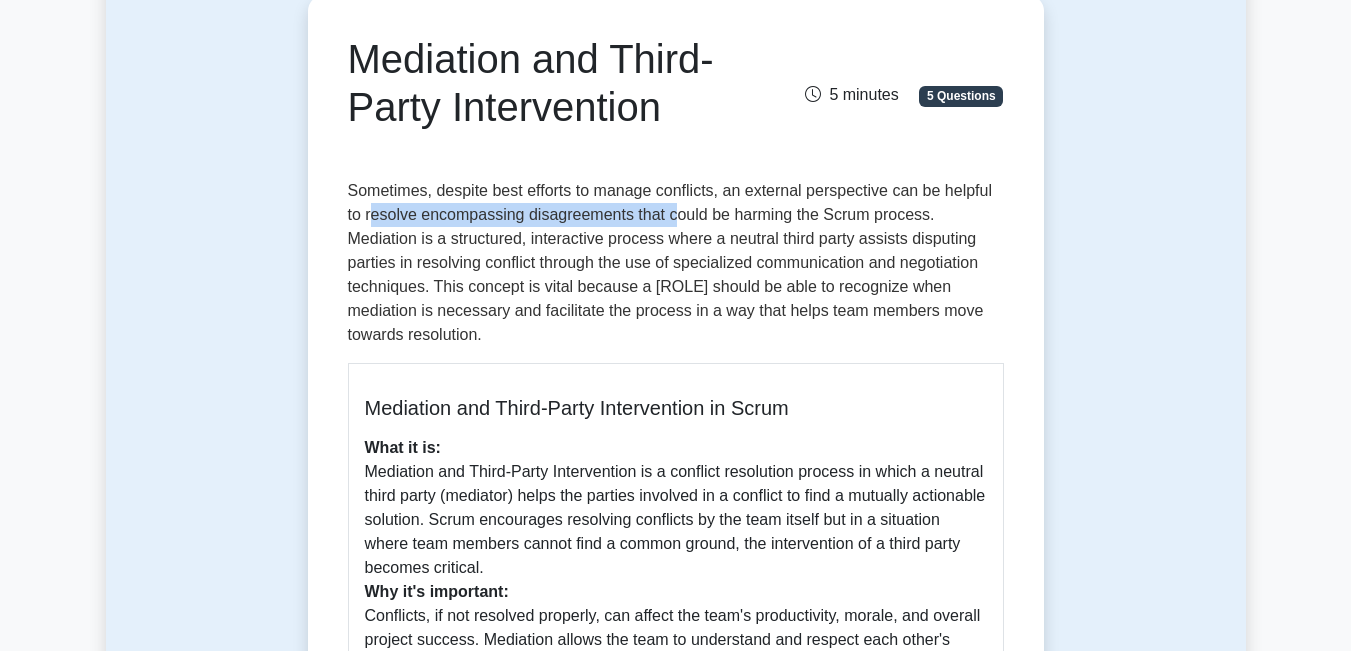 drag, startPoint x: 389, startPoint y: 219, endPoint x: 677, endPoint y: 215, distance: 288.02777 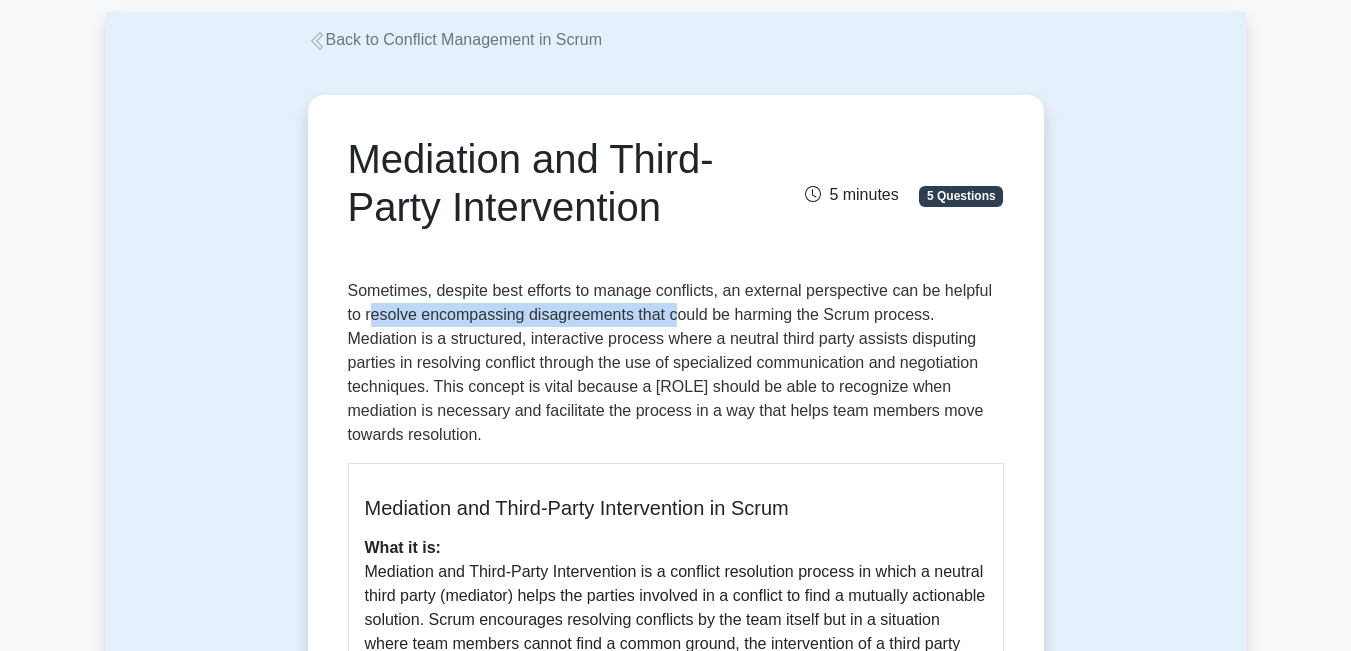 scroll, scrollTop: 0, scrollLeft: 0, axis: both 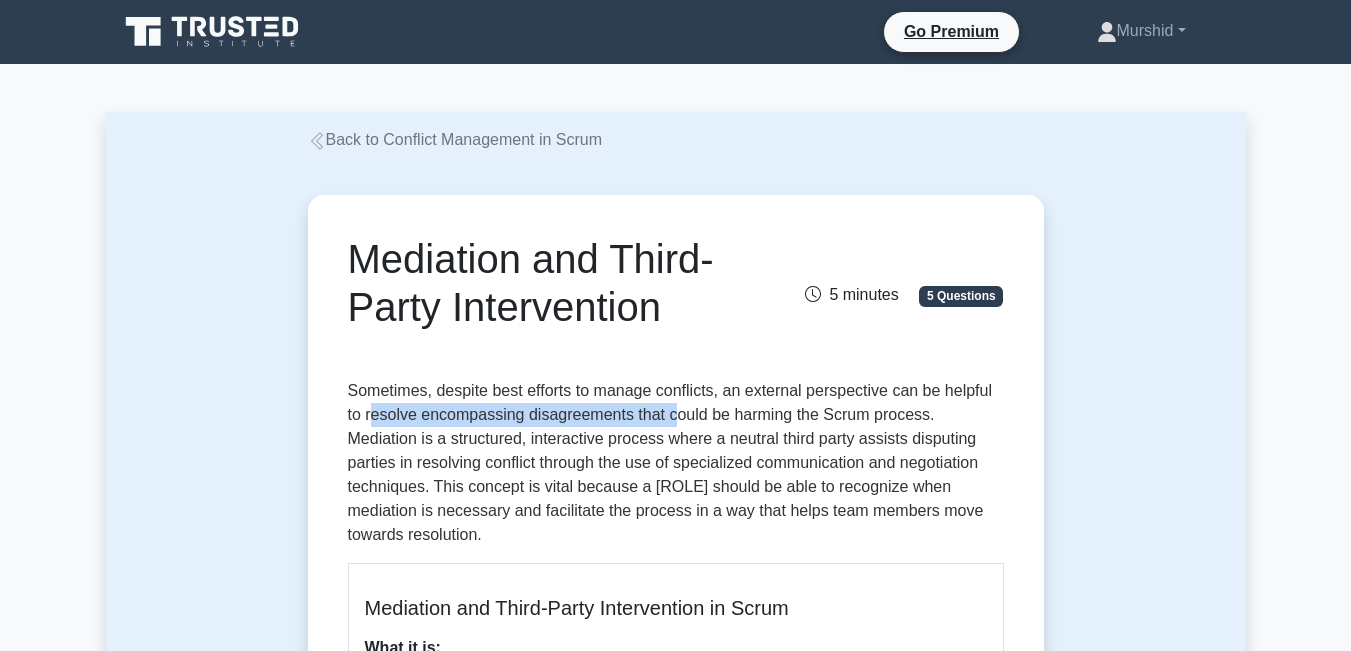 drag, startPoint x: 694, startPoint y: 321, endPoint x: 341, endPoint y: 264, distance: 357.57236 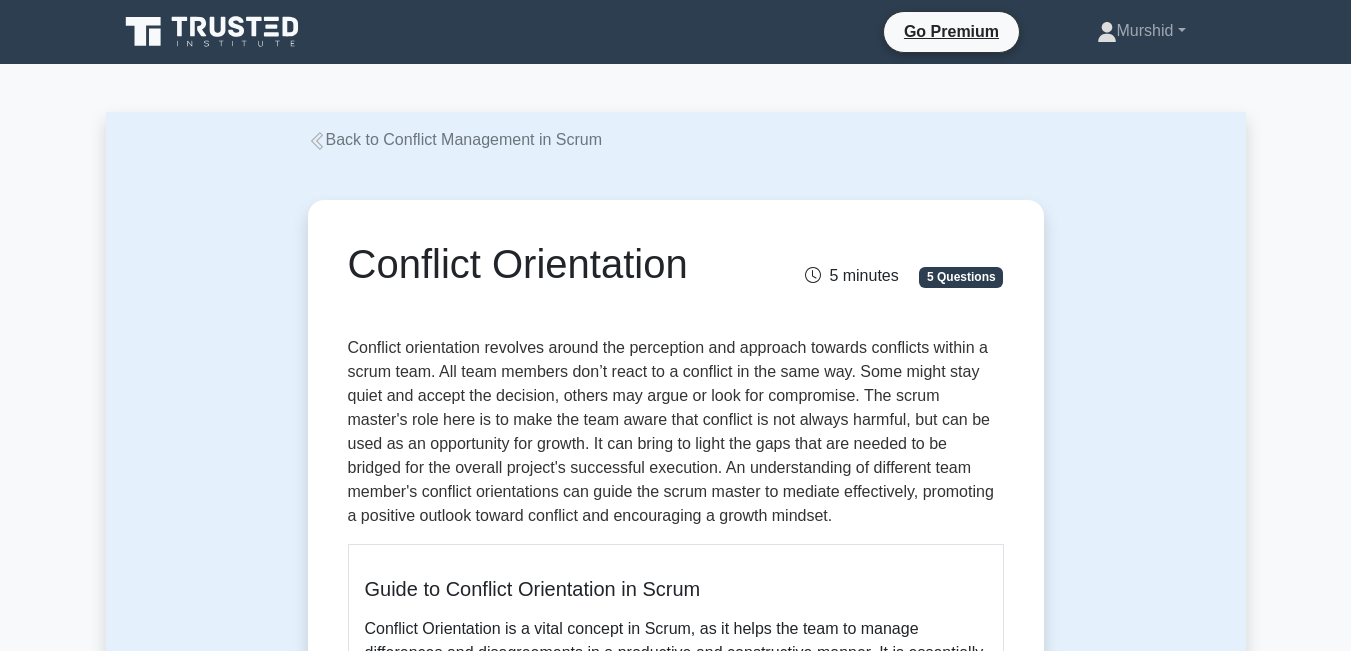 scroll, scrollTop: 0, scrollLeft: 0, axis: both 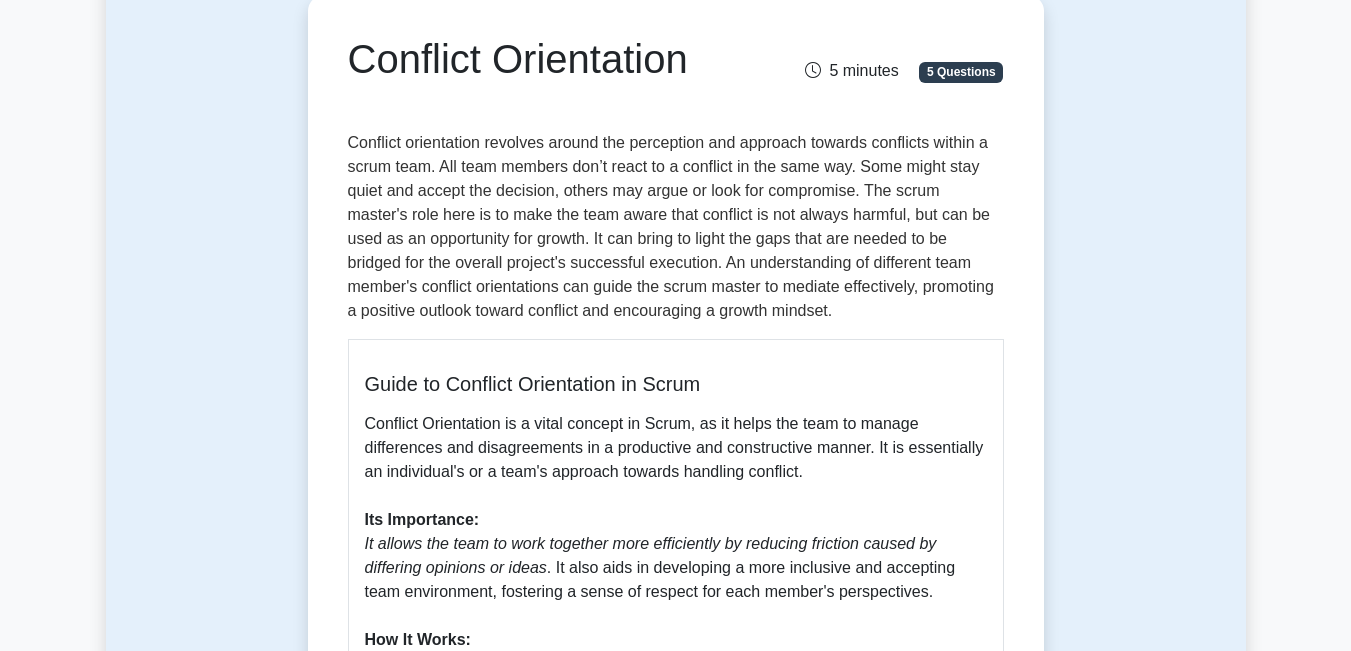 drag, startPoint x: 345, startPoint y: 62, endPoint x: 725, endPoint y: 71, distance: 380.10657 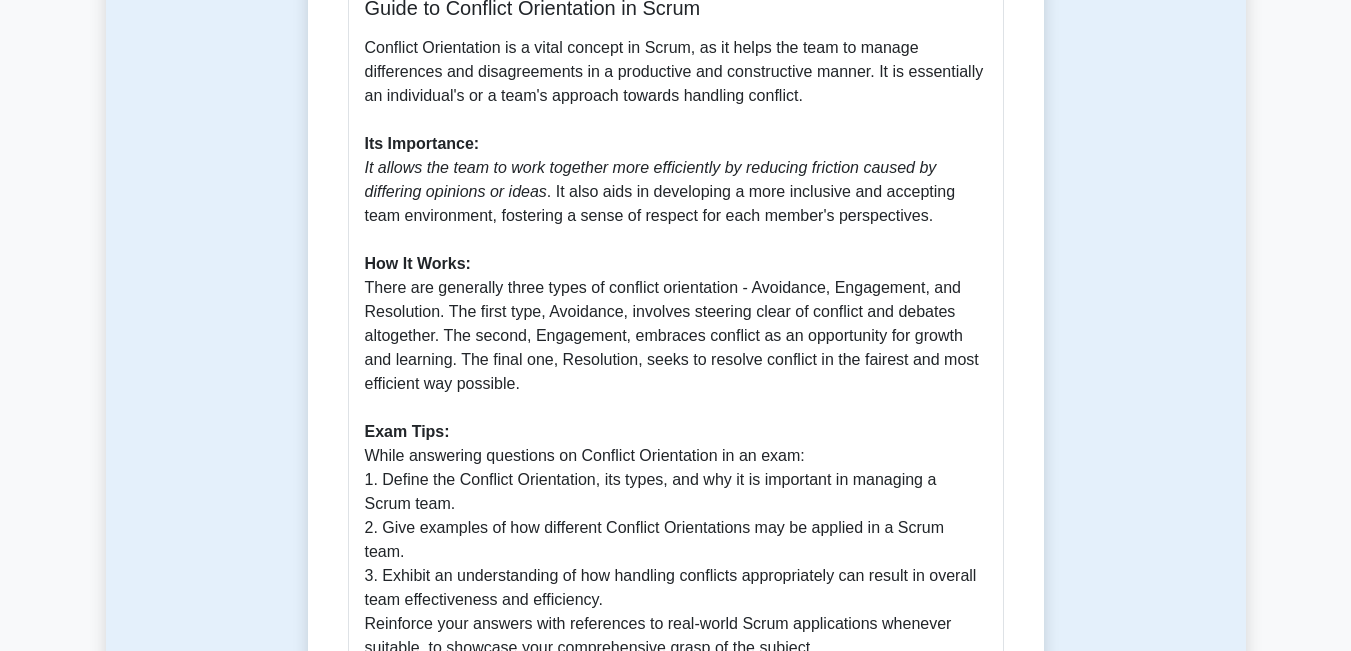 scroll, scrollTop: 600, scrollLeft: 0, axis: vertical 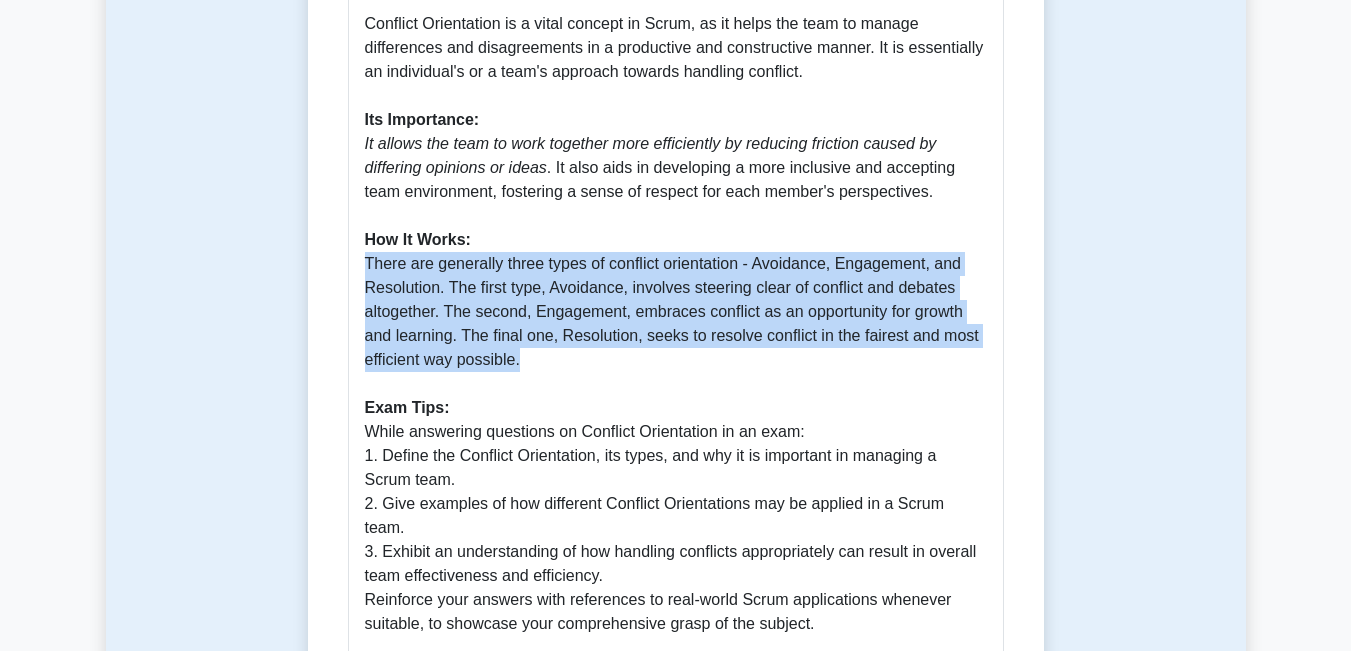 drag, startPoint x: 535, startPoint y: 356, endPoint x: 362, endPoint y: 266, distance: 195.01025 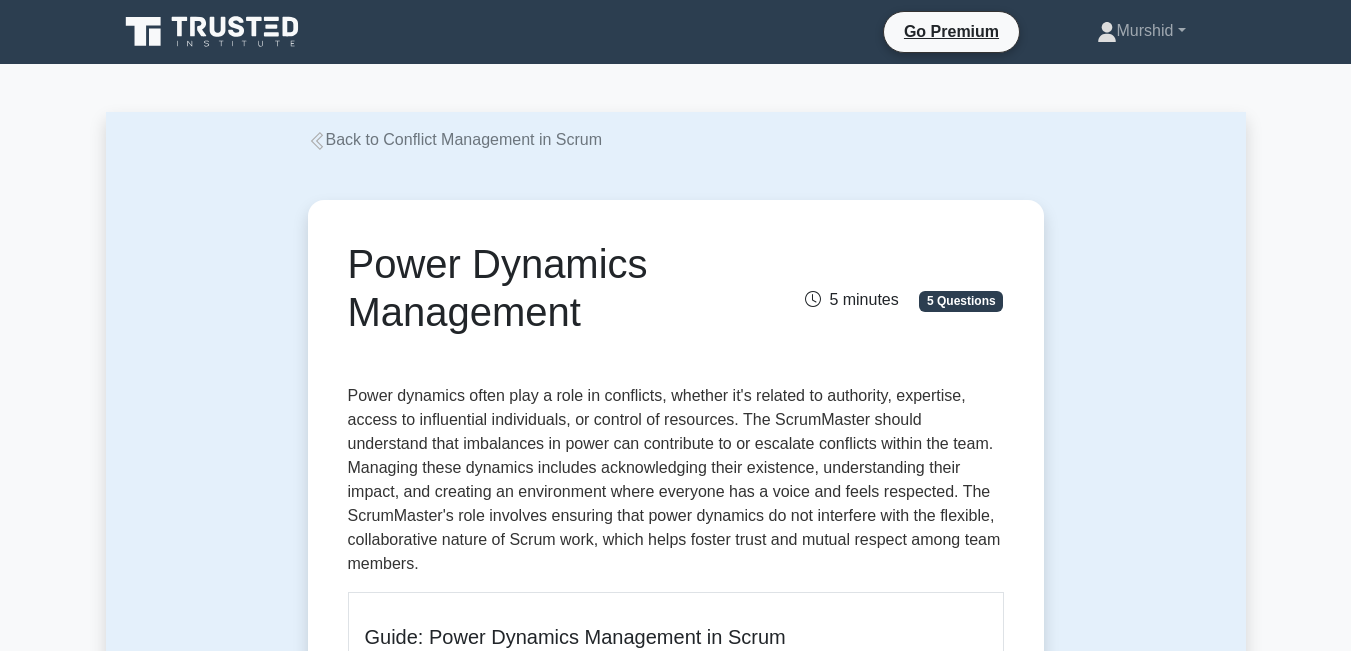 scroll, scrollTop: 0, scrollLeft: 0, axis: both 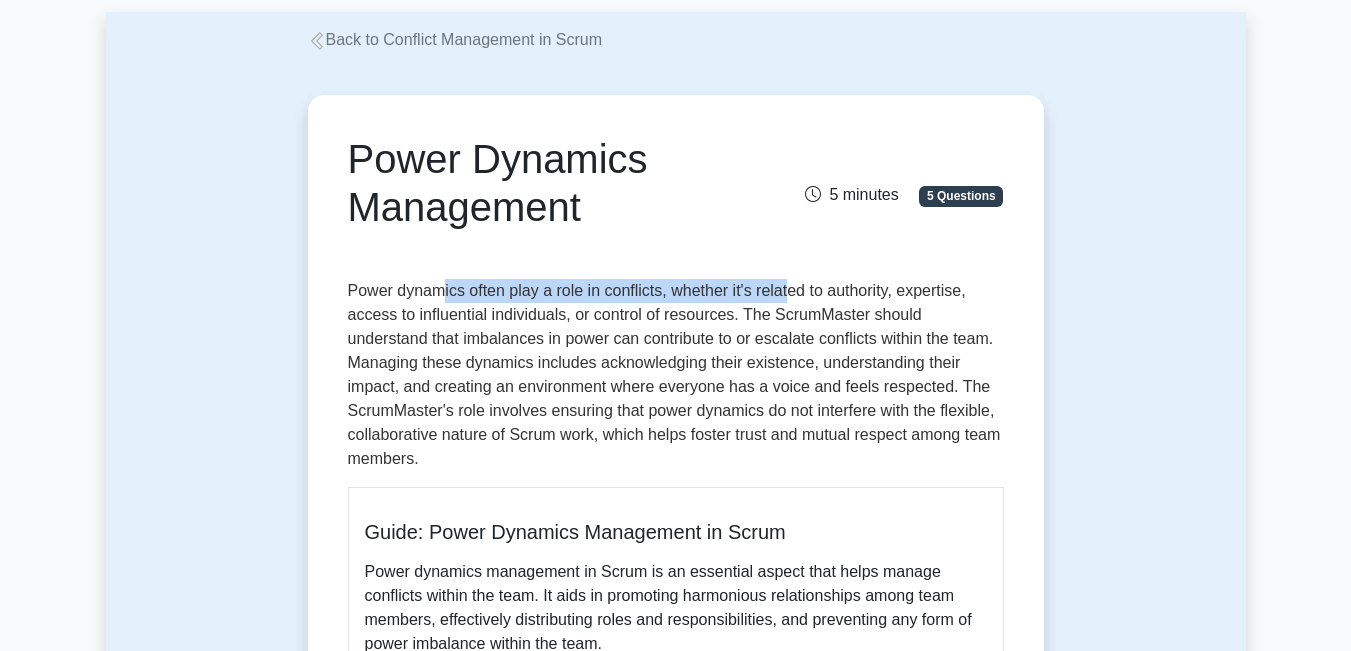 drag, startPoint x: 437, startPoint y: 301, endPoint x: 789, endPoint y: 303, distance: 352.00568 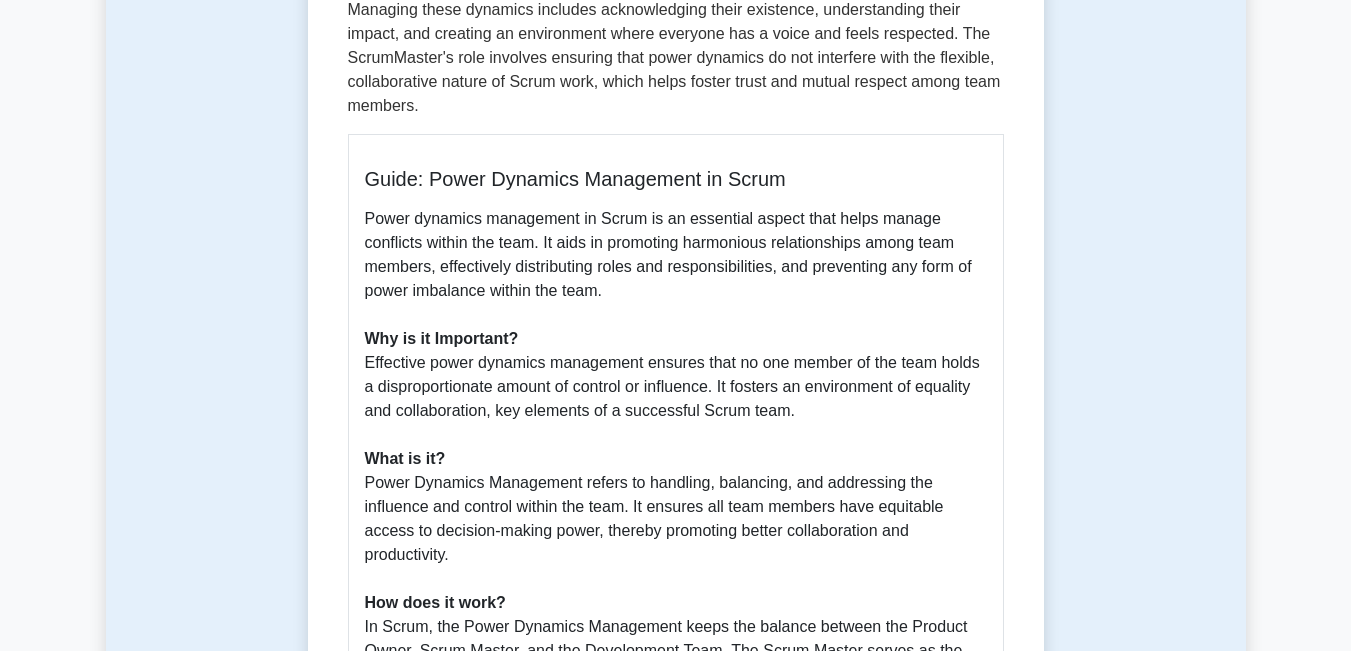 scroll, scrollTop: 500, scrollLeft: 0, axis: vertical 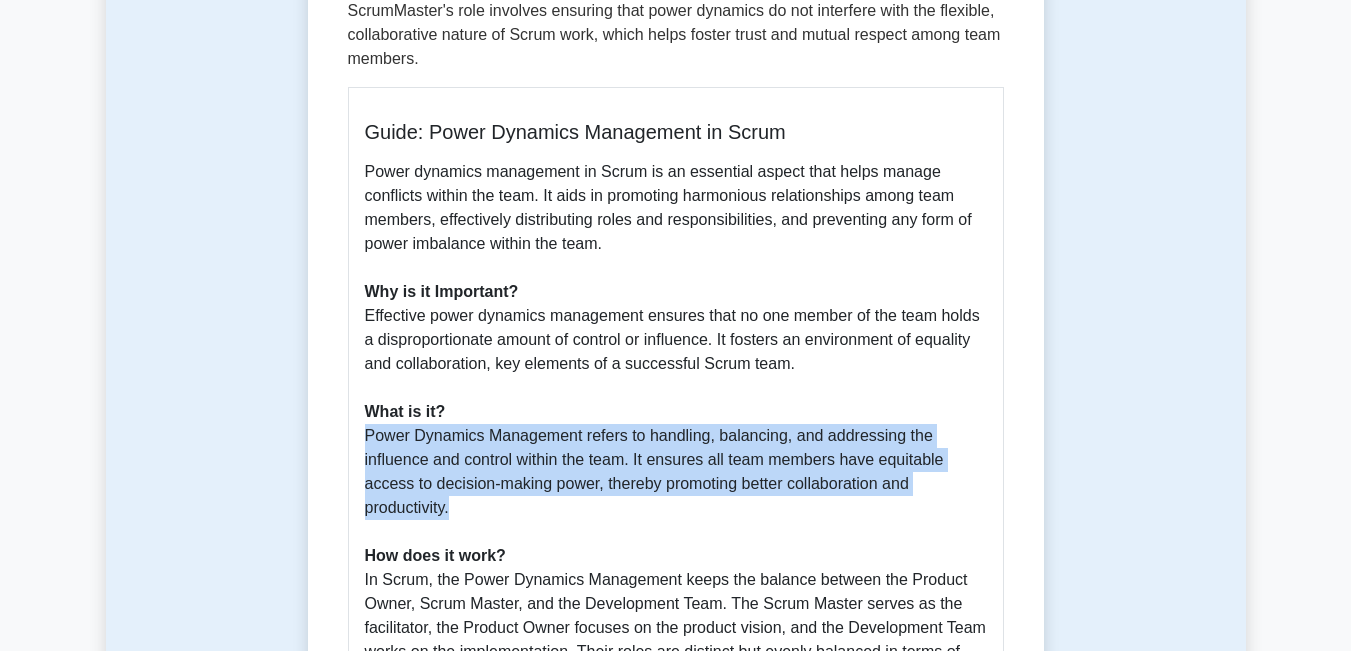 drag, startPoint x: 362, startPoint y: 409, endPoint x: 500, endPoint y: 491, distance: 160.52414 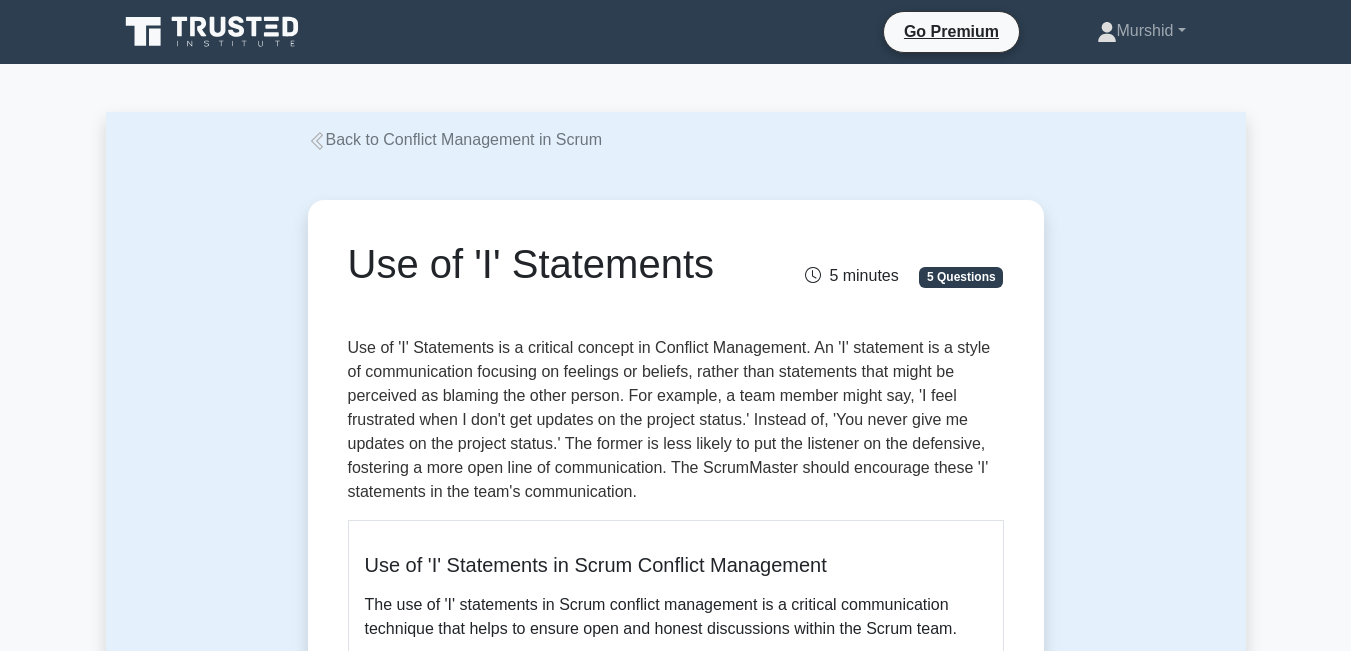 scroll, scrollTop: 0, scrollLeft: 0, axis: both 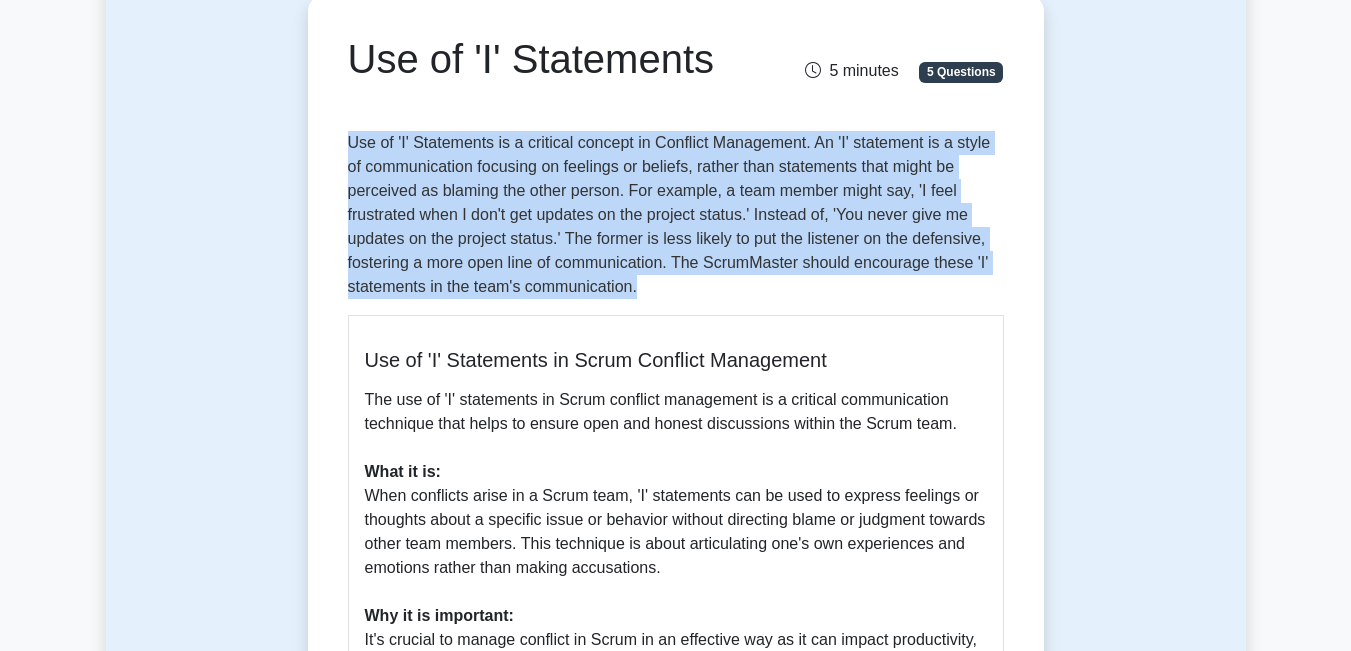 drag, startPoint x: 347, startPoint y: 146, endPoint x: 666, endPoint y: 282, distance: 346.7809 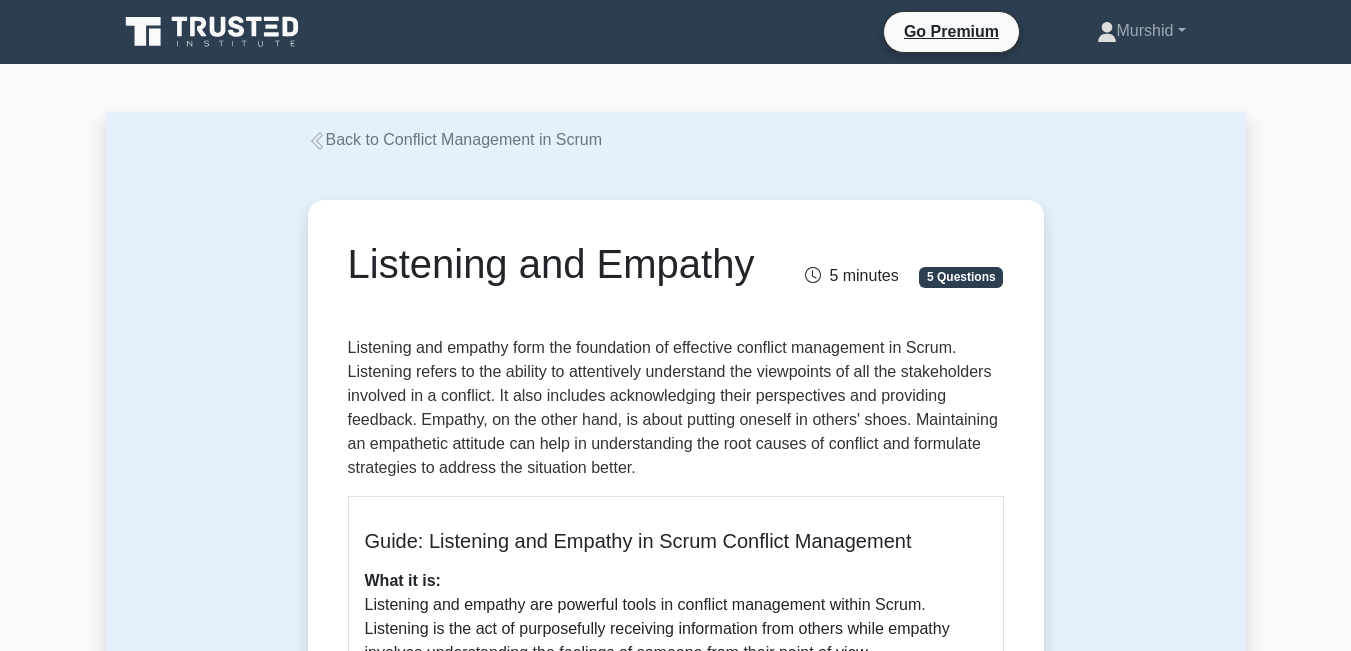 scroll, scrollTop: 0, scrollLeft: 0, axis: both 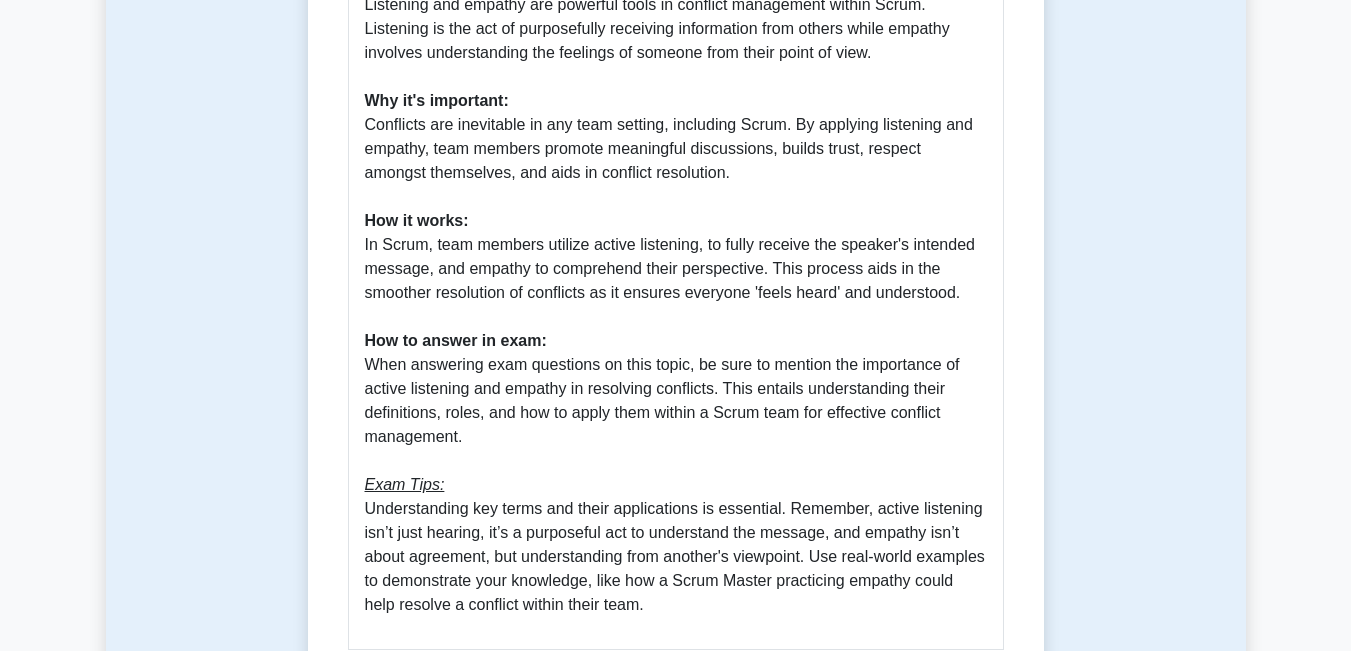 drag, startPoint x: 461, startPoint y: 307, endPoint x: 296, endPoint y: 279, distance: 167.3589 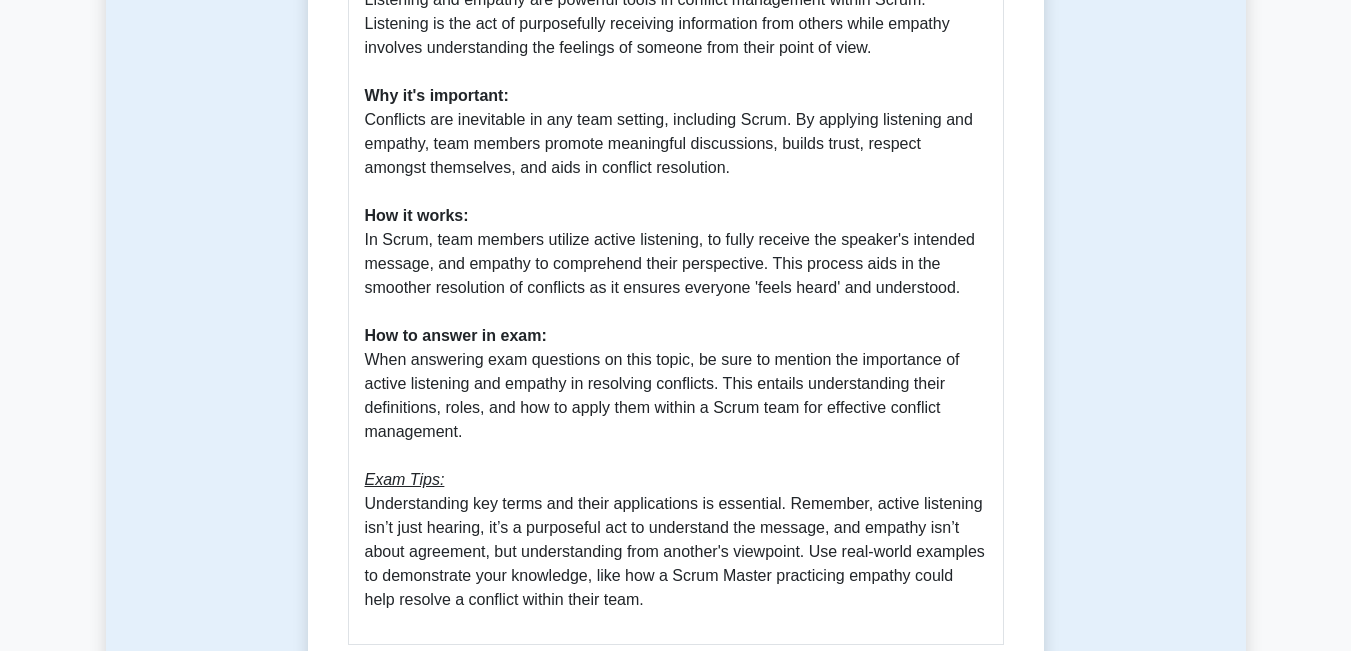 click on "What it is: Listening and empathy are powerful tools in conflict management within Scrum. Listening is the act of purposefully receiving information from others while empathy involves understanding the feelings of someone from their point of view. Why it's important: Conflicts are inevitable in any team setting, including Scrum. By applying listening and empathy, team members promote meaningful discussions, builds trust, respect amongst themselves, and aids in conflict resolution. How it works: In Scrum, team members utilize active listening, to fully receive the speaker's intended message, and empathy to comprehend their perspective. This process aids in the smoother resolution of conflicts as it ensures everyone 'feels heard' and understood. How to answer in exam: Exam Tips:" at bounding box center (676, 288) 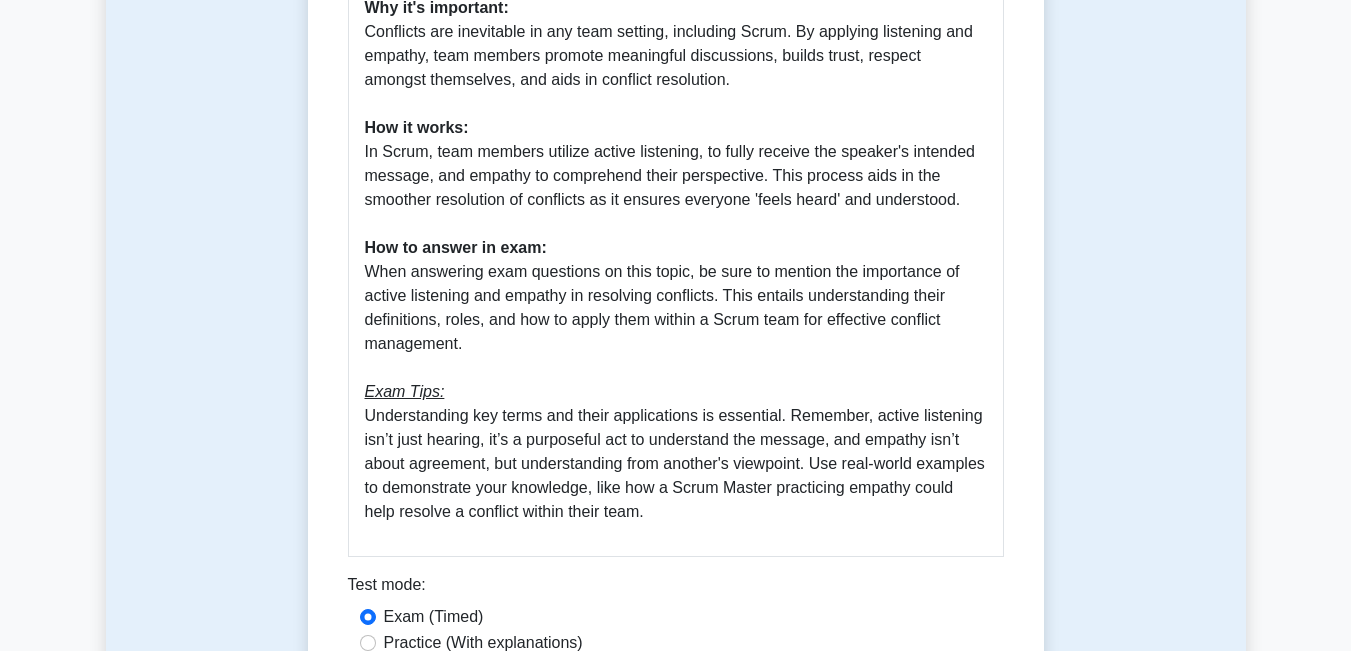 scroll, scrollTop: 700, scrollLeft: 0, axis: vertical 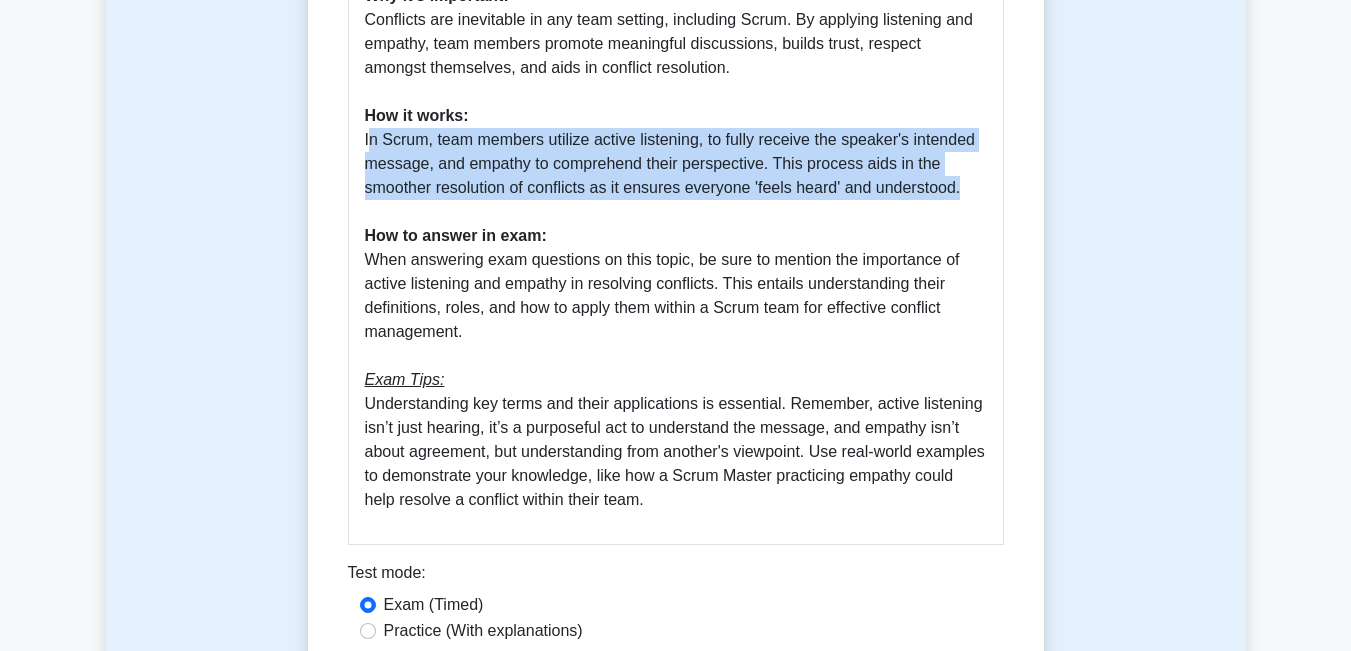 drag, startPoint x: 402, startPoint y: 145, endPoint x: 961, endPoint y: 190, distance: 560.80835 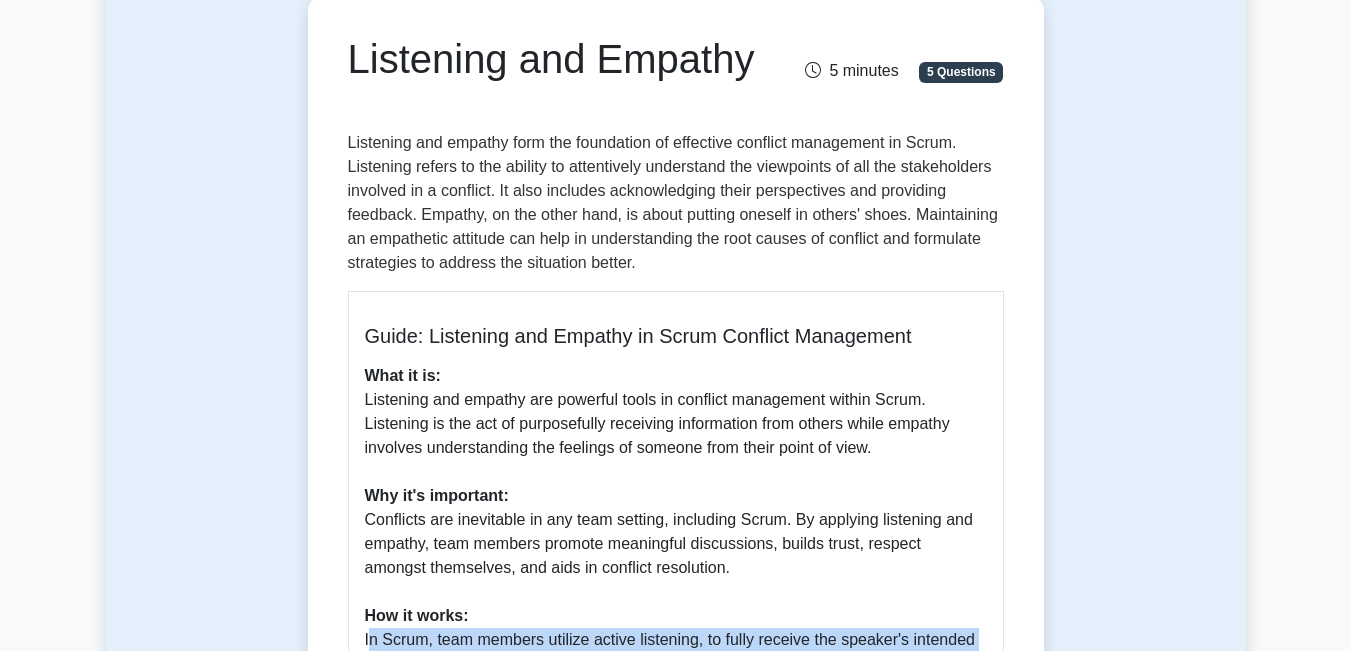 scroll, scrollTop: 0, scrollLeft: 0, axis: both 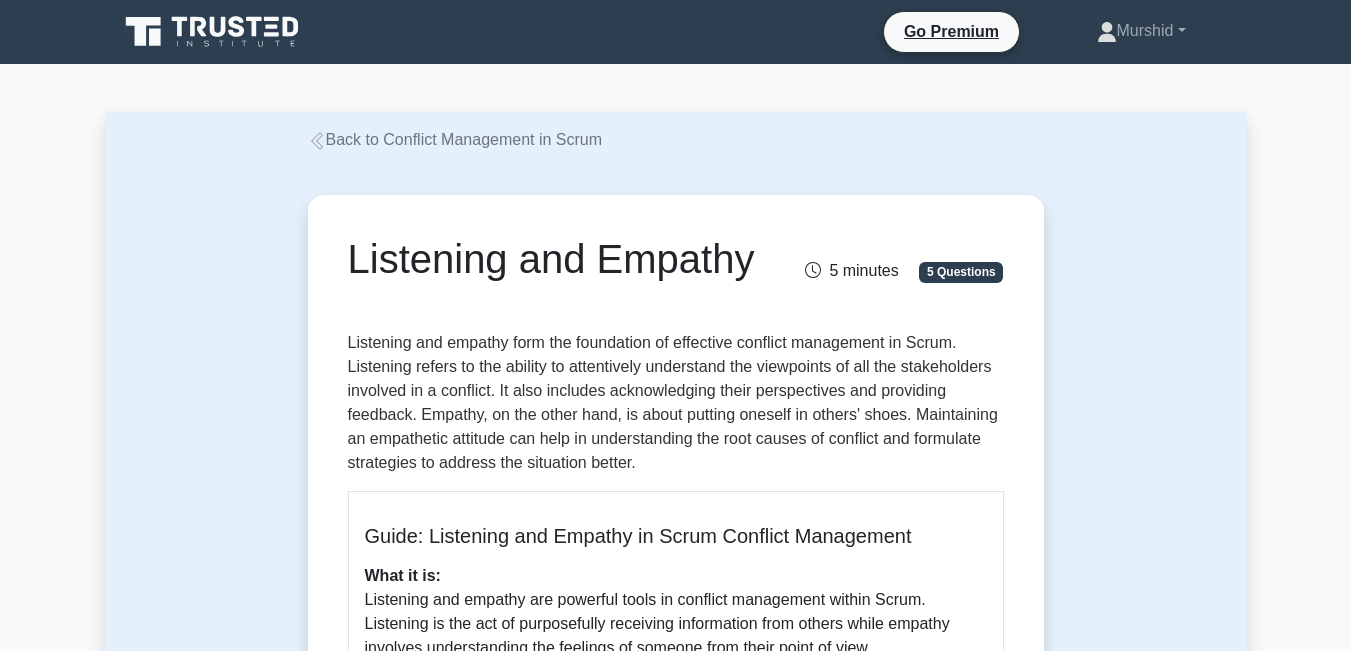 drag, startPoint x: 348, startPoint y: 264, endPoint x: 757, endPoint y: 272, distance: 409.07825 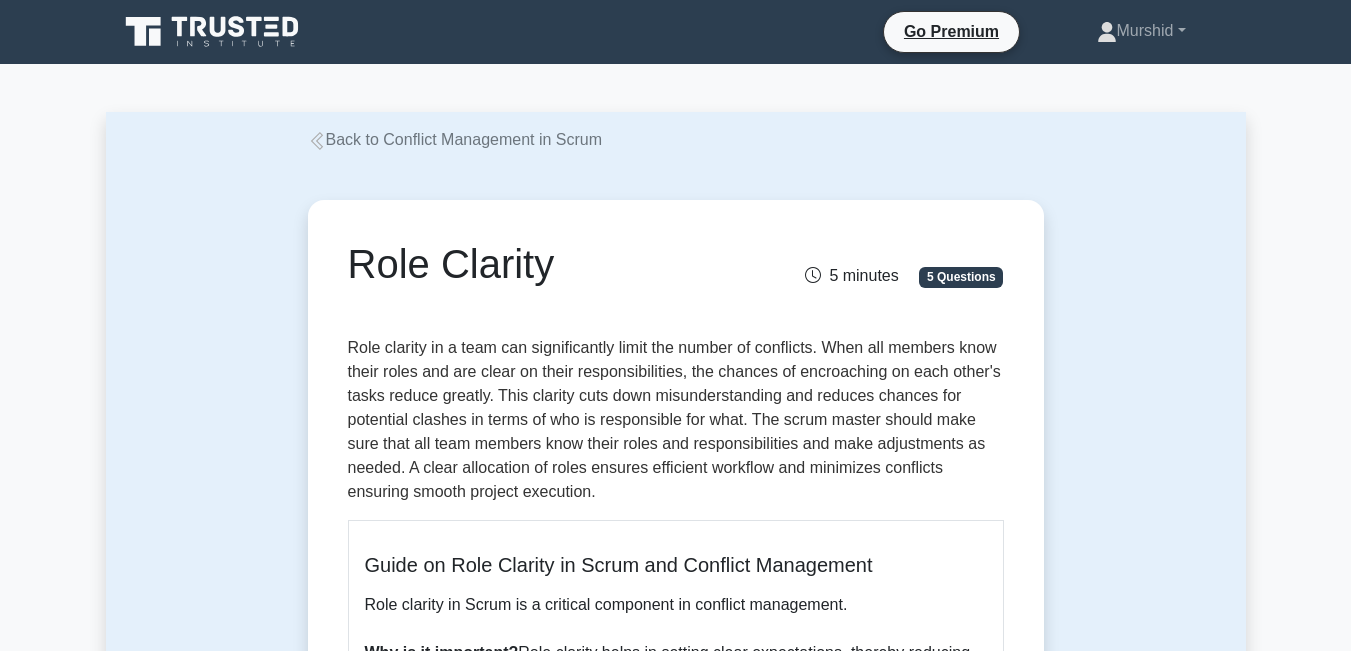 scroll, scrollTop: 0, scrollLeft: 0, axis: both 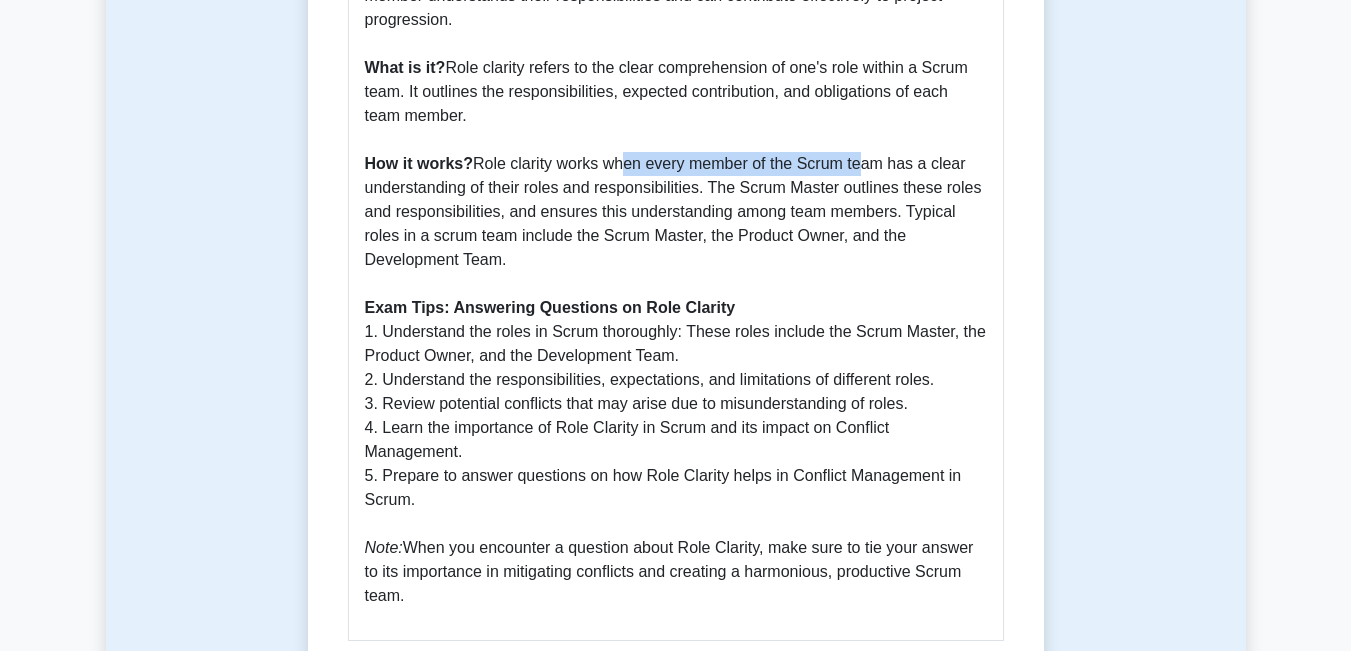 drag, startPoint x: 611, startPoint y: 162, endPoint x: 851, endPoint y: 176, distance: 240.40799 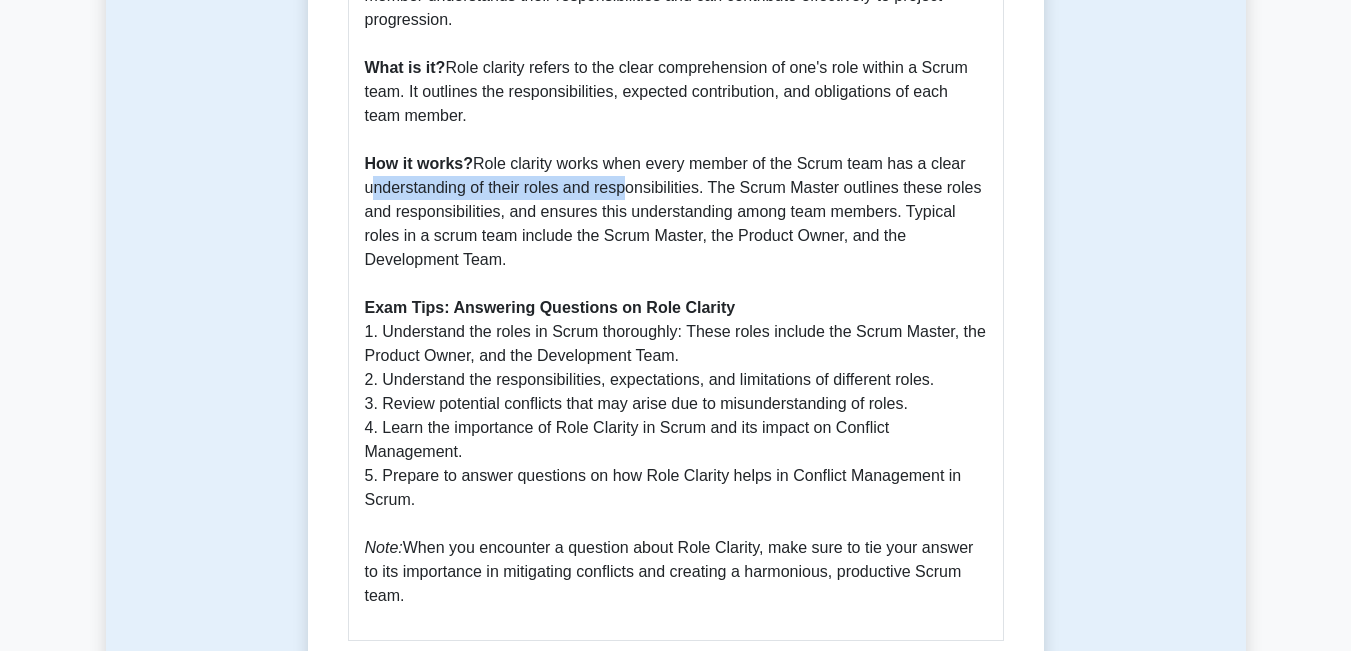drag, startPoint x: 339, startPoint y: 186, endPoint x: 619, endPoint y: 199, distance: 280.30164 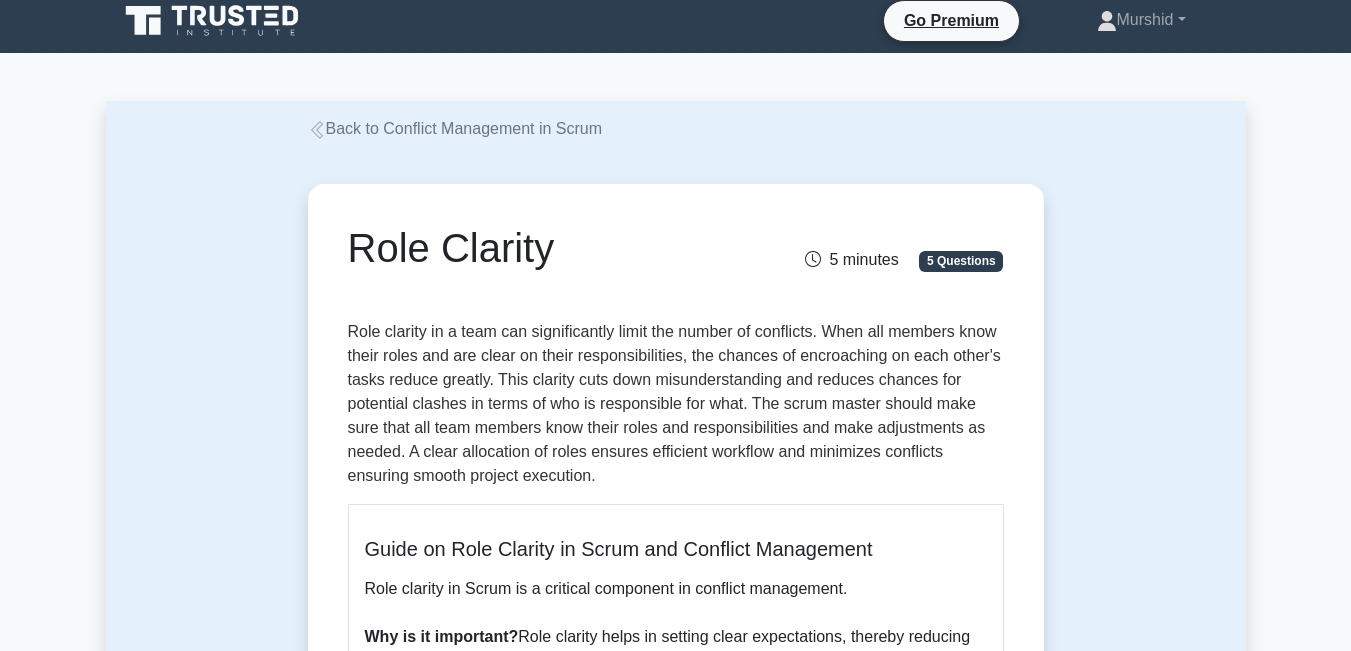 scroll, scrollTop: 0, scrollLeft: 0, axis: both 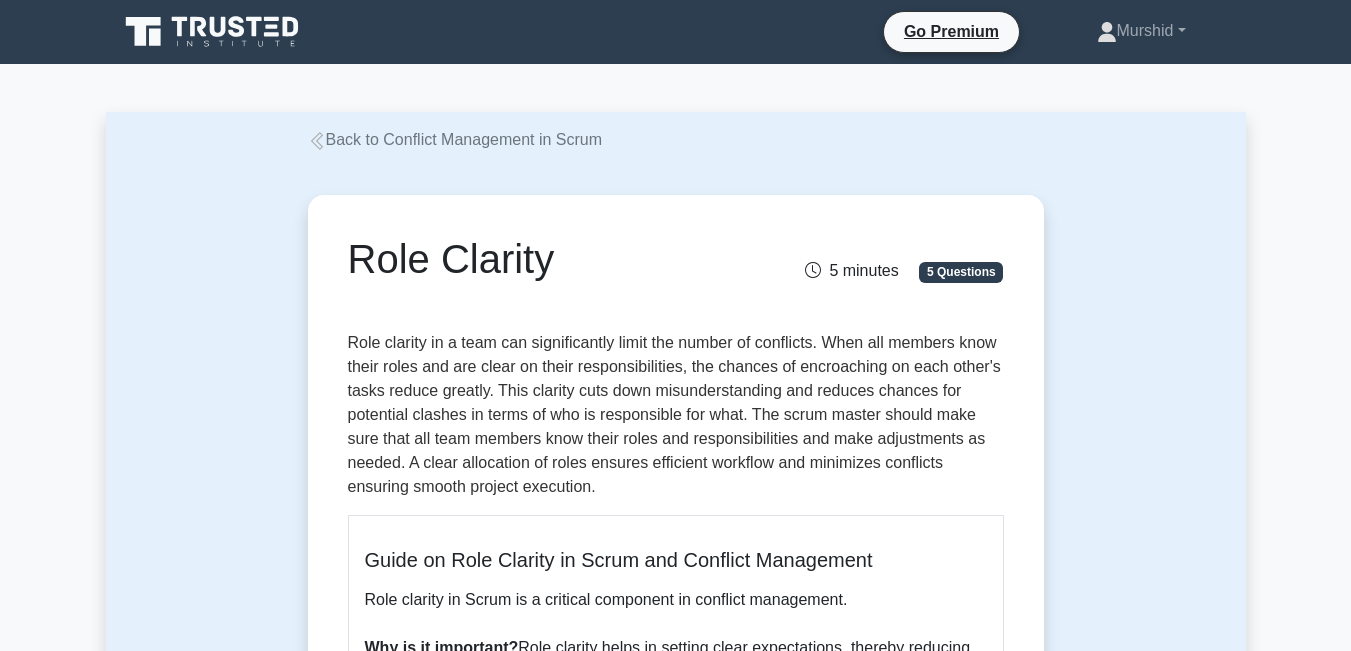 drag, startPoint x: 344, startPoint y: 255, endPoint x: 603, endPoint y: 270, distance: 259.434 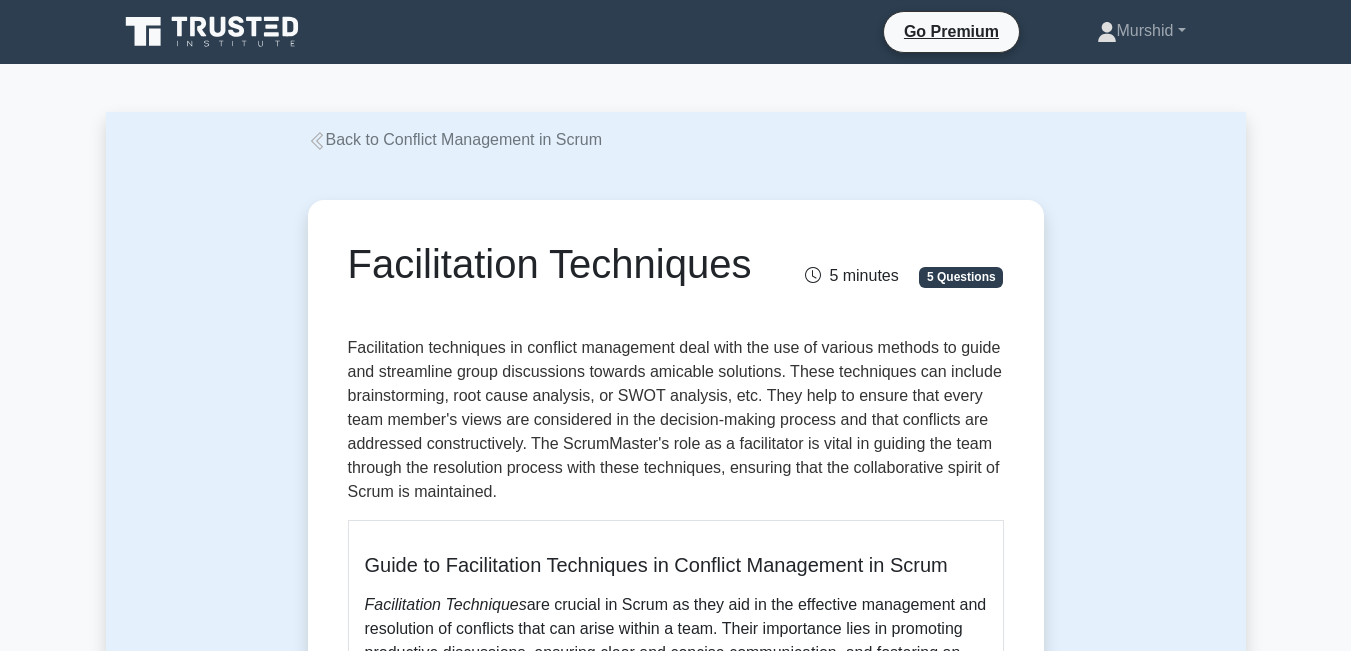 scroll, scrollTop: 0, scrollLeft: 0, axis: both 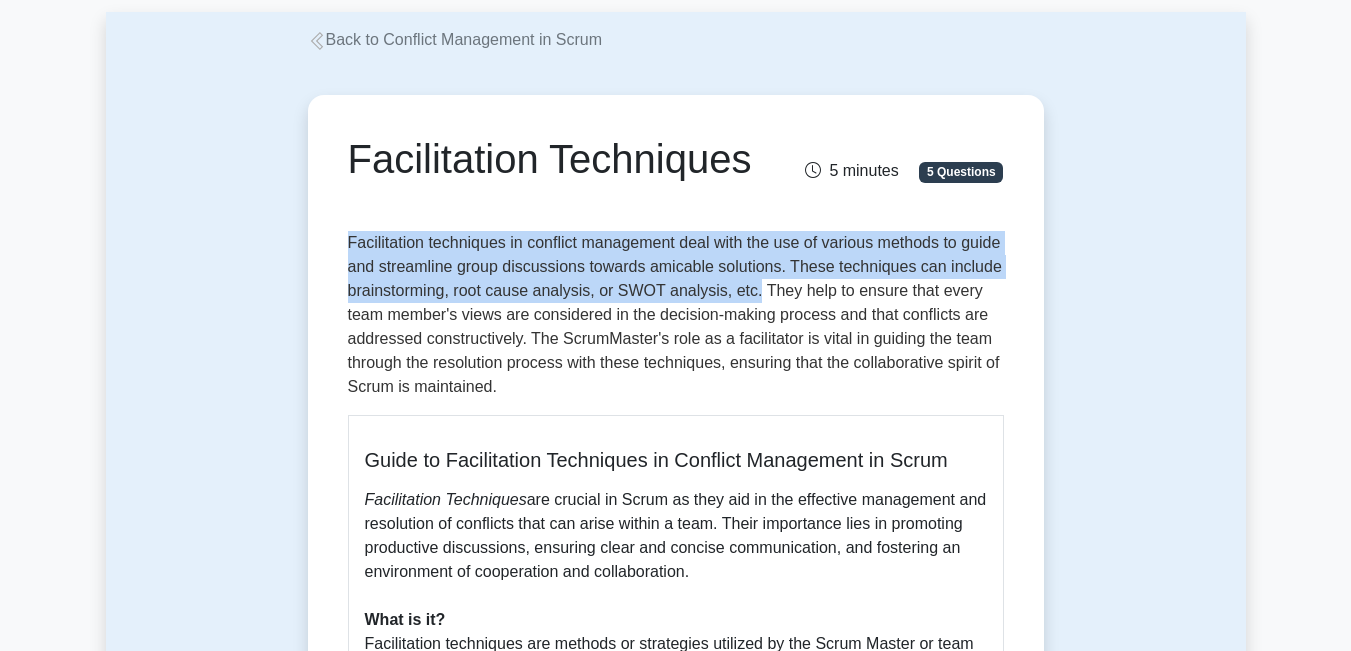 drag, startPoint x: 806, startPoint y: 291, endPoint x: 334, endPoint y: 244, distance: 474.33426 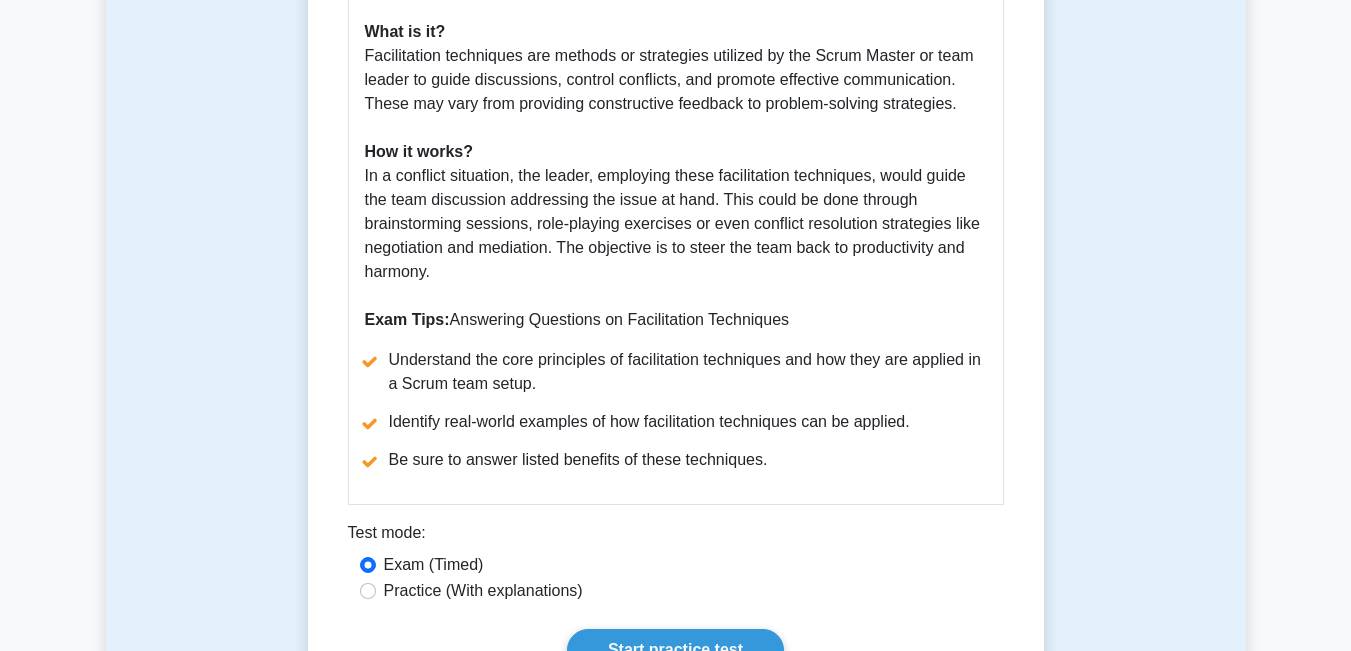 scroll, scrollTop: 700, scrollLeft: 0, axis: vertical 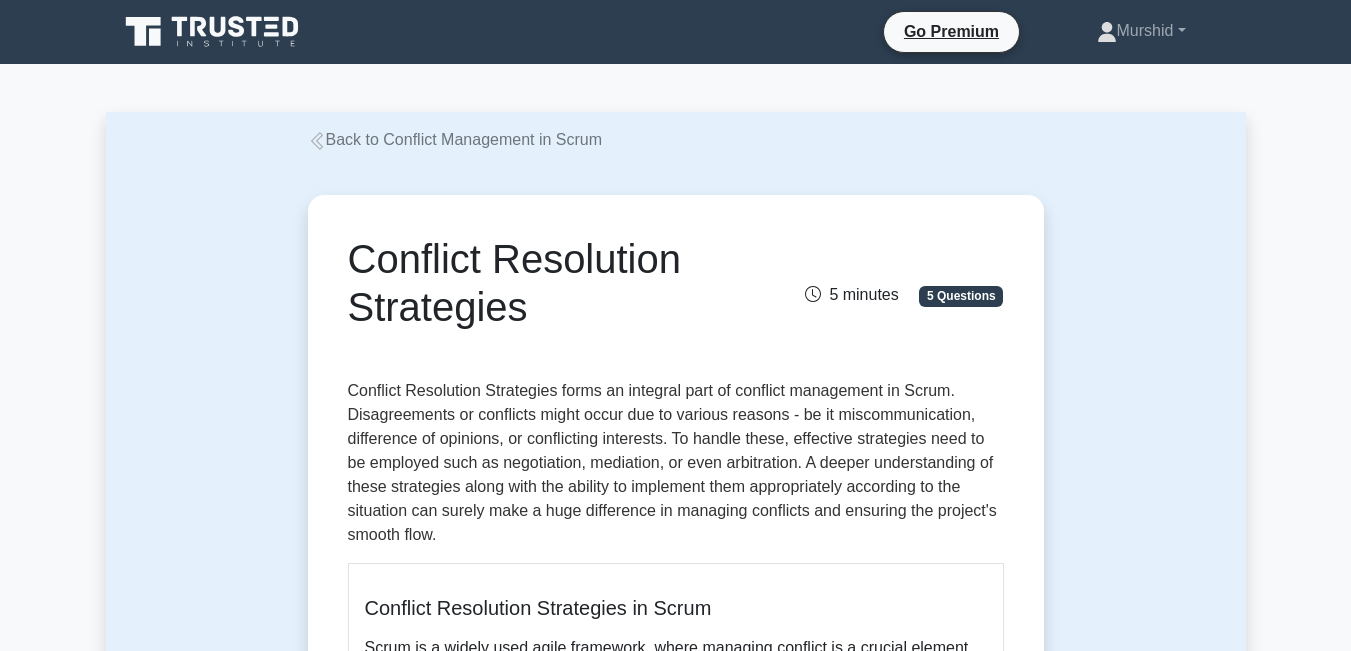 drag, startPoint x: 530, startPoint y: 310, endPoint x: 339, endPoint y: 276, distance: 194.00258 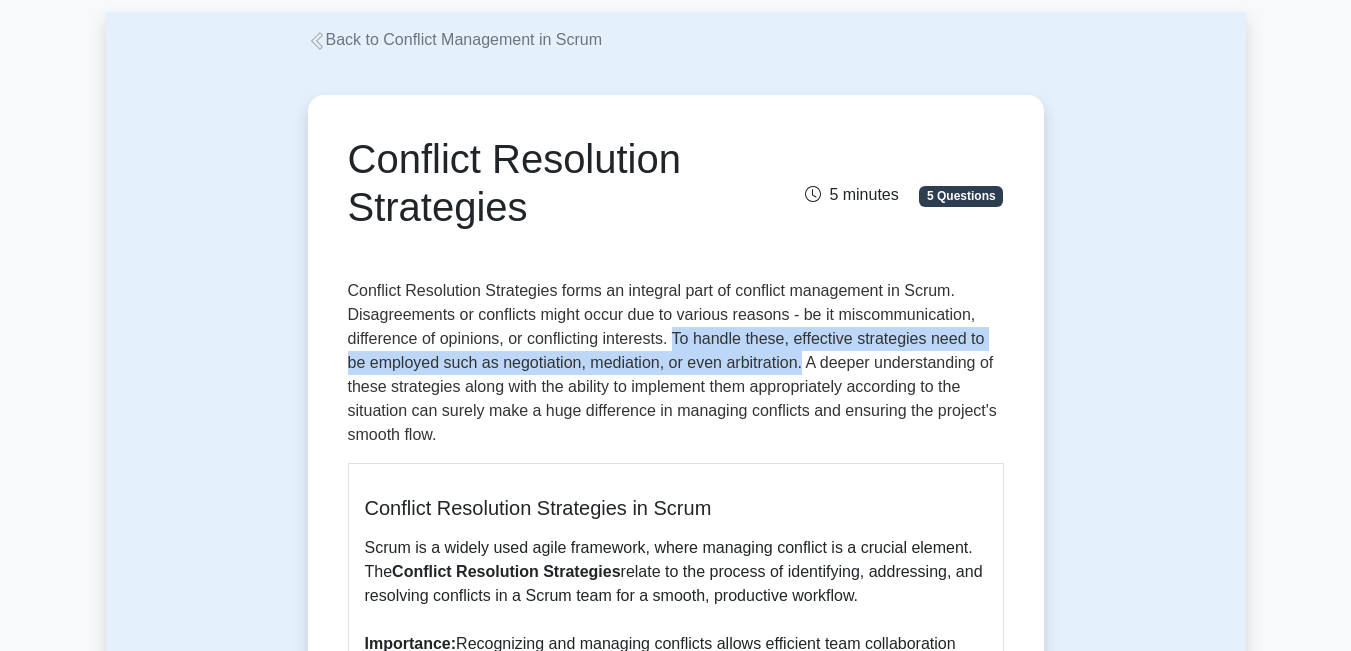 drag, startPoint x: 675, startPoint y: 340, endPoint x: 802, endPoint y: 363, distance: 129.06587 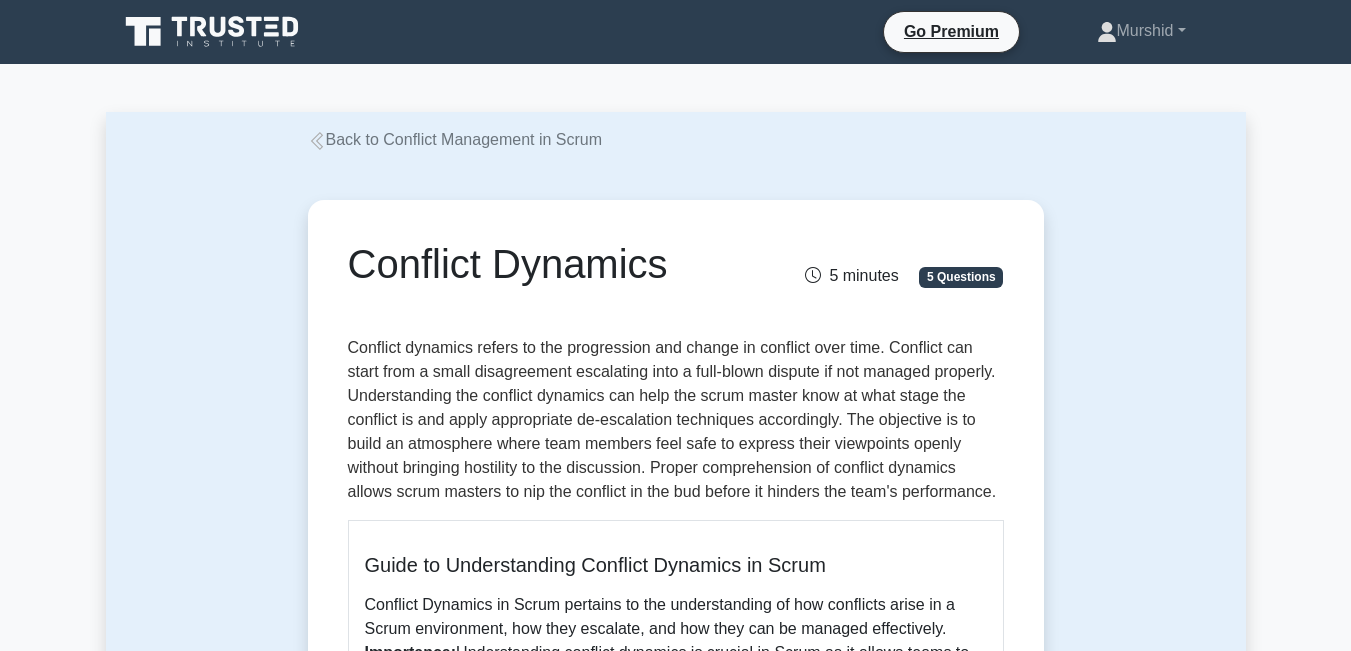scroll, scrollTop: 0, scrollLeft: 0, axis: both 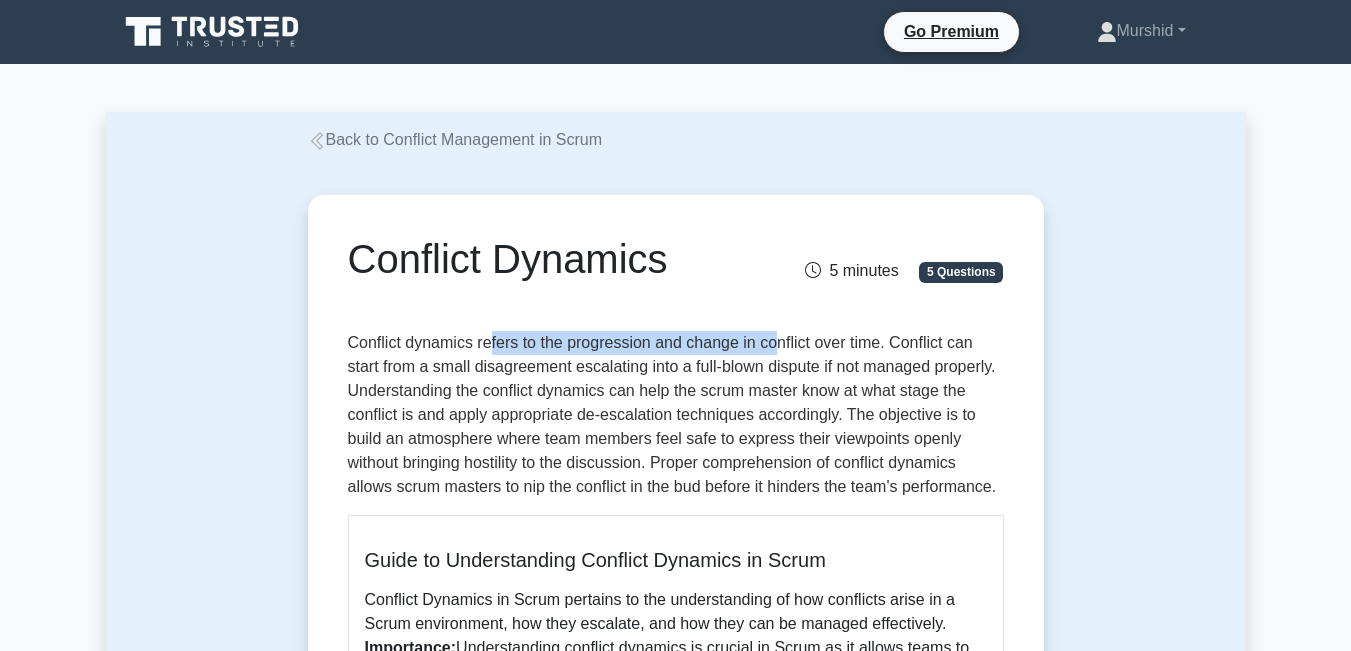 drag, startPoint x: 489, startPoint y: 344, endPoint x: 775, endPoint y: 352, distance: 286.11188 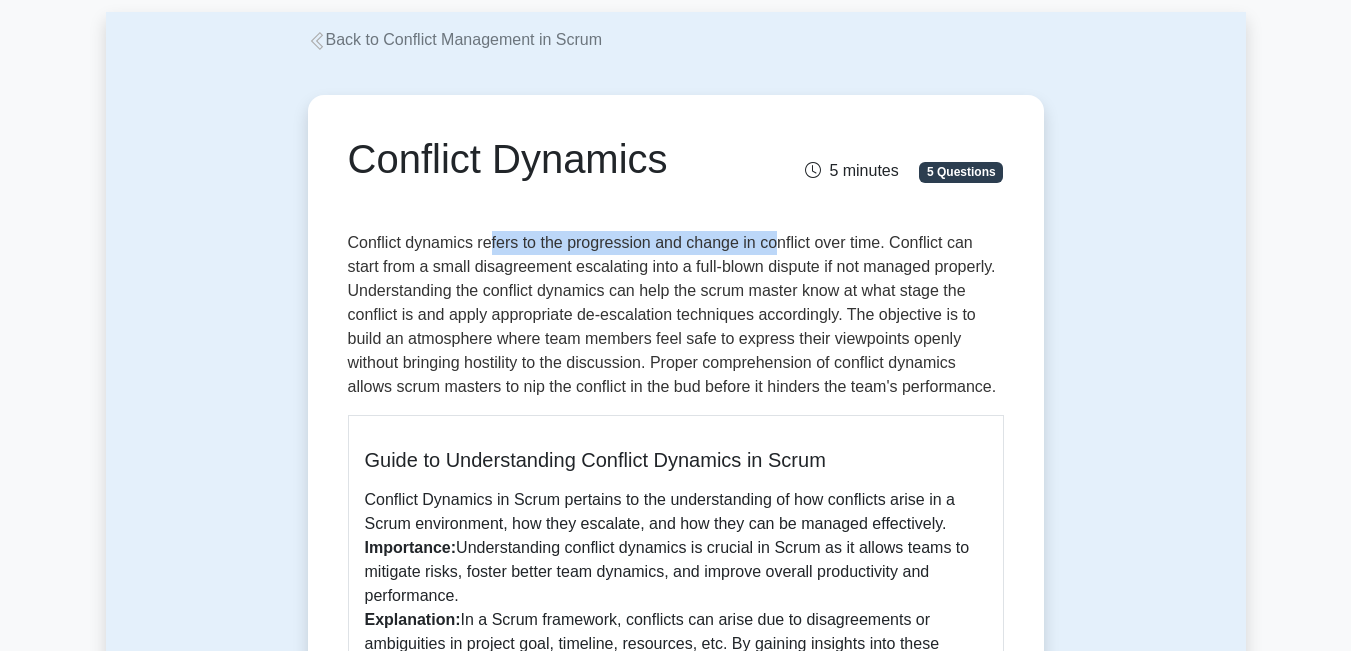 scroll, scrollTop: 0, scrollLeft: 0, axis: both 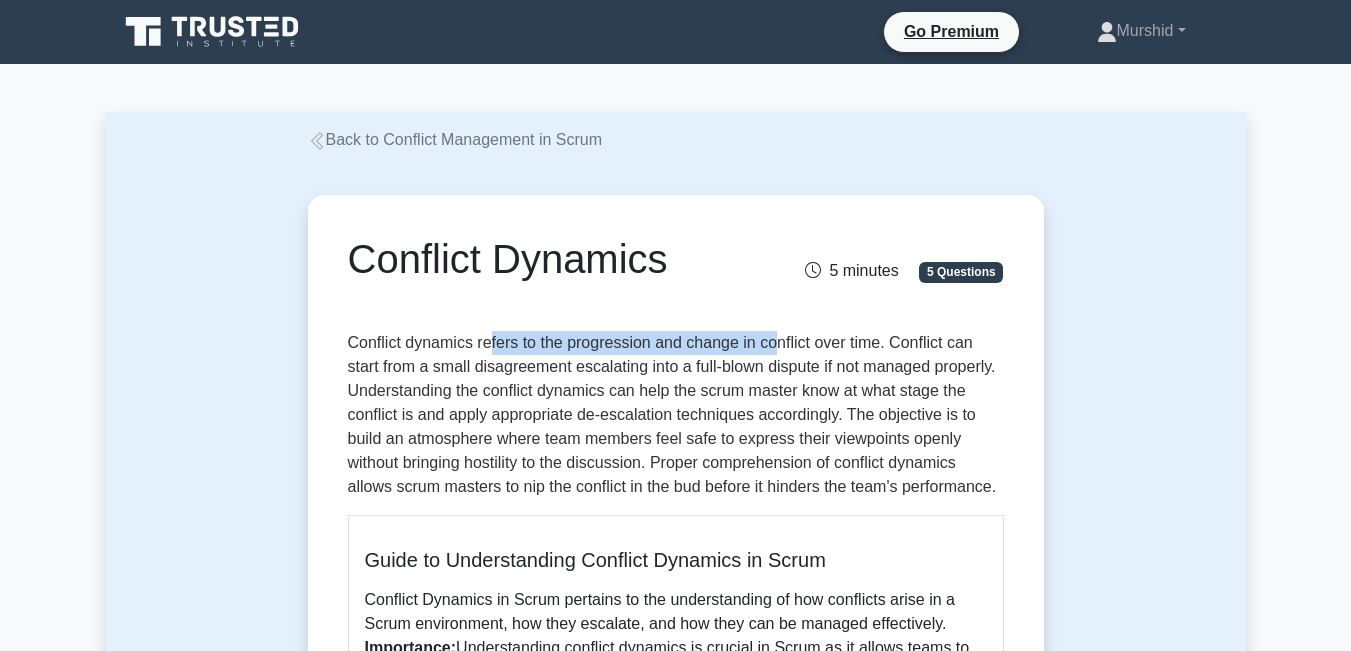 drag, startPoint x: 351, startPoint y: 261, endPoint x: 686, endPoint y: 271, distance: 335.14923 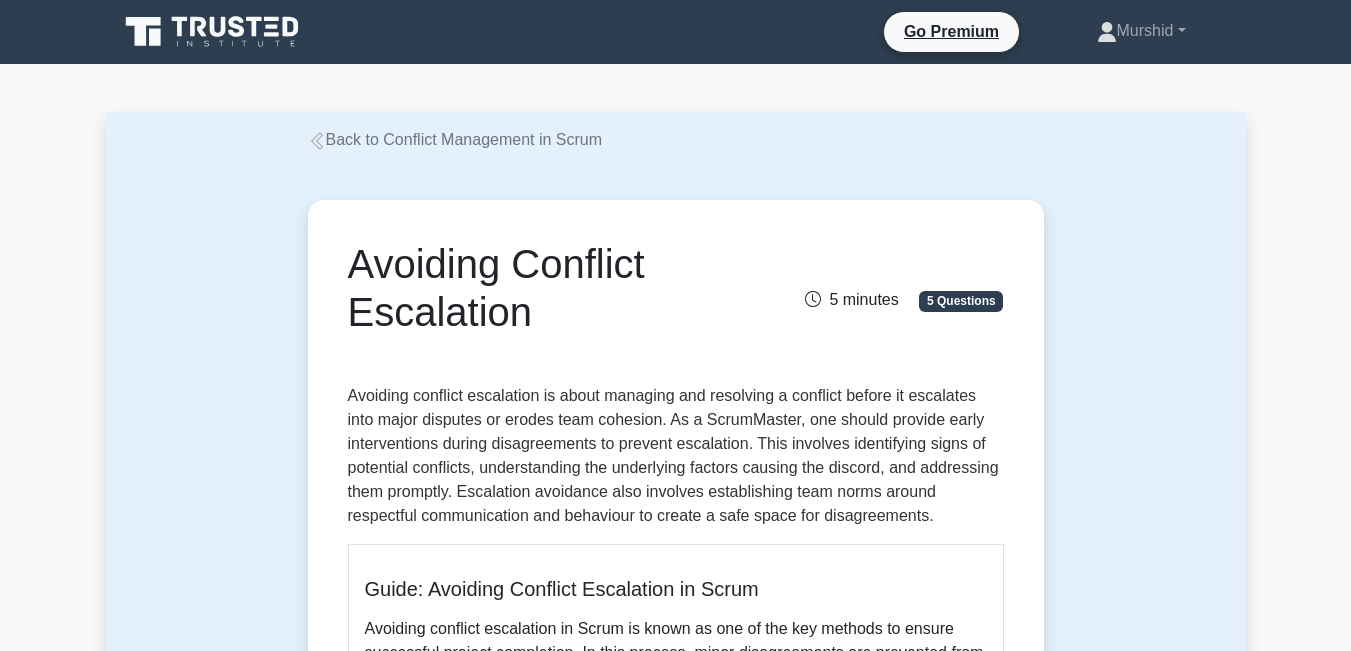 scroll, scrollTop: 0, scrollLeft: 0, axis: both 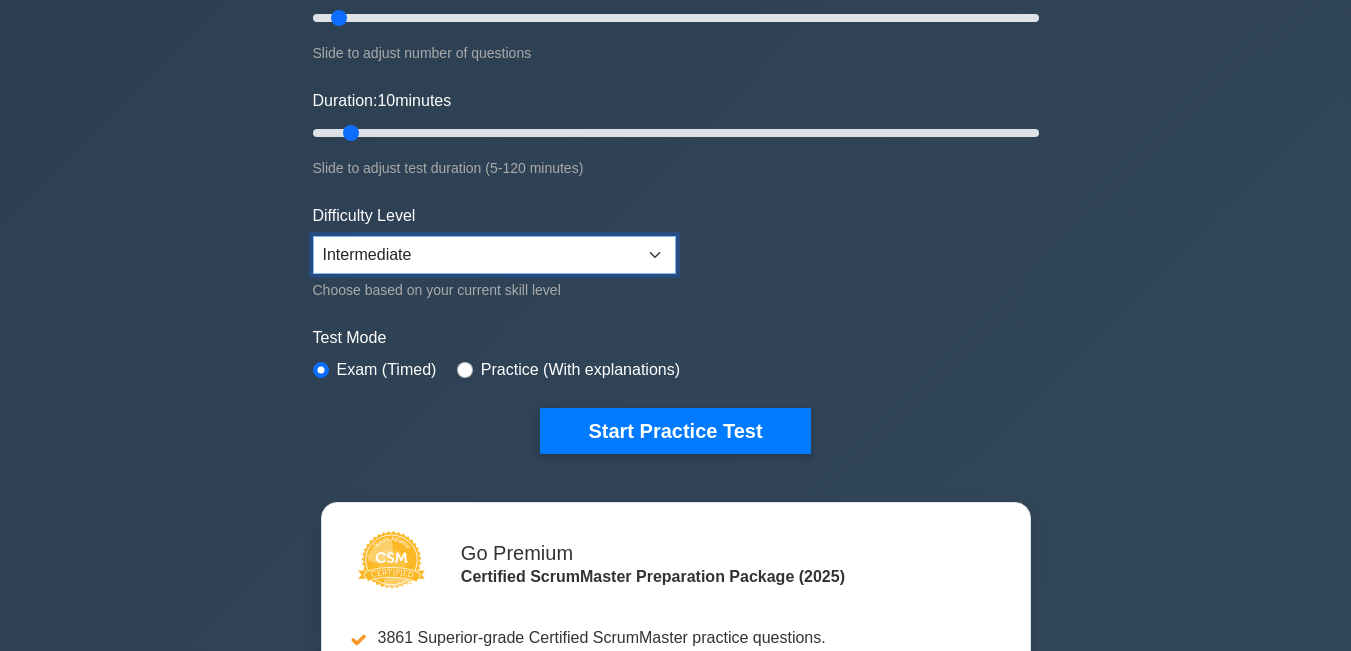 click on "Beginner
Intermediate
Expert" at bounding box center [494, 255] 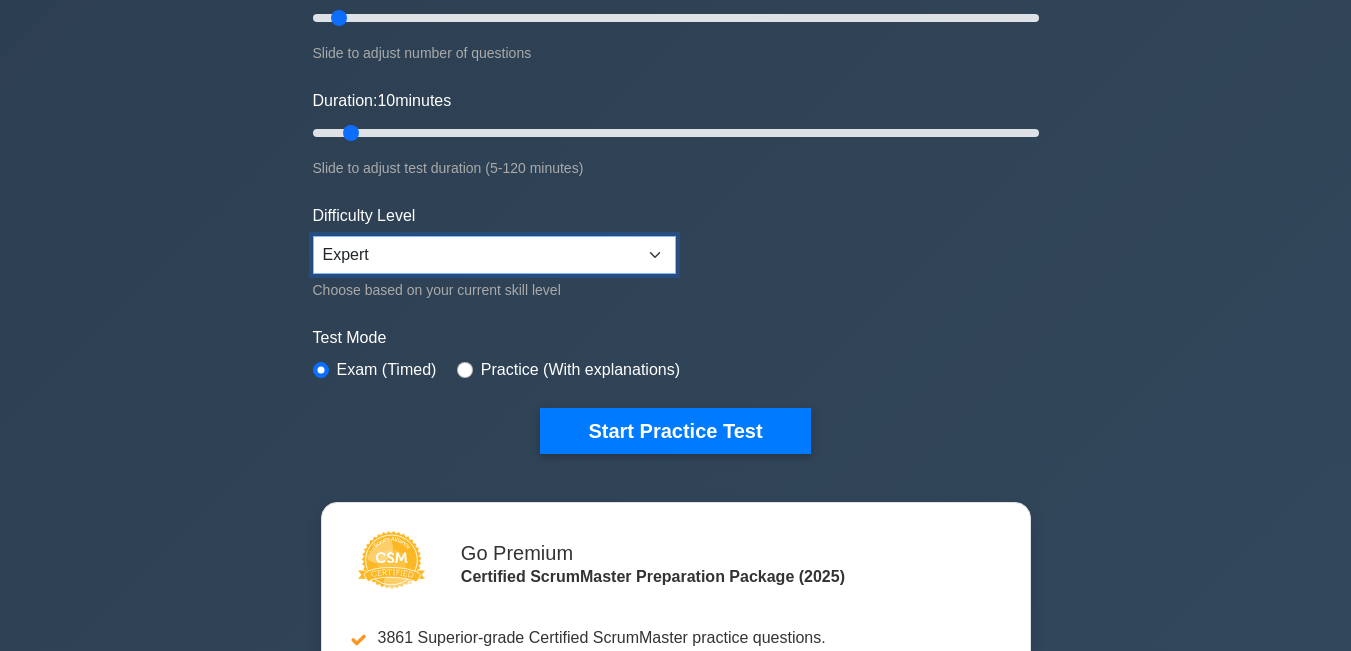 click on "Beginner
Intermediate
Expert" at bounding box center [494, 255] 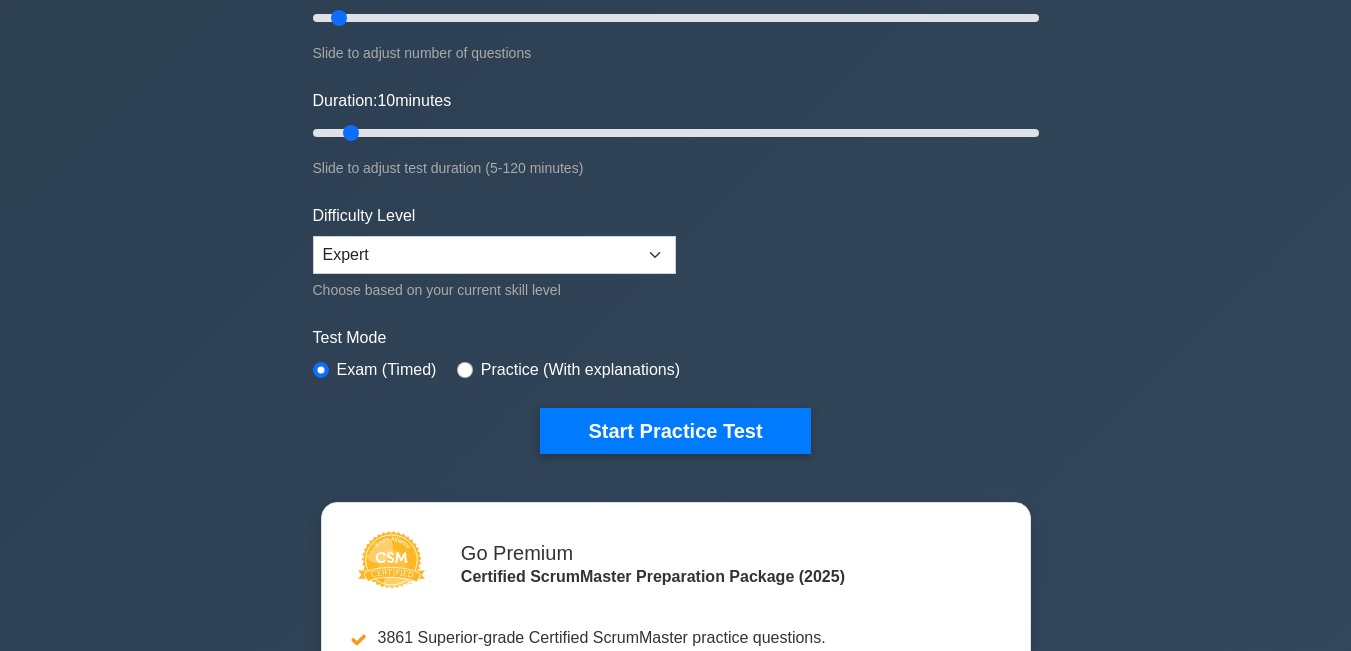 click on "Practice (With explanations)" at bounding box center (580, 370) 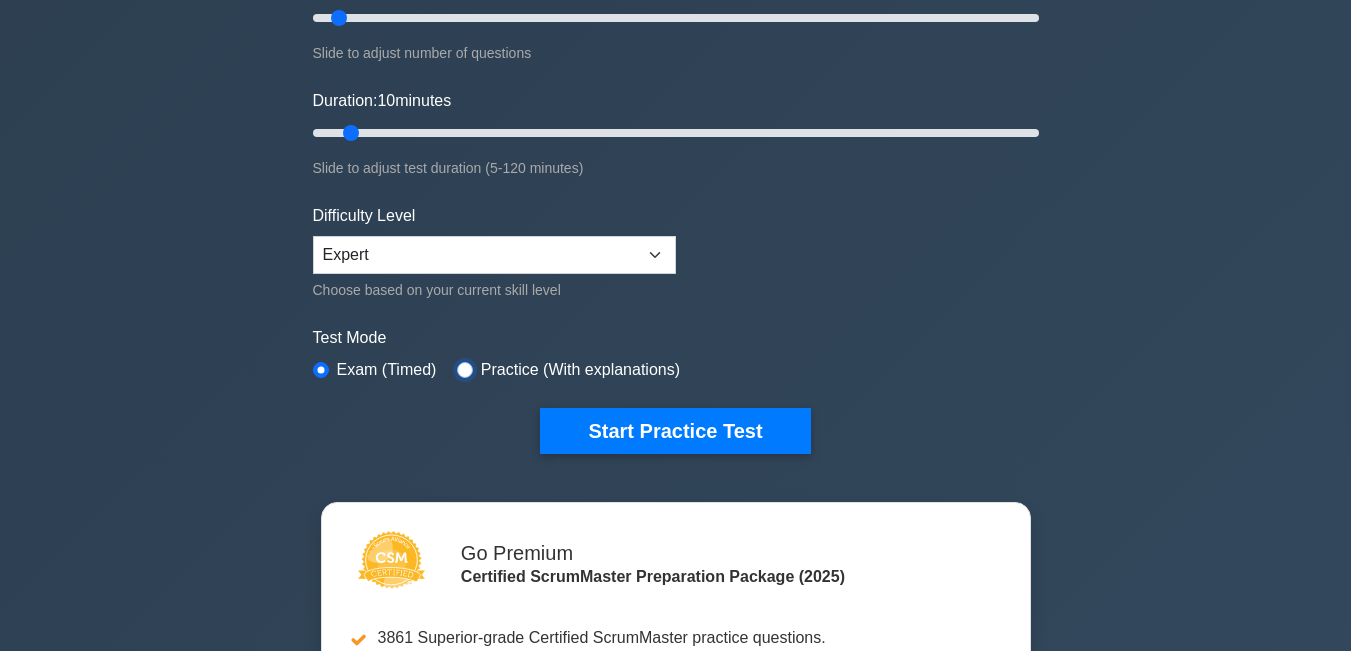 click at bounding box center (465, 370) 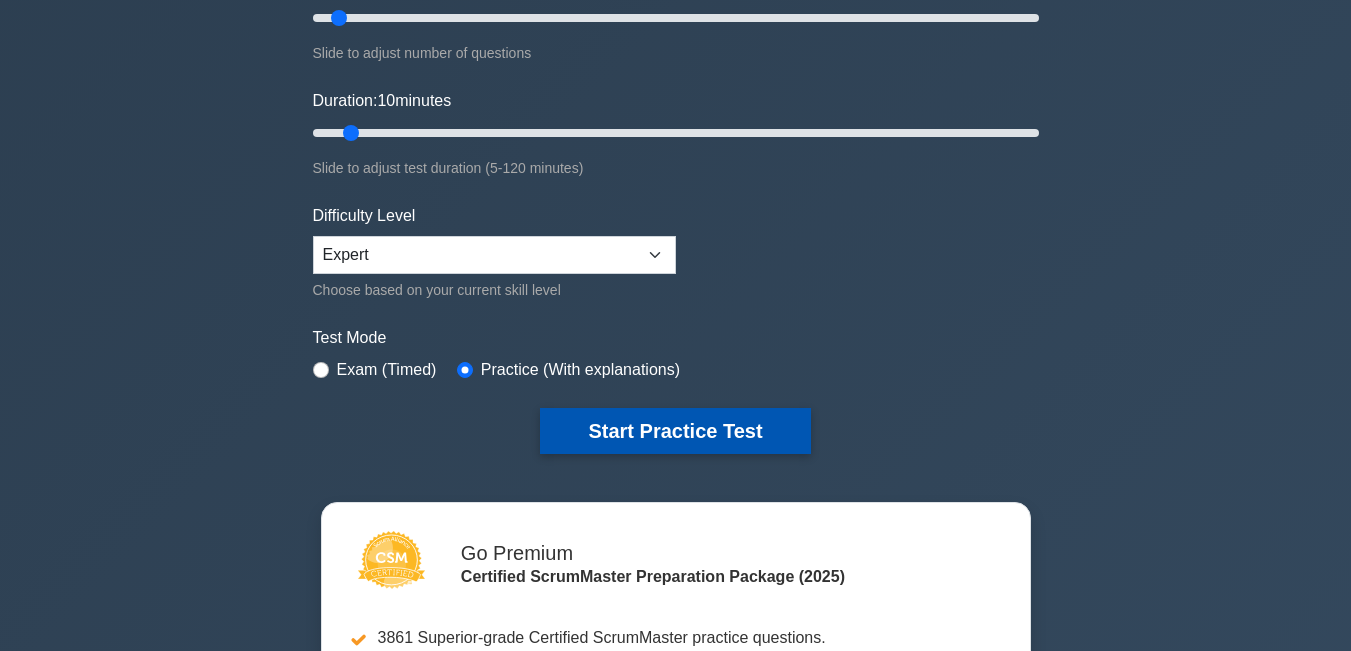 click on "Start Practice Test" at bounding box center [675, 431] 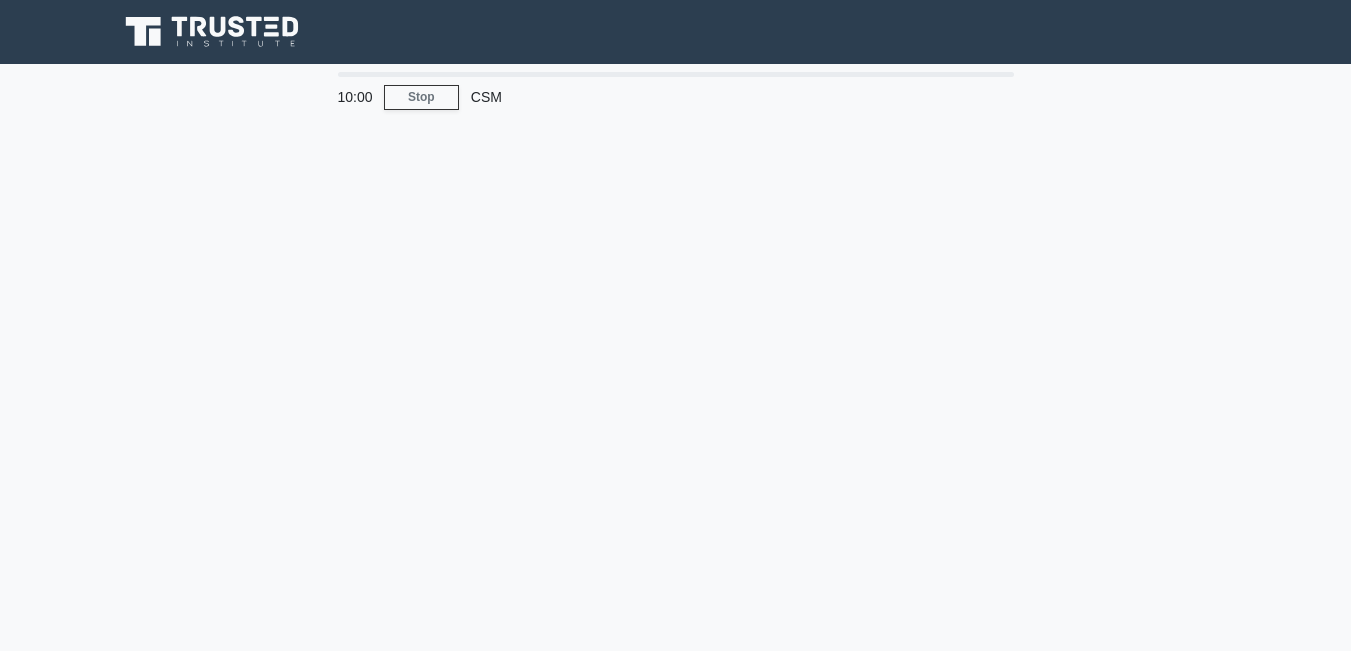 scroll, scrollTop: 0, scrollLeft: 0, axis: both 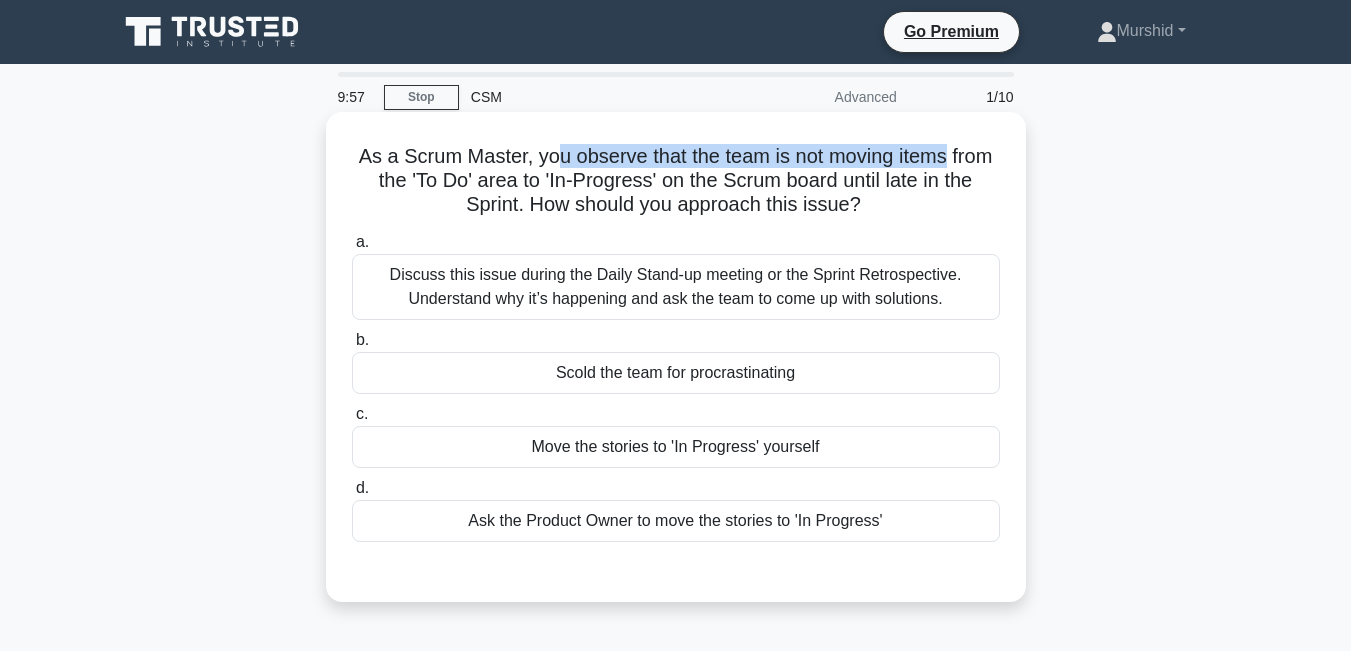 drag, startPoint x: 553, startPoint y: 161, endPoint x: 954, endPoint y: 161, distance: 401 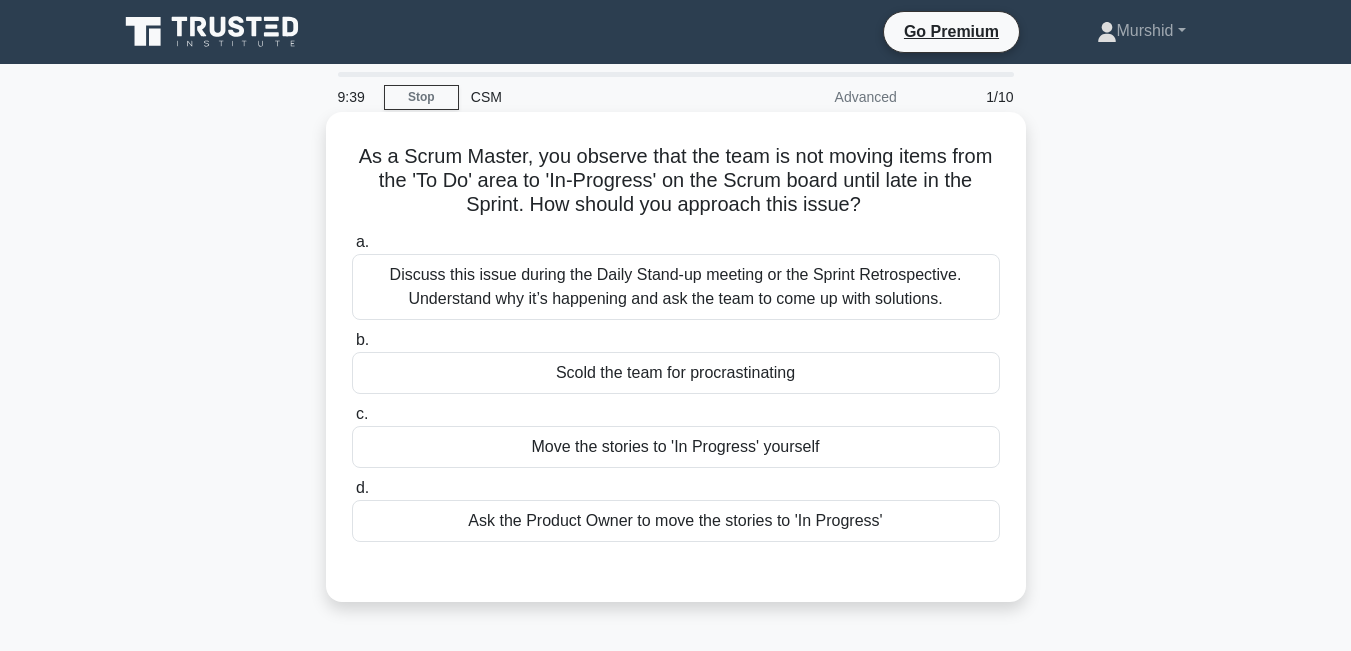 click on "Discuss this issue during the Daily Stand-up meeting or the Sprint Retrospective. Understand why it’s happening and ask the team to come up with solutions." at bounding box center [676, 287] 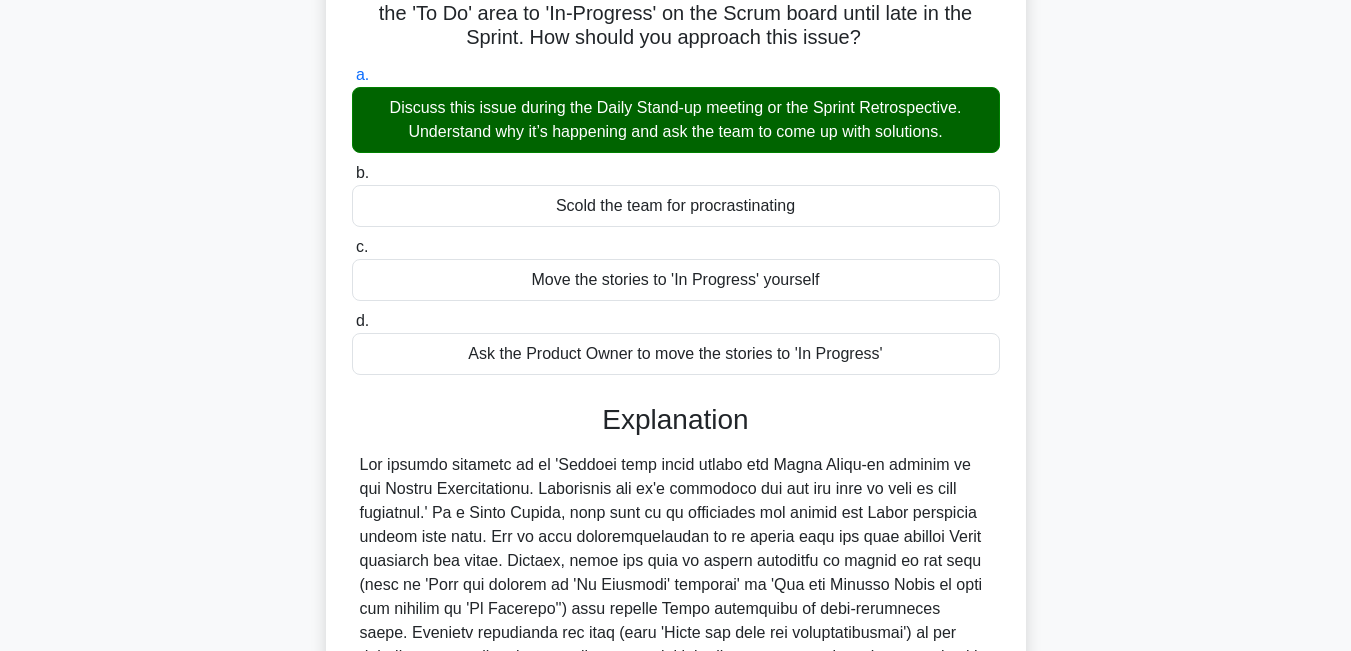 scroll, scrollTop: 300, scrollLeft: 0, axis: vertical 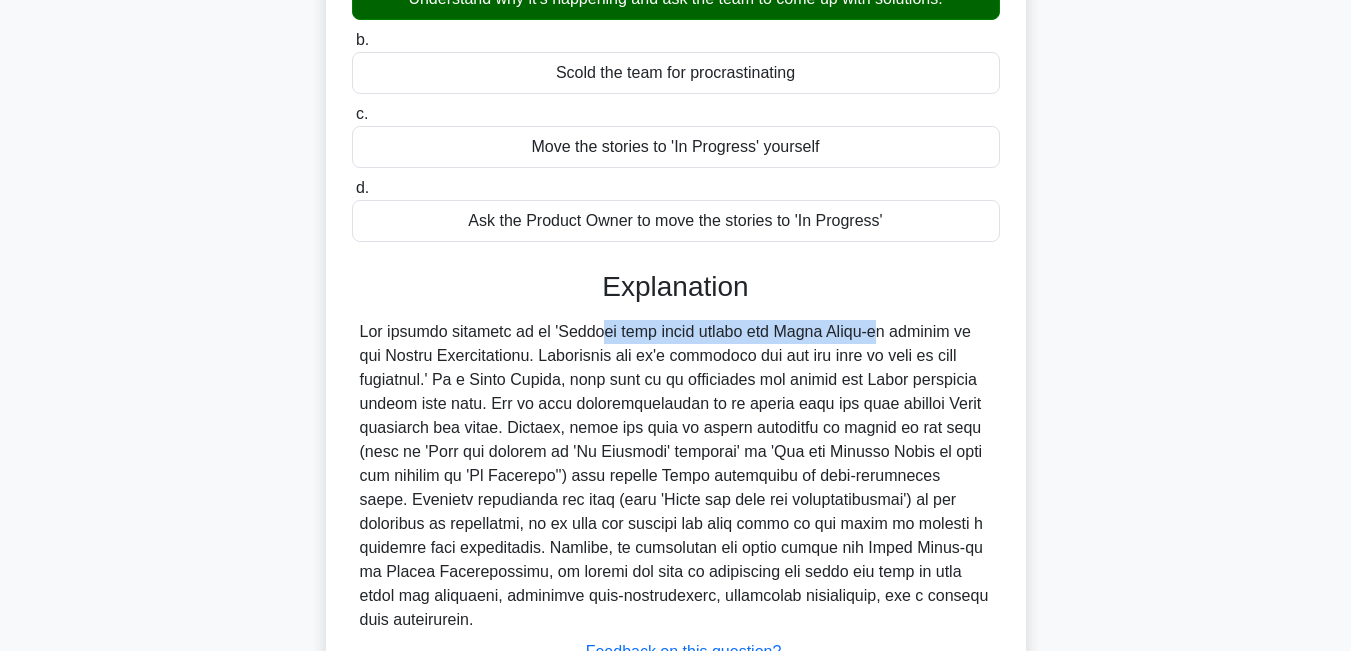 drag, startPoint x: 476, startPoint y: 333, endPoint x: 741, endPoint y: 325, distance: 265.12073 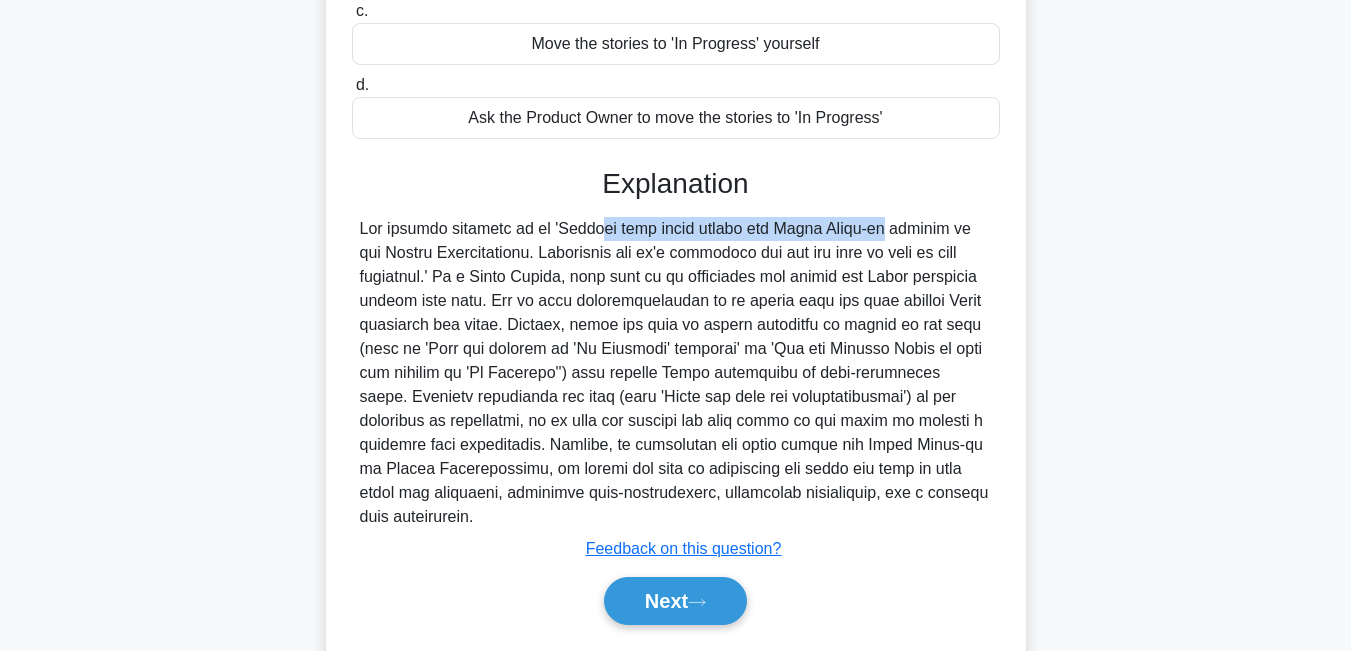 scroll, scrollTop: 463, scrollLeft: 0, axis: vertical 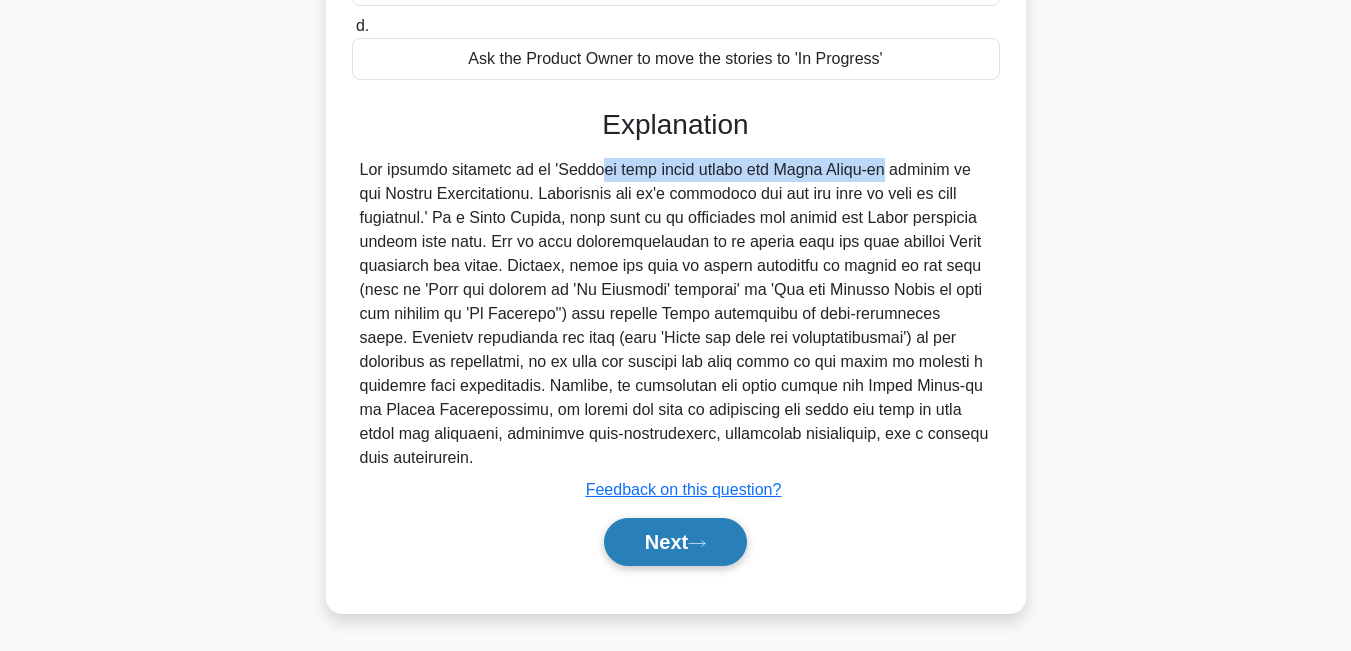 click on "Next" at bounding box center [675, 542] 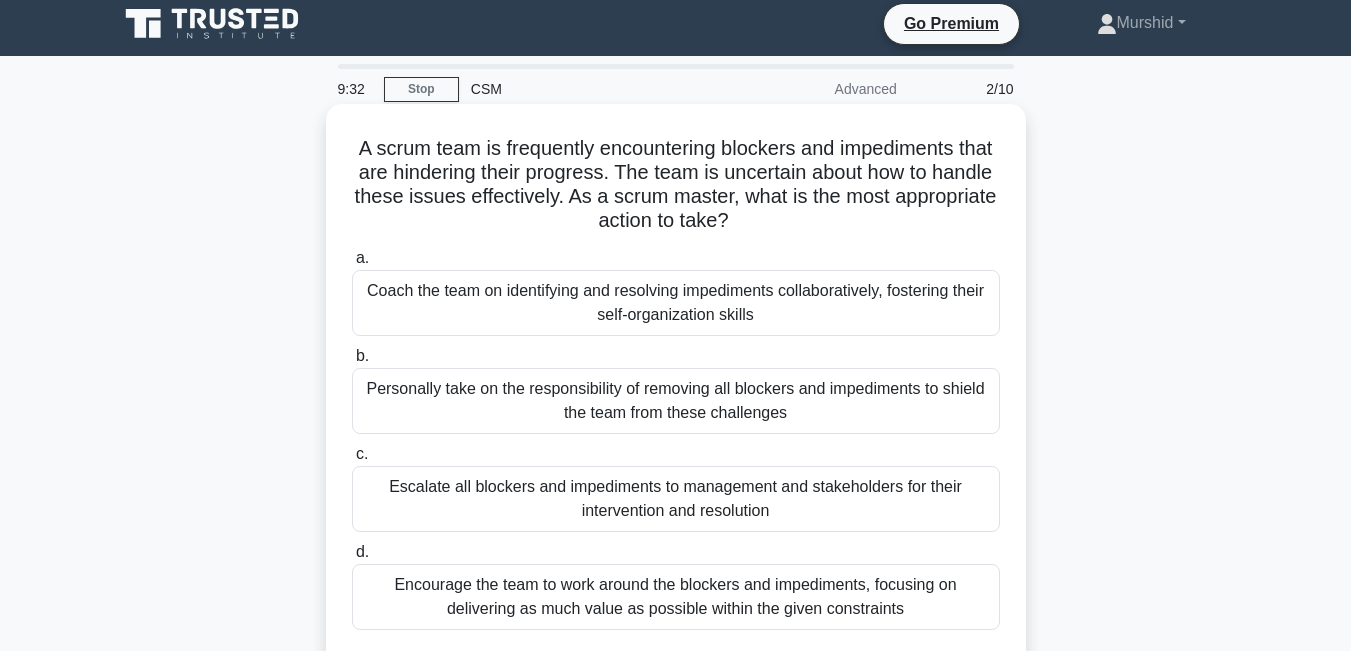 scroll, scrollTop: 0, scrollLeft: 0, axis: both 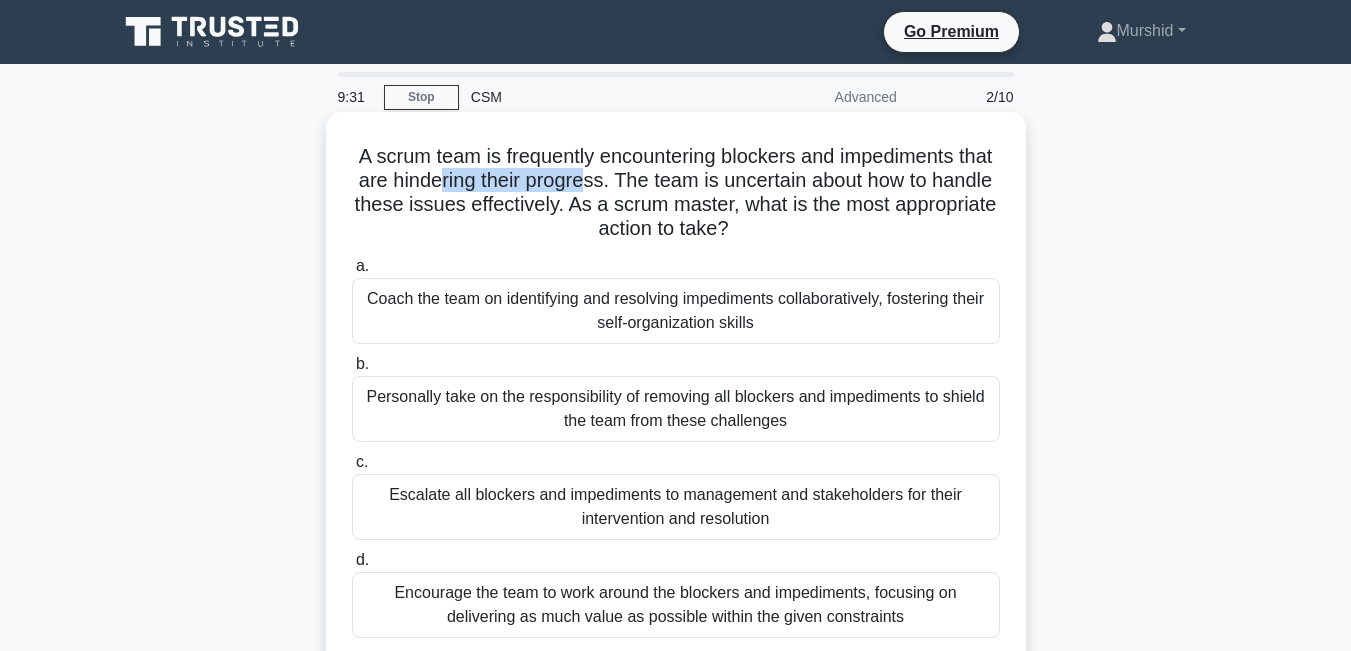 drag, startPoint x: 491, startPoint y: 175, endPoint x: 643, endPoint y: 173, distance: 152.01315 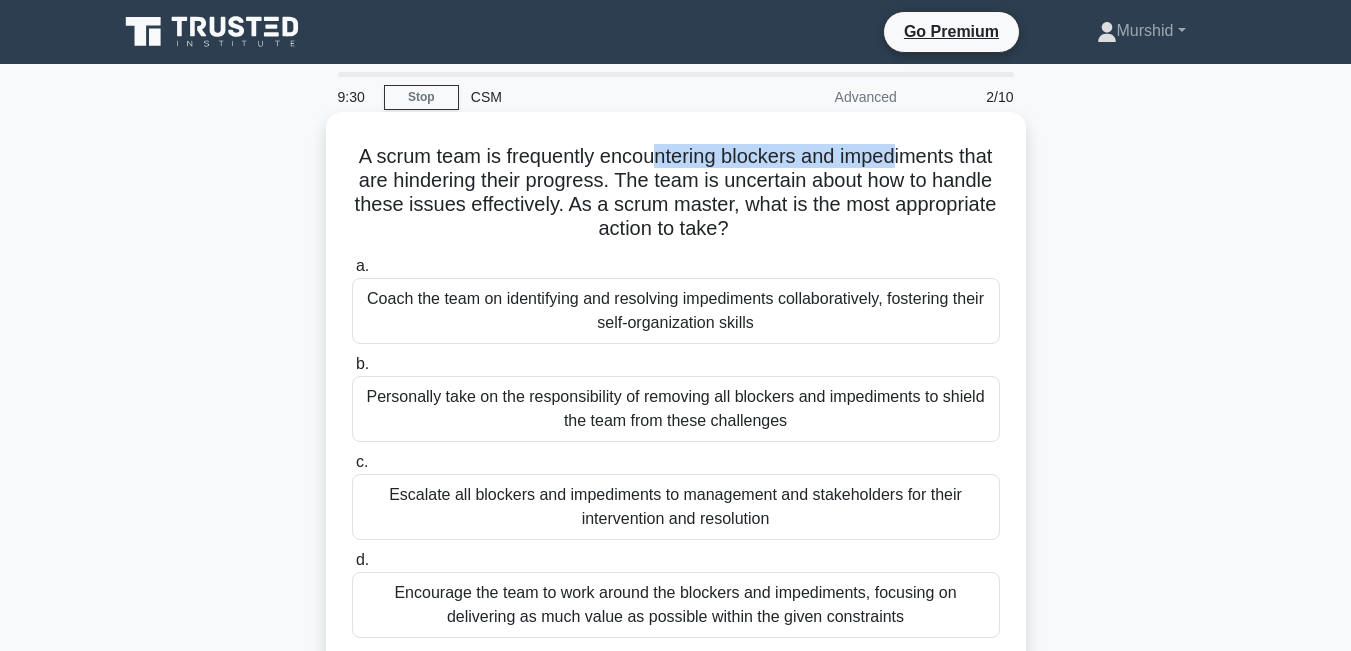 drag, startPoint x: 679, startPoint y: 158, endPoint x: 917, endPoint y: 159, distance: 238.0021 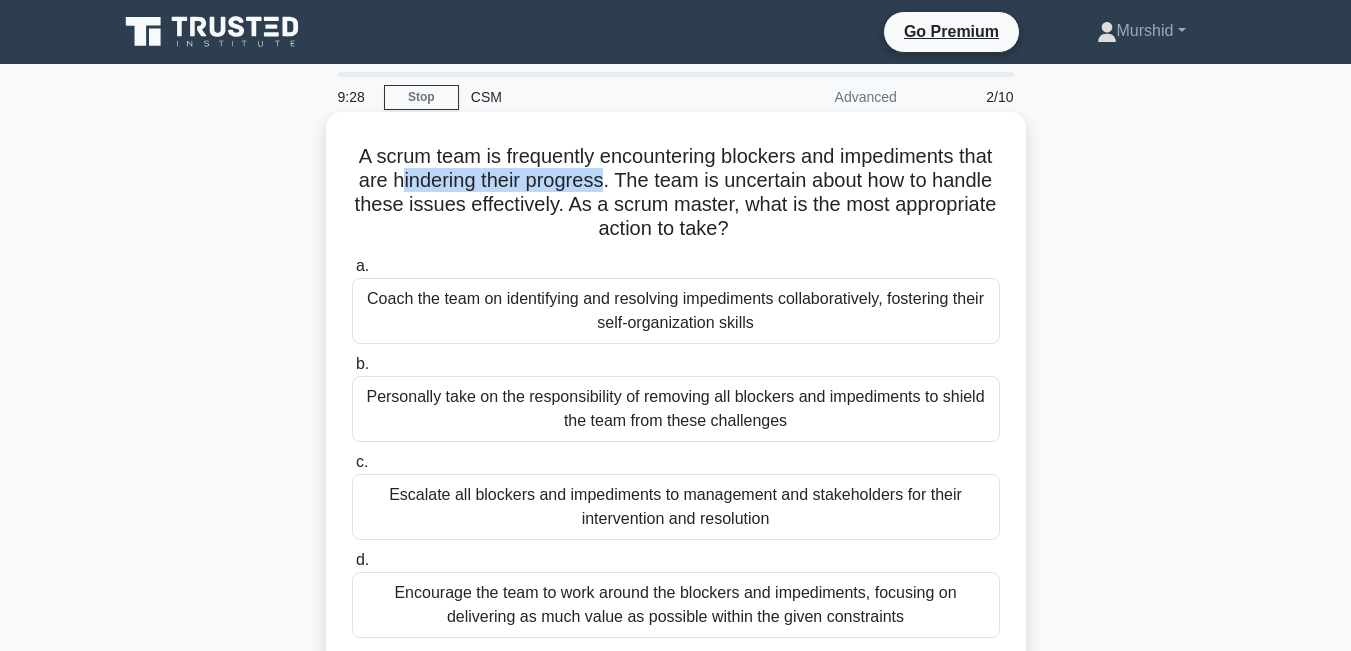 drag, startPoint x: 450, startPoint y: 184, endPoint x: 652, endPoint y: 179, distance: 202.06187 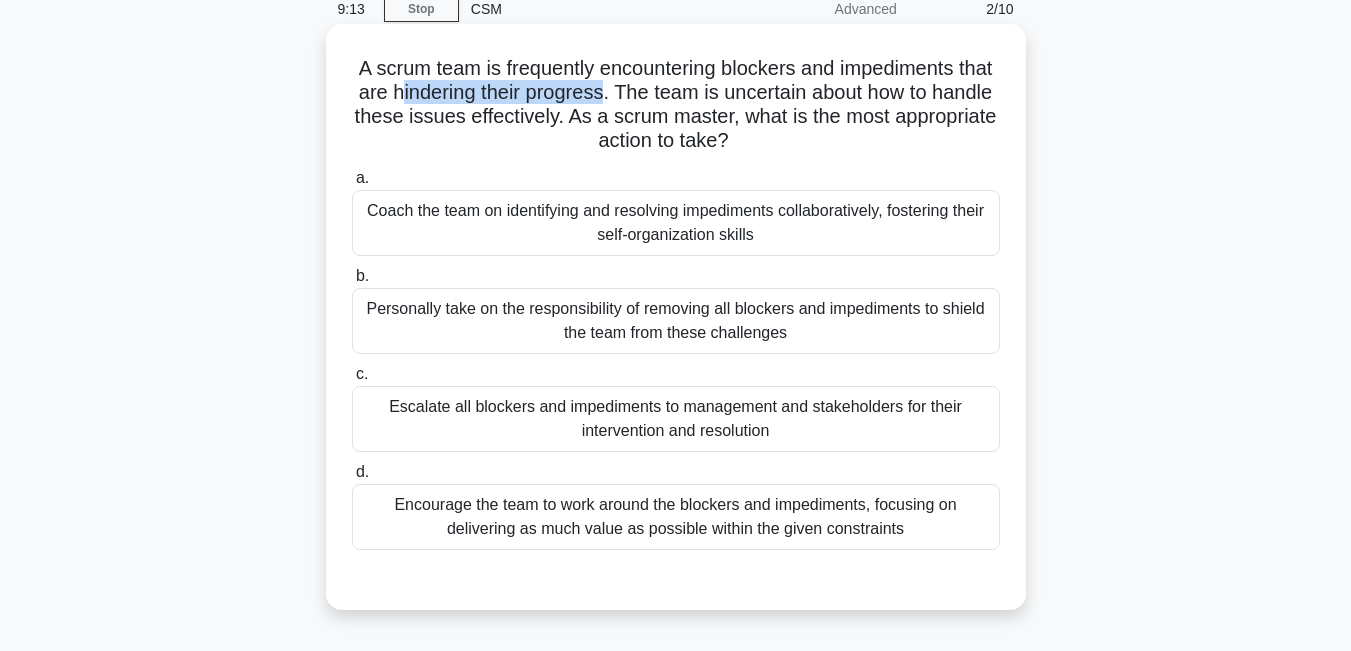 scroll, scrollTop: 100, scrollLeft: 0, axis: vertical 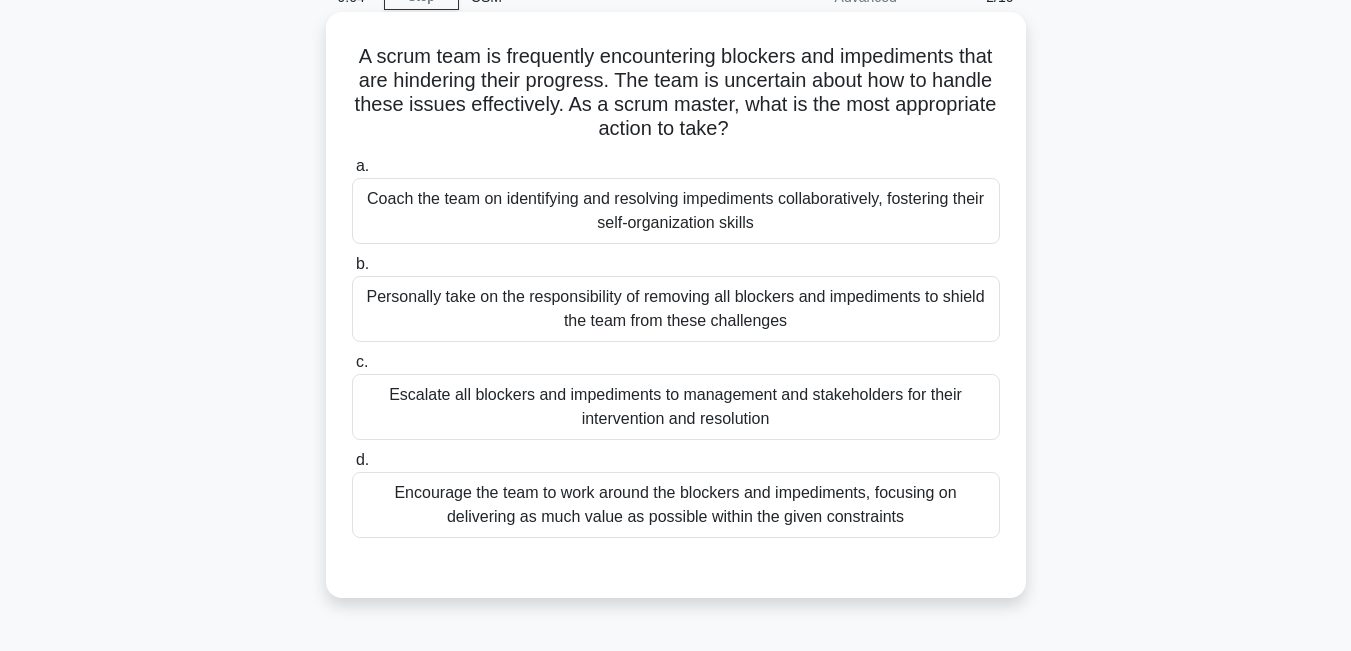 click on "Coach the team on identifying and resolving impediments collaboratively, fostering their self-organization skills" at bounding box center [676, 211] 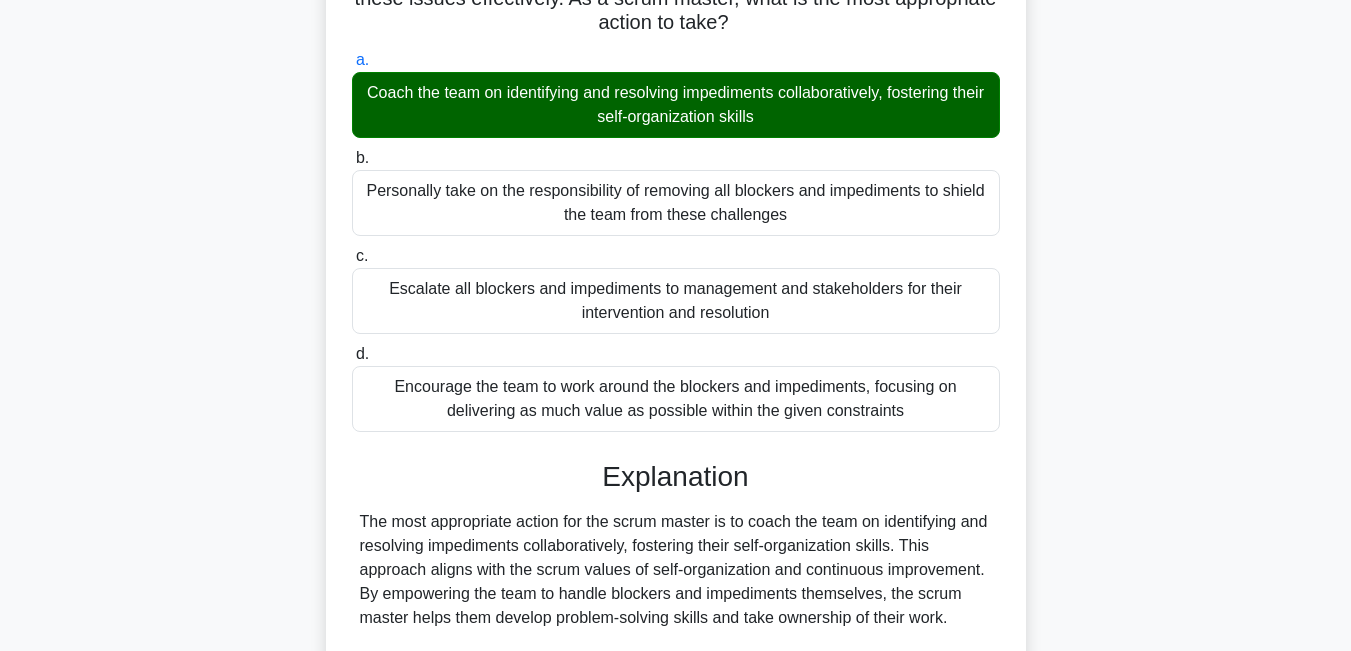 scroll, scrollTop: 400, scrollLeft: 0, axis: vertical 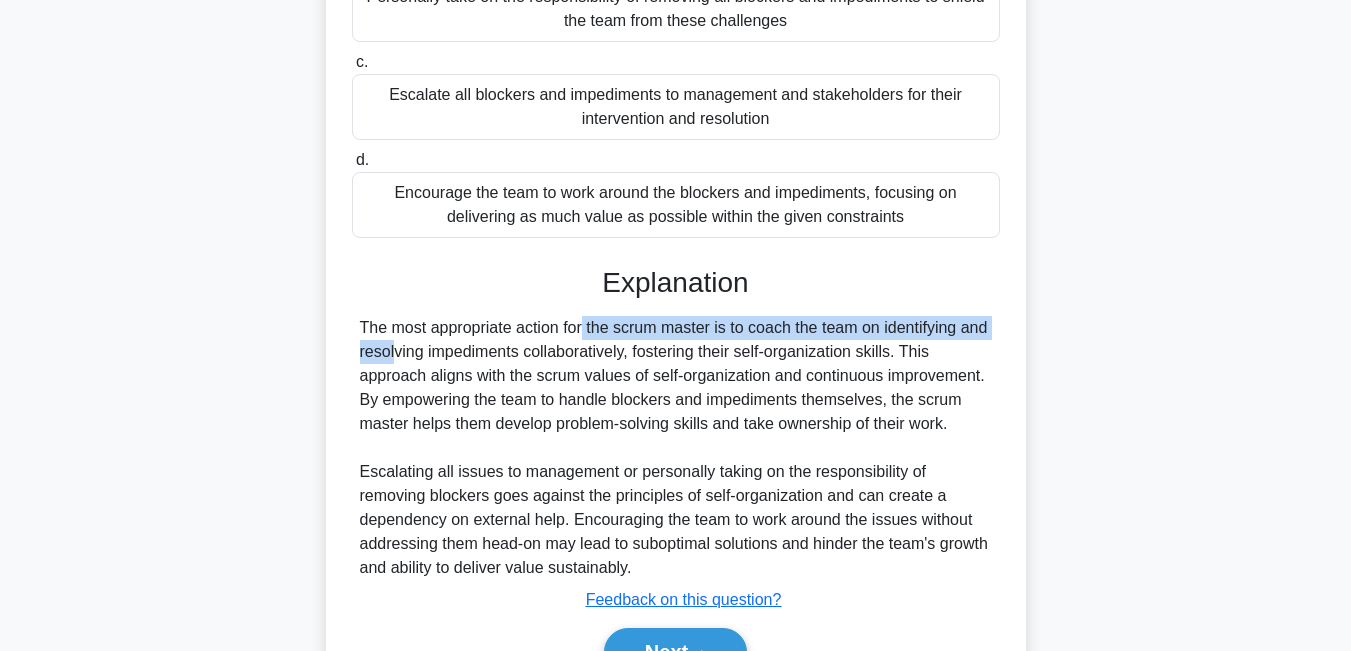 drag, startPoint x: 469, startPoint y: 330, endPoint x: 922, endPoint y: 327, distance: 453.00995 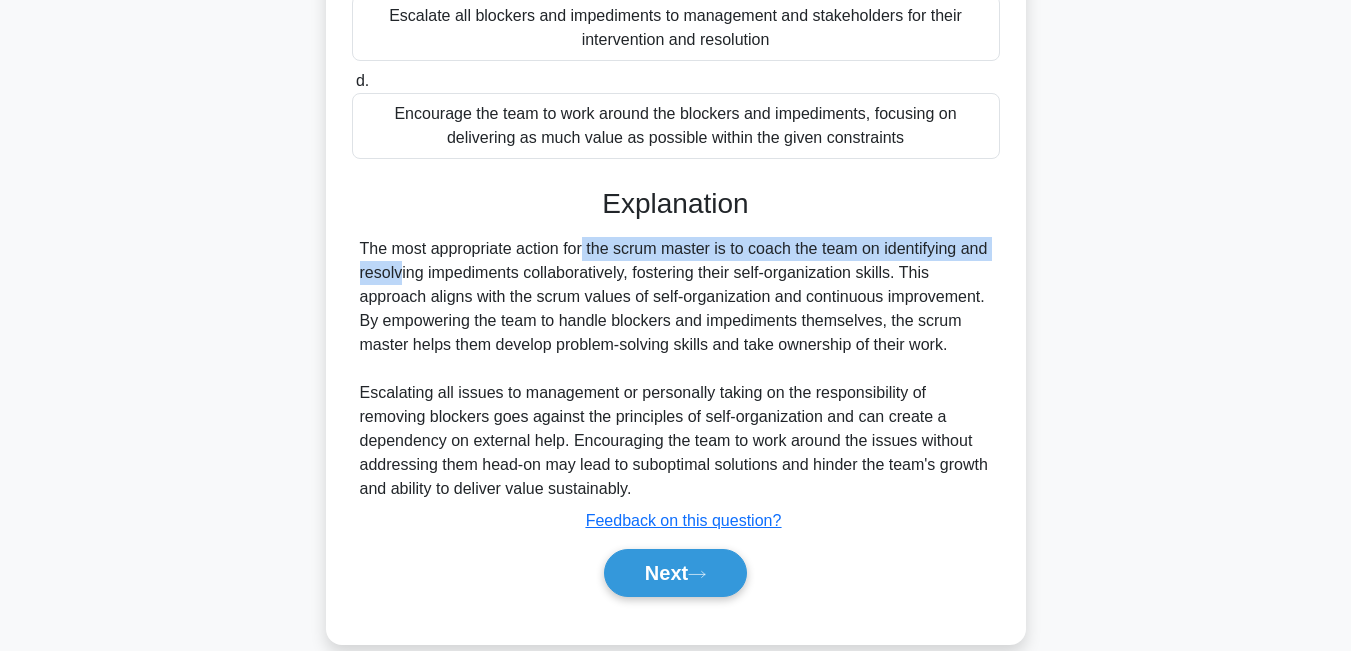 scroll, scrollTop: 511, scrollLeft: 0, axis: vertical 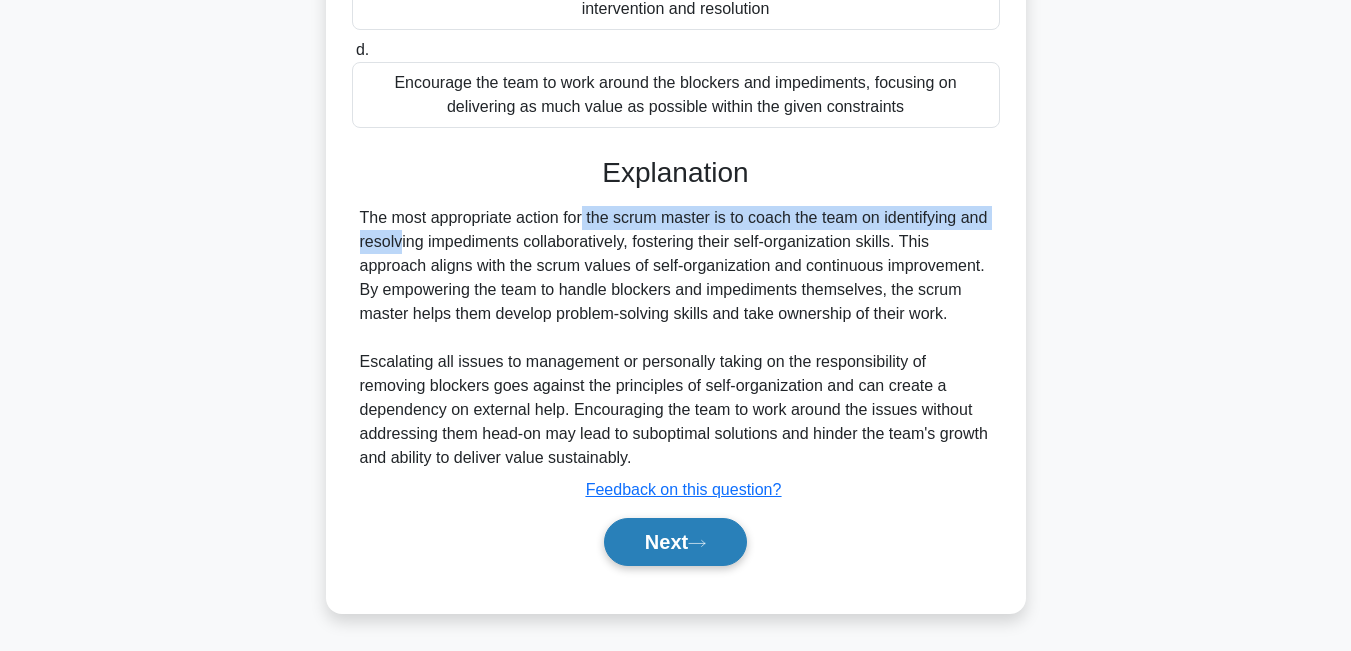 click on "Next" at bounding box center (675, 542) 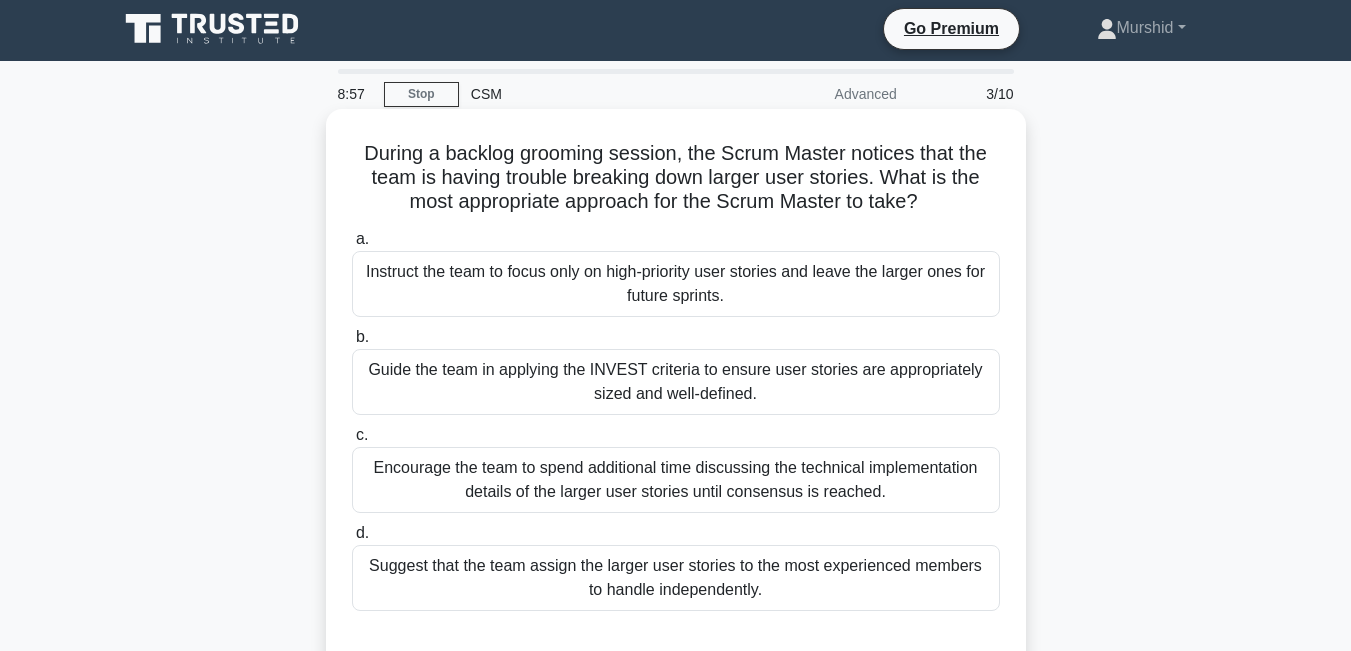 scroll, scrollTop: 0, scrollLeft: 0, axis: both 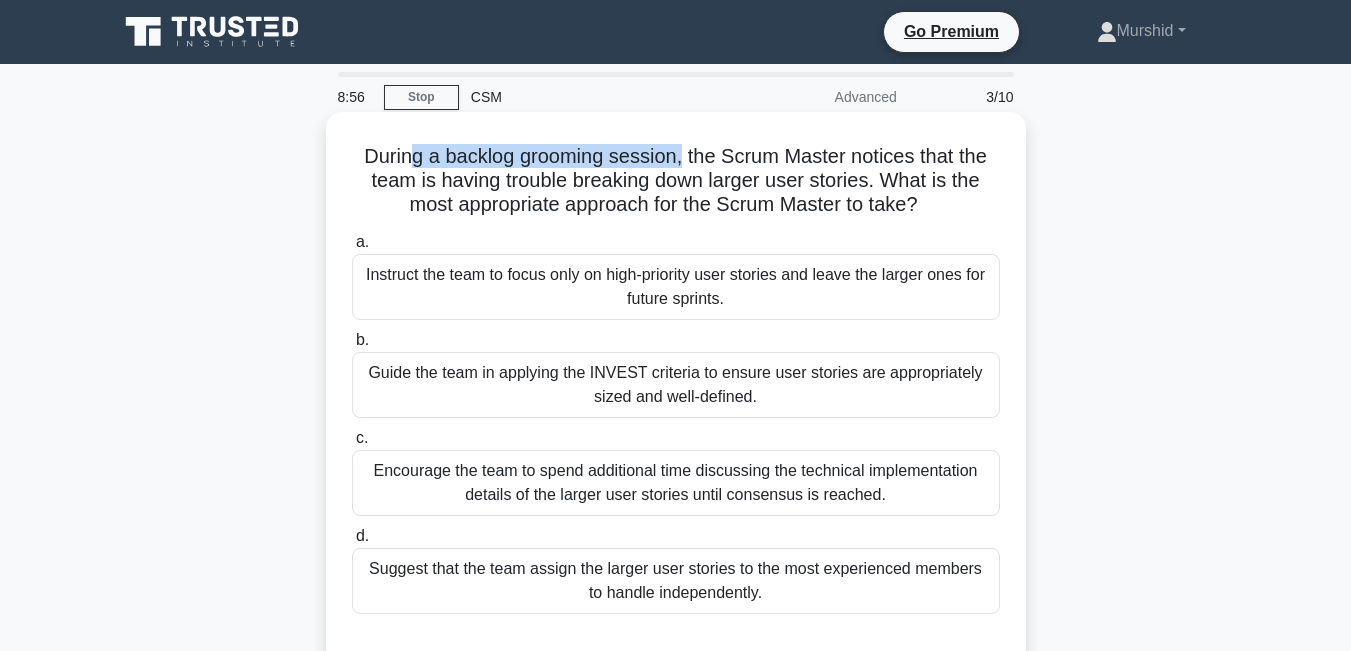 drag, startPoint x: 421, startPoint y: 159, endPoint x: 683, endPoint y: 158, distance: 262.00192 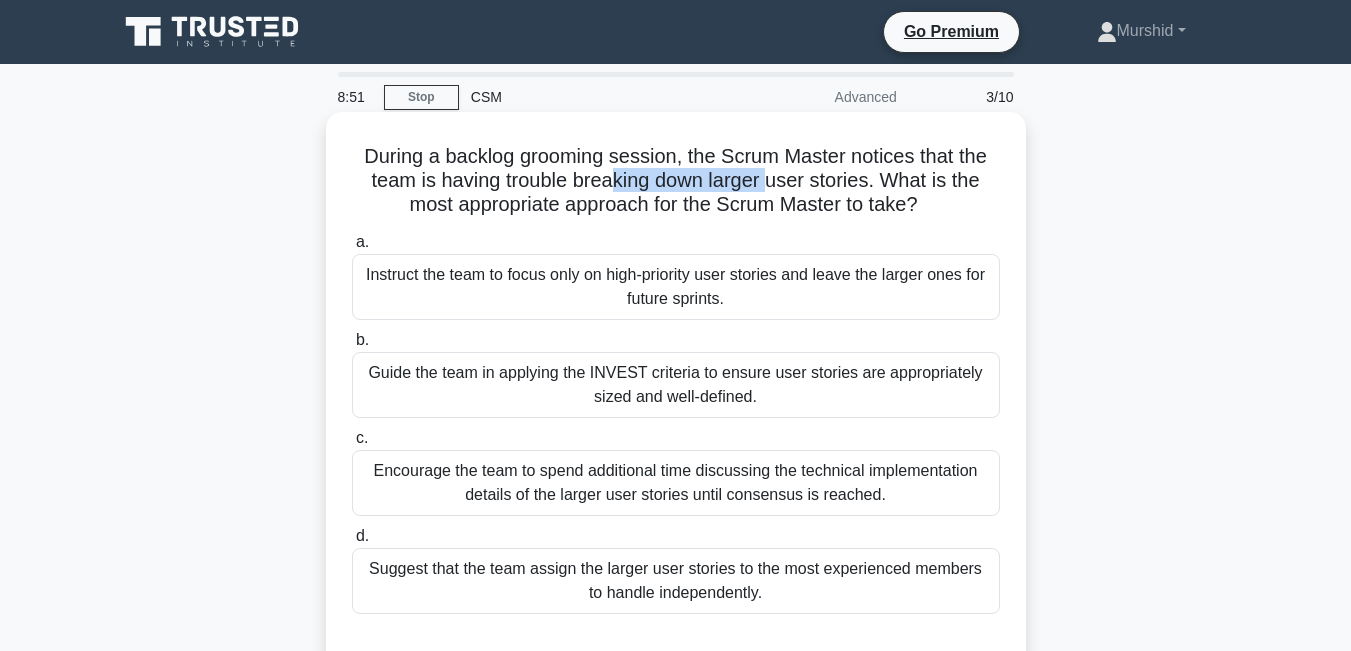 drag, startPoint x: 623, startPoint y: 180, endPoint x: 776, endPoint y: 184, distance: 153.05228 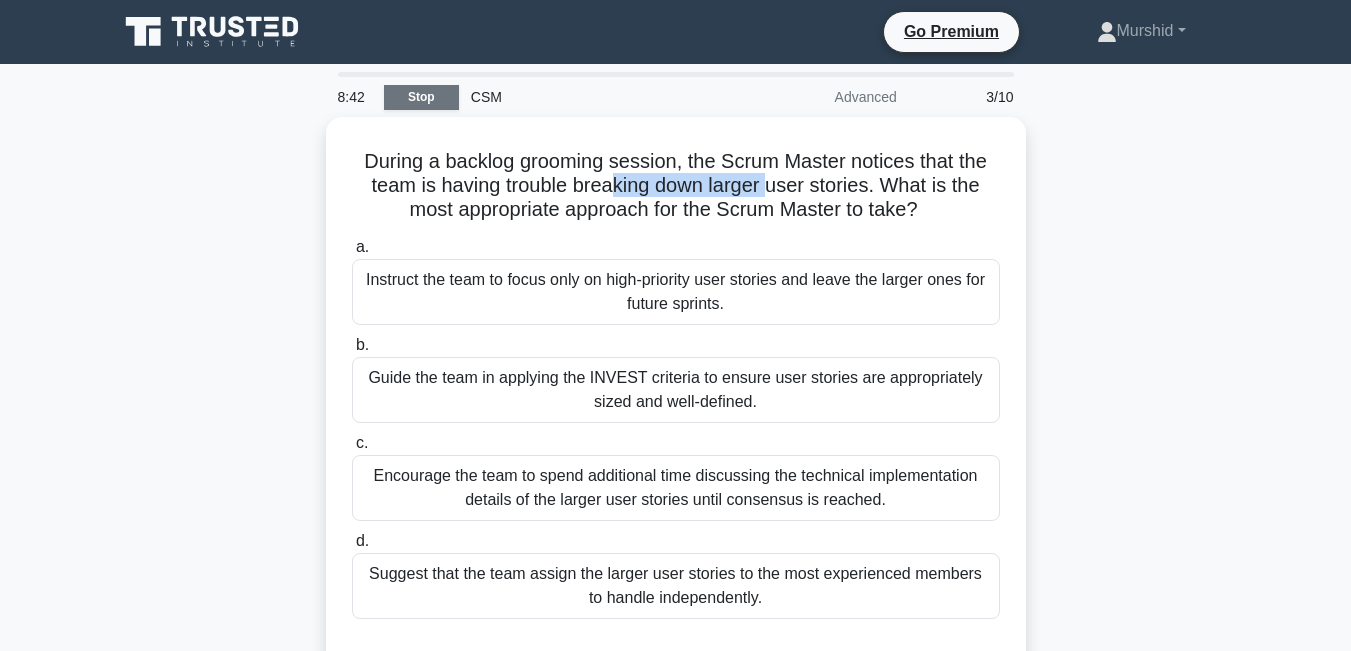 click on "Stop" at bounding box center [421, 97] 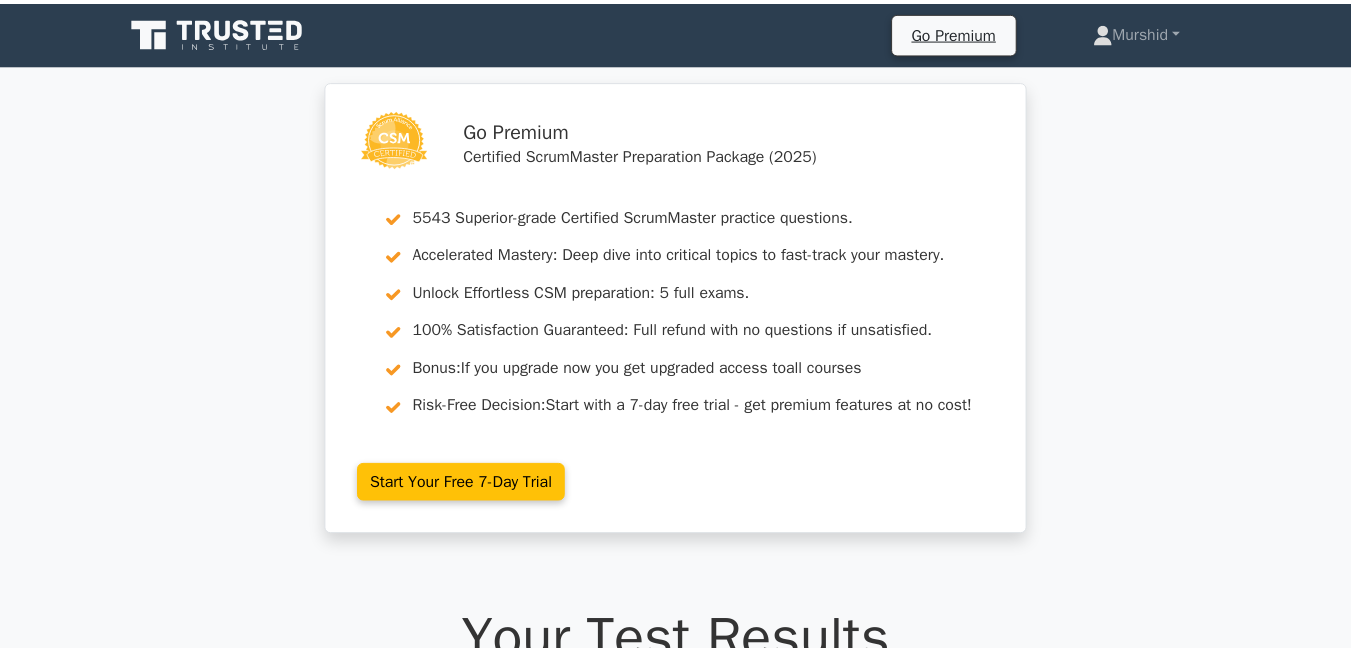 scroll, scrollTop: 0, scrollLeft: 0, axis: both 